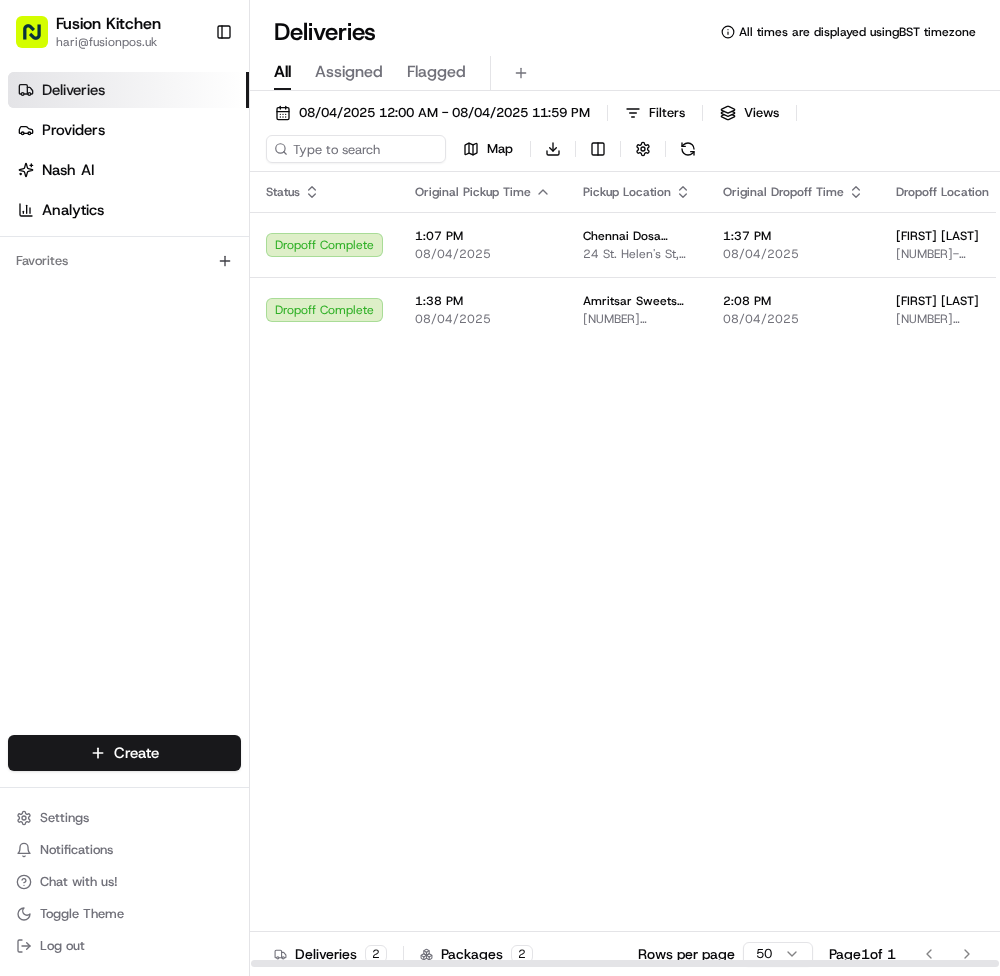 scroll, scrollTop: 0, scrollLeft: 0, axis: both 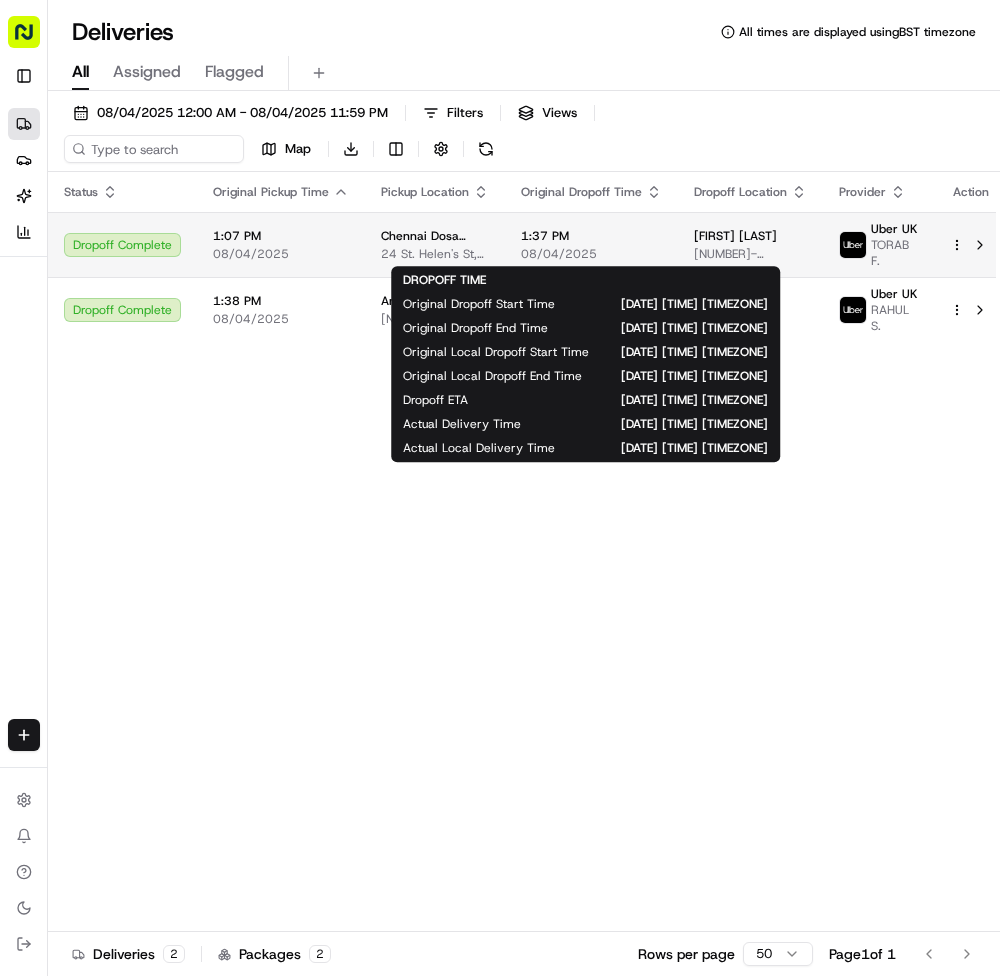 click on "08/04/2025" at bounding box center (591, 254) 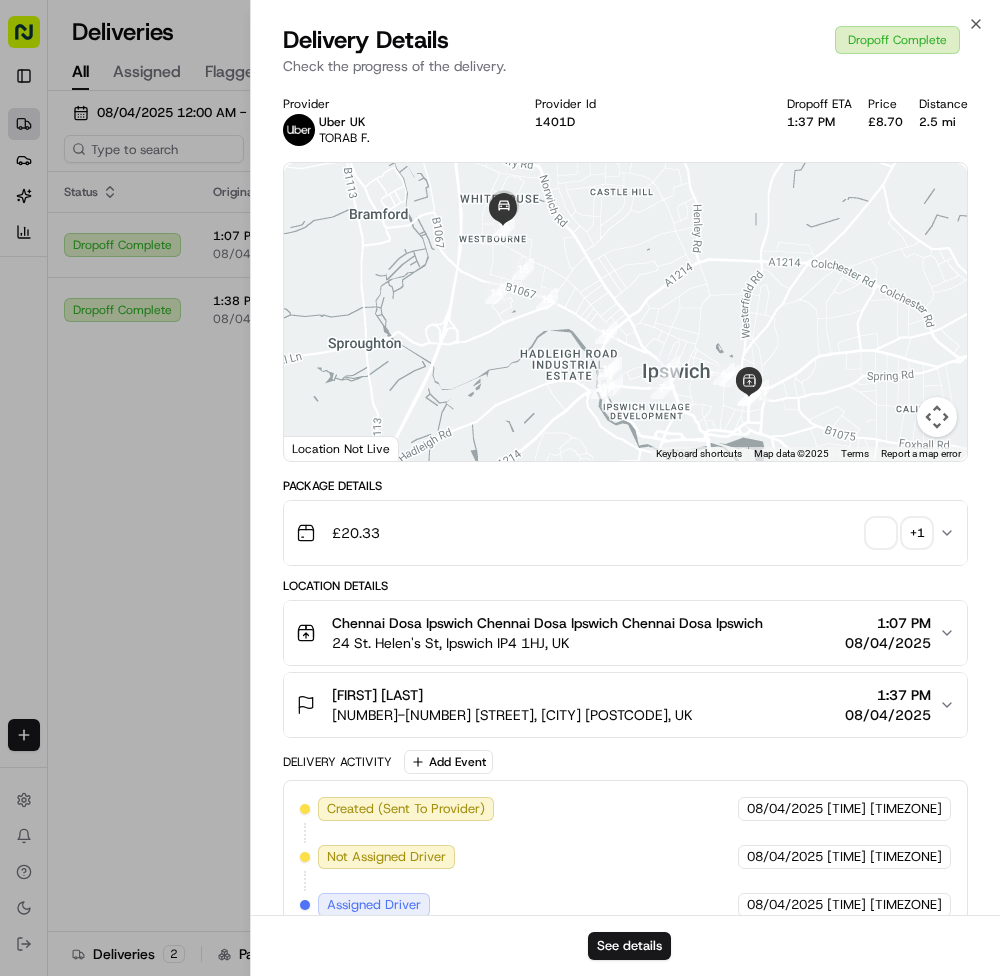 click at bounding box center (881, 533) 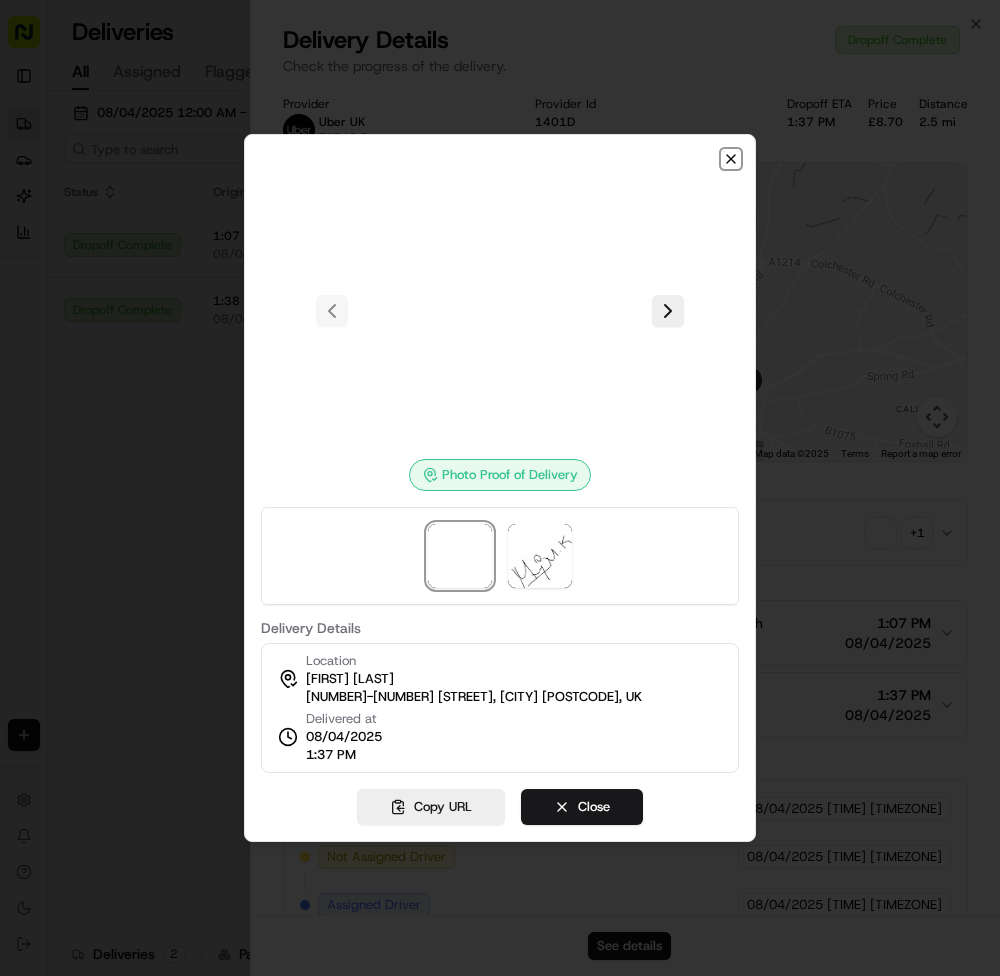 click 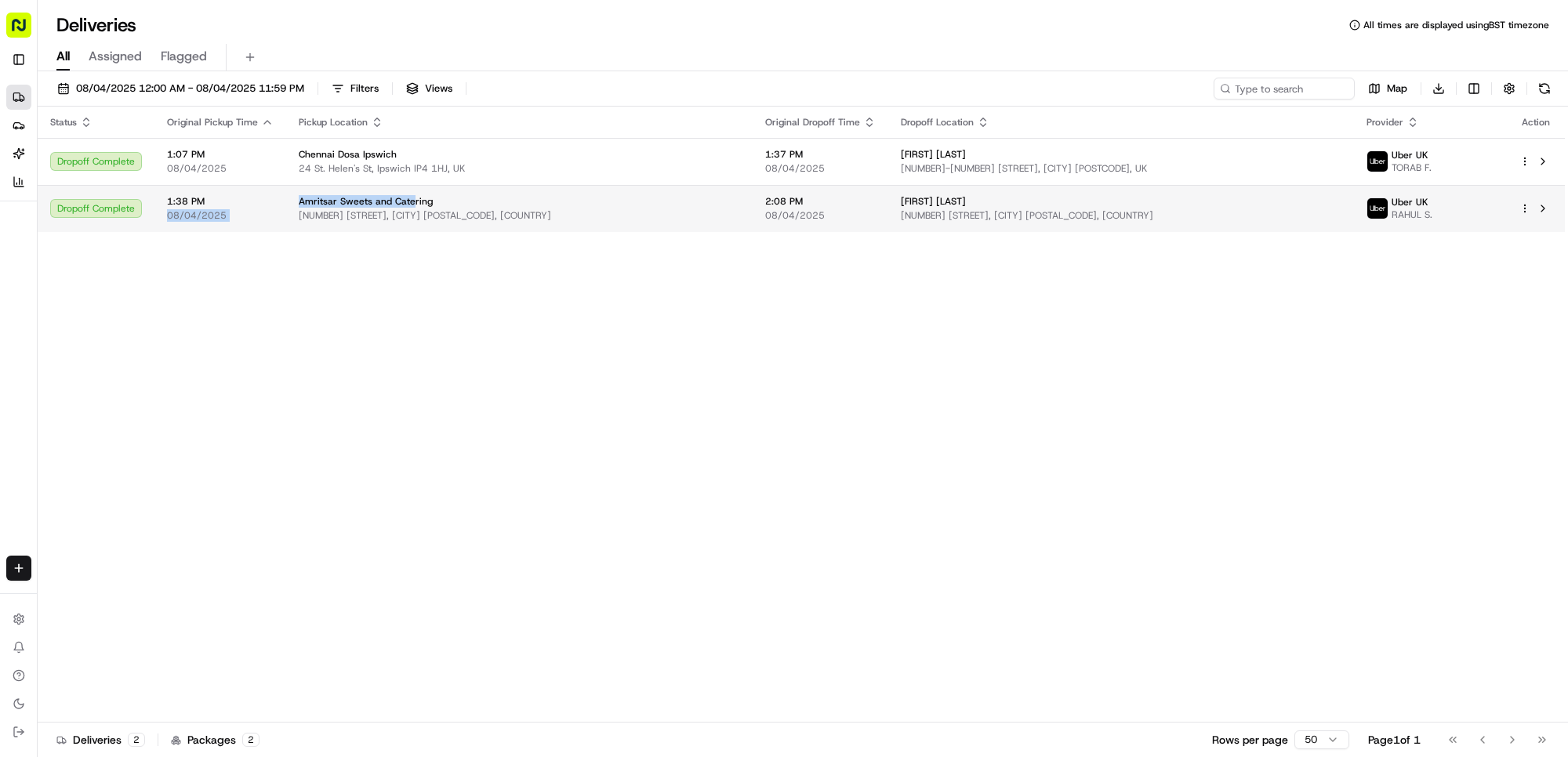 drag, startPoint x: 281, startPoint y: 197, endPoint x: 405, endPoint y: 190, distance: 124.19742 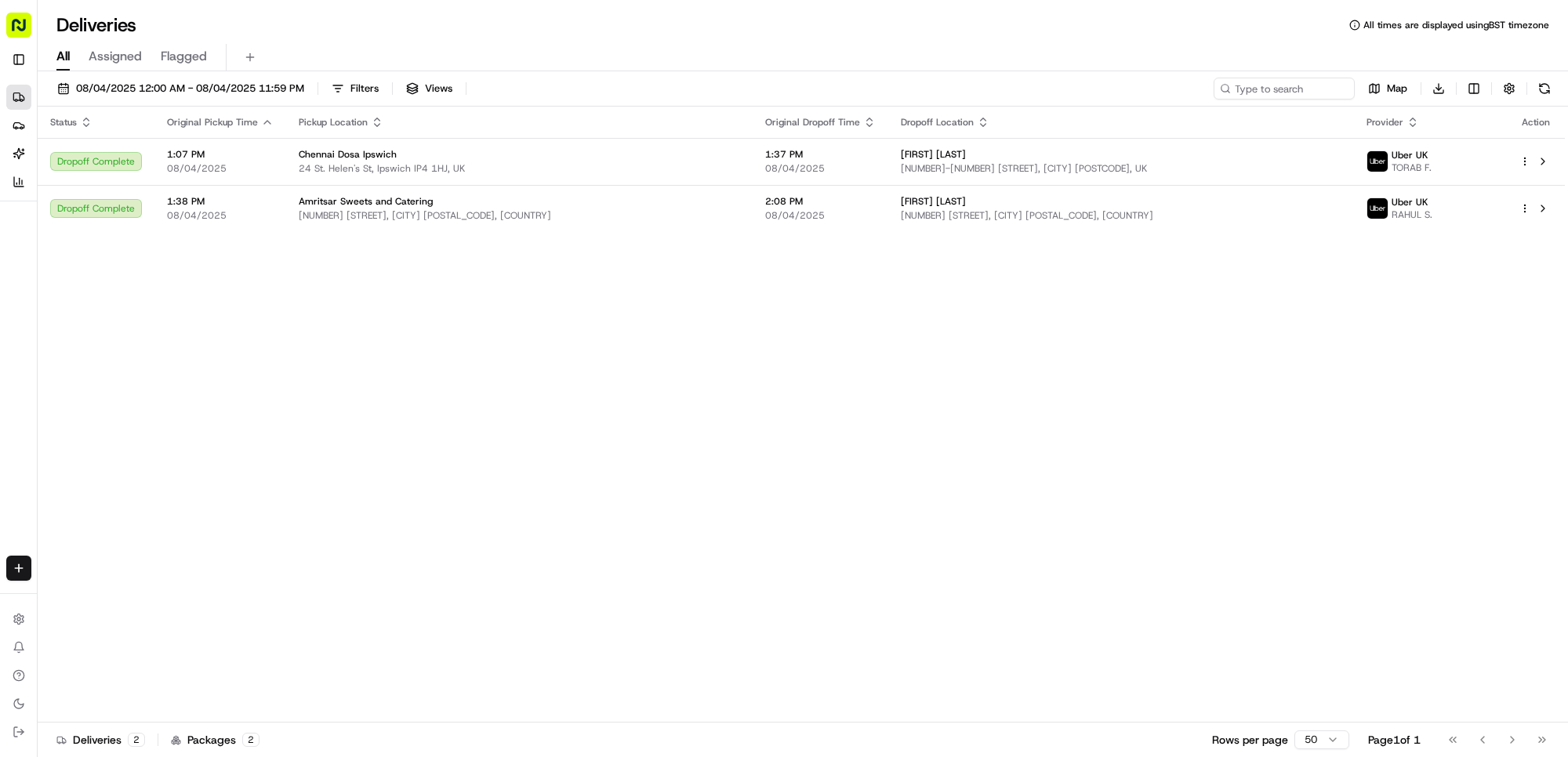 click on "Status Original Pickup Time Pickup Location Original Dropoff Time Dropoff Location Provider Action Dropoff Complete 1:07 PM 08/04/2025 Chennai Dosa Ipswich [NUMBER] [STREET], [CITY] [POSTCODE], UK 1:37 PM 08/04/2025 [FIRST] [LAST] [NUMBER]-[NUMBER] [STREET], [CITY] [POSTCODE], UK Uber UK TORAB F. Dropoff Complete 1:38 PM 08/04/2025 Amritsar Sweets and Catering [NUMBER] [STREET], [CITY] [POSTCODE], UK 2:08 PM 08/04/2025 [FIRST] [LAST] [NUMBER] [STREET], [CITY] [POSTCODE], UK Uber UK RAHUL S." at bounding box center (801, 415) 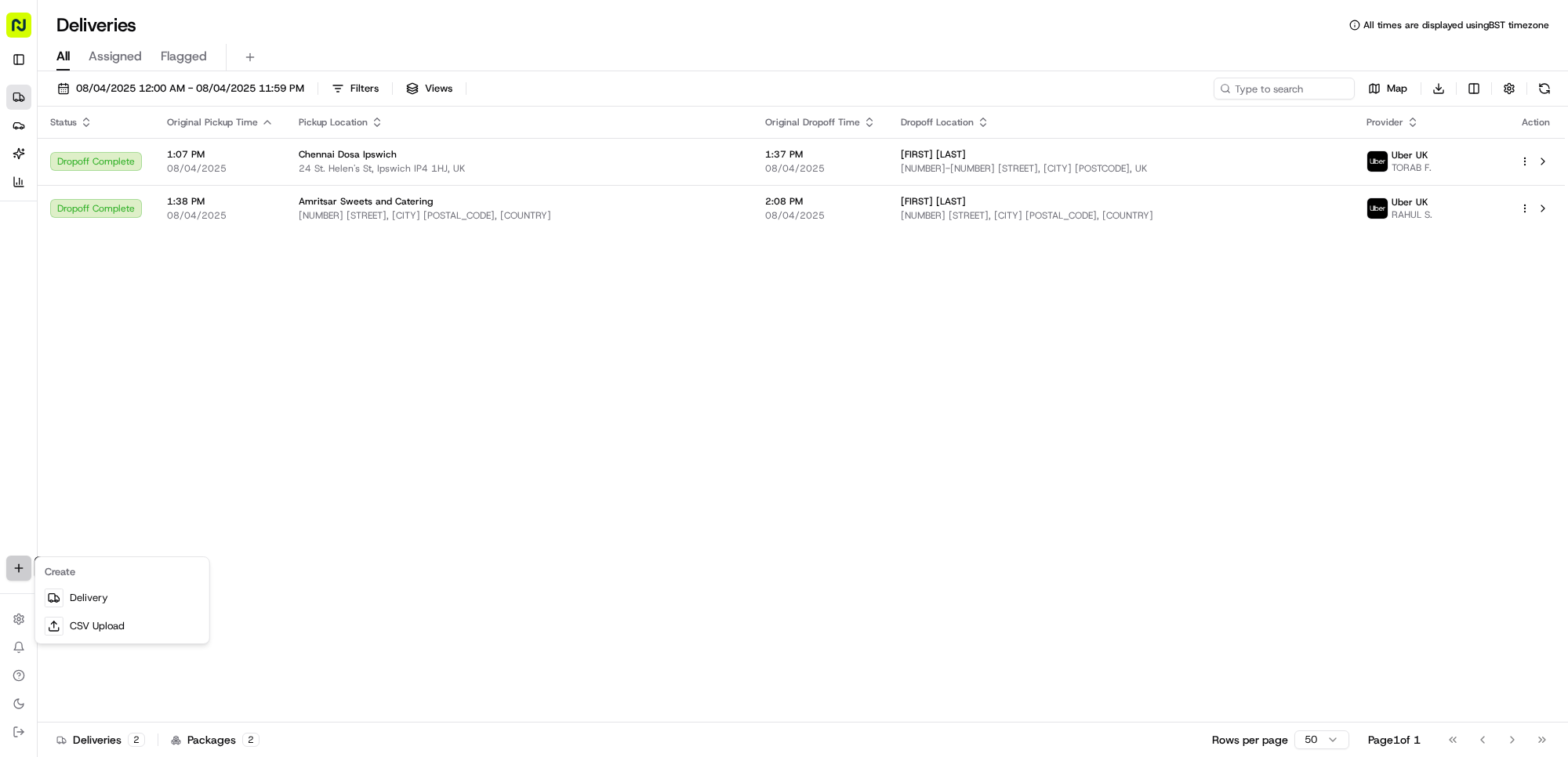 click on "Fusion Kitchen hari@example.com Toggle Sidebar Deliveries Providers Nash AI Analytics Favorites Main Menu Members & Organization Organization Users Roles Preferences Customization Tracking Orchestration Automations Dispatch Strategy Locations Pickup Locations Dropoff Locations Billing Billing Refund Requests Integrations Notification Triggers Webhooks API Keys Request Logs Create Settings Notifications Chat with us! Toggle Theme Log out Deliveries All times are displayed using BST timezone All Assigned Flagged 08/04/2025 12:00 AM - 08/04/2025 11:59 PM Filters Views Map Download Status Original Pickup Time Pickup Location Original Dropoff Time Dropoff Location Provider Action Dropoff Complete 1:07 PM 08/04/2025 Chennai Dosa Ipswich [NUMBER] [STREET], [CITY] [POSTCODE], UK 1:37 PM 08/04/2025 [FIRST] [LAST] [NUMBER]-[NUMBER] [STREET], [CITY] [POSTCODE], UK Uber UK TORAB F. Dropoff Complete 1:38 PM 08/04/2025 Amritsar Sweets and Catering [NUMBER] [STREET], [CITY] [POSTCODE], UK 2:08 PM 08/04/2025 [FIRST] [LAST] [NUMBER] [NUMBER] [NUMBER]" at bounding box center [784, 378] 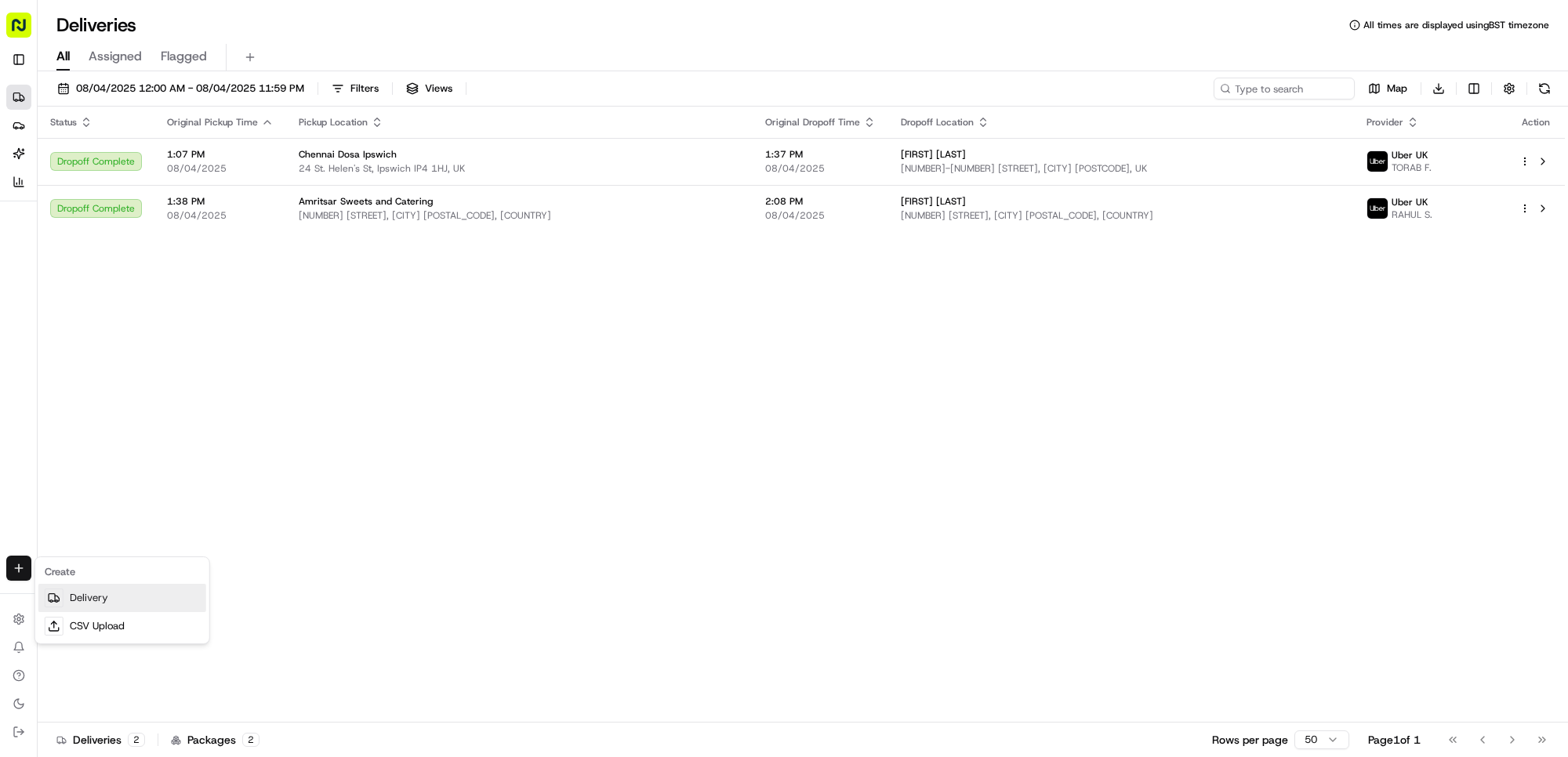 click on "Delivery" at bounding box center (122, 598) 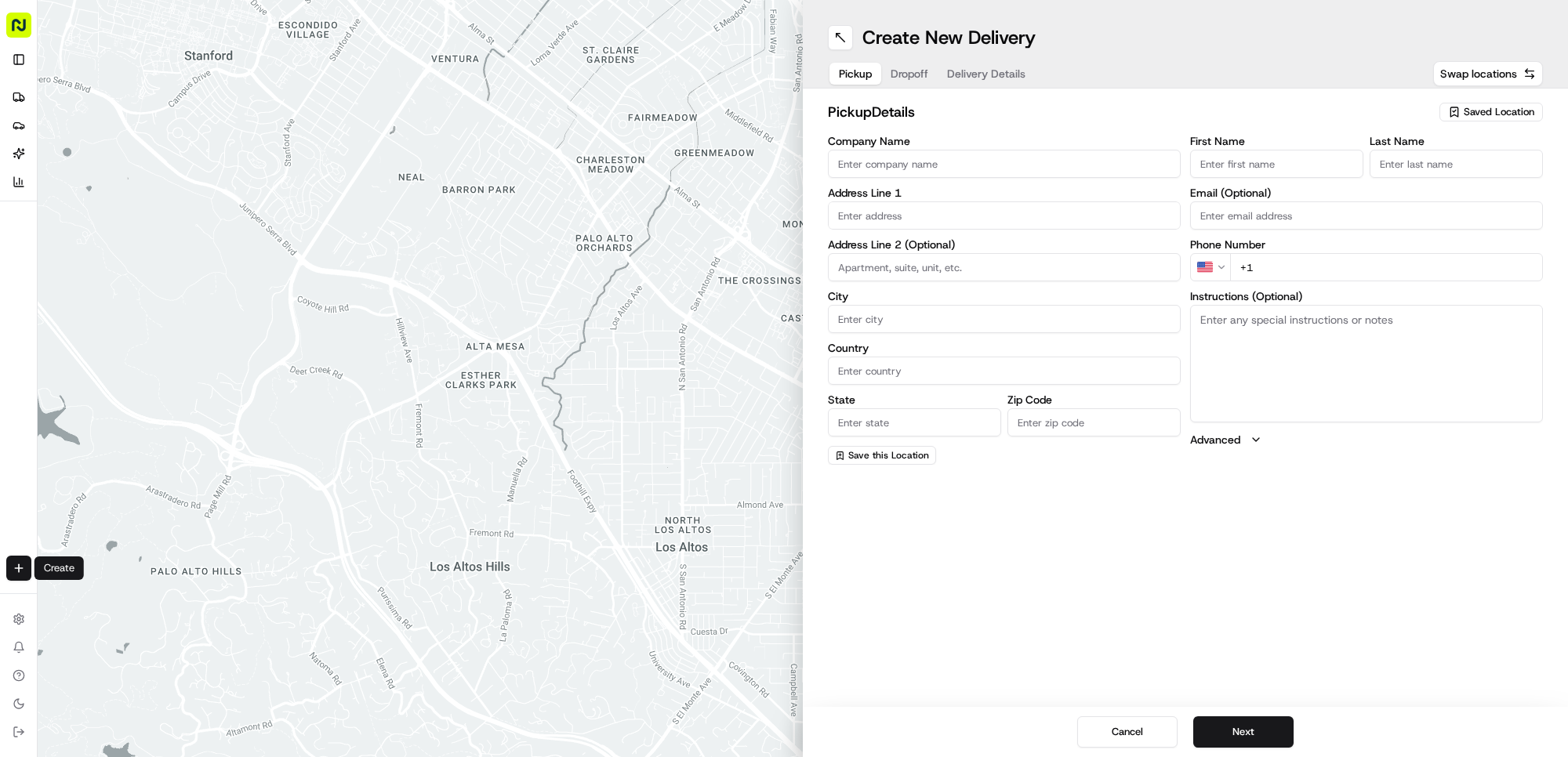 click on "Company Name" at bounding box center (1004, 164) 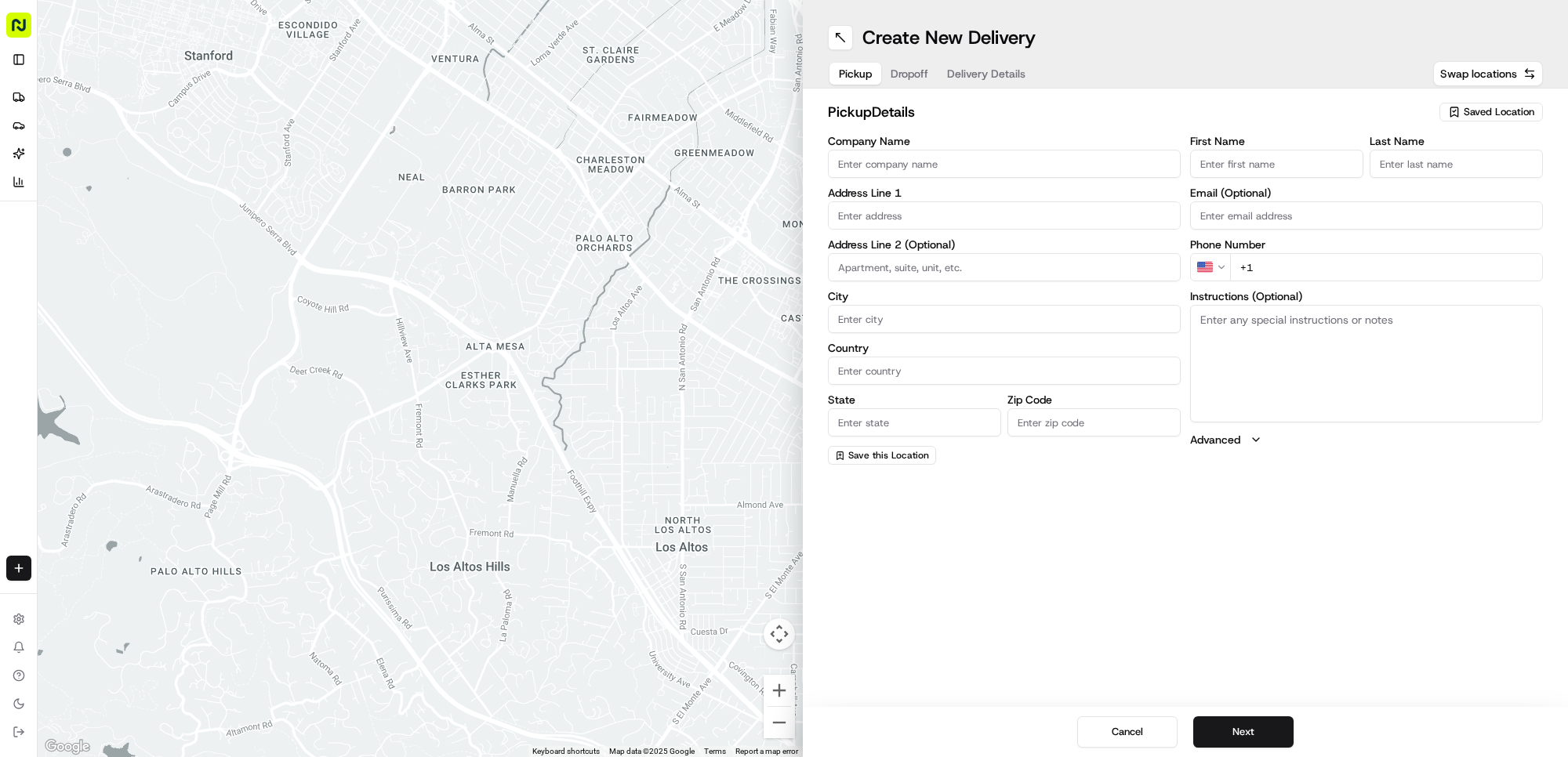 paste on "Amigo Derby" 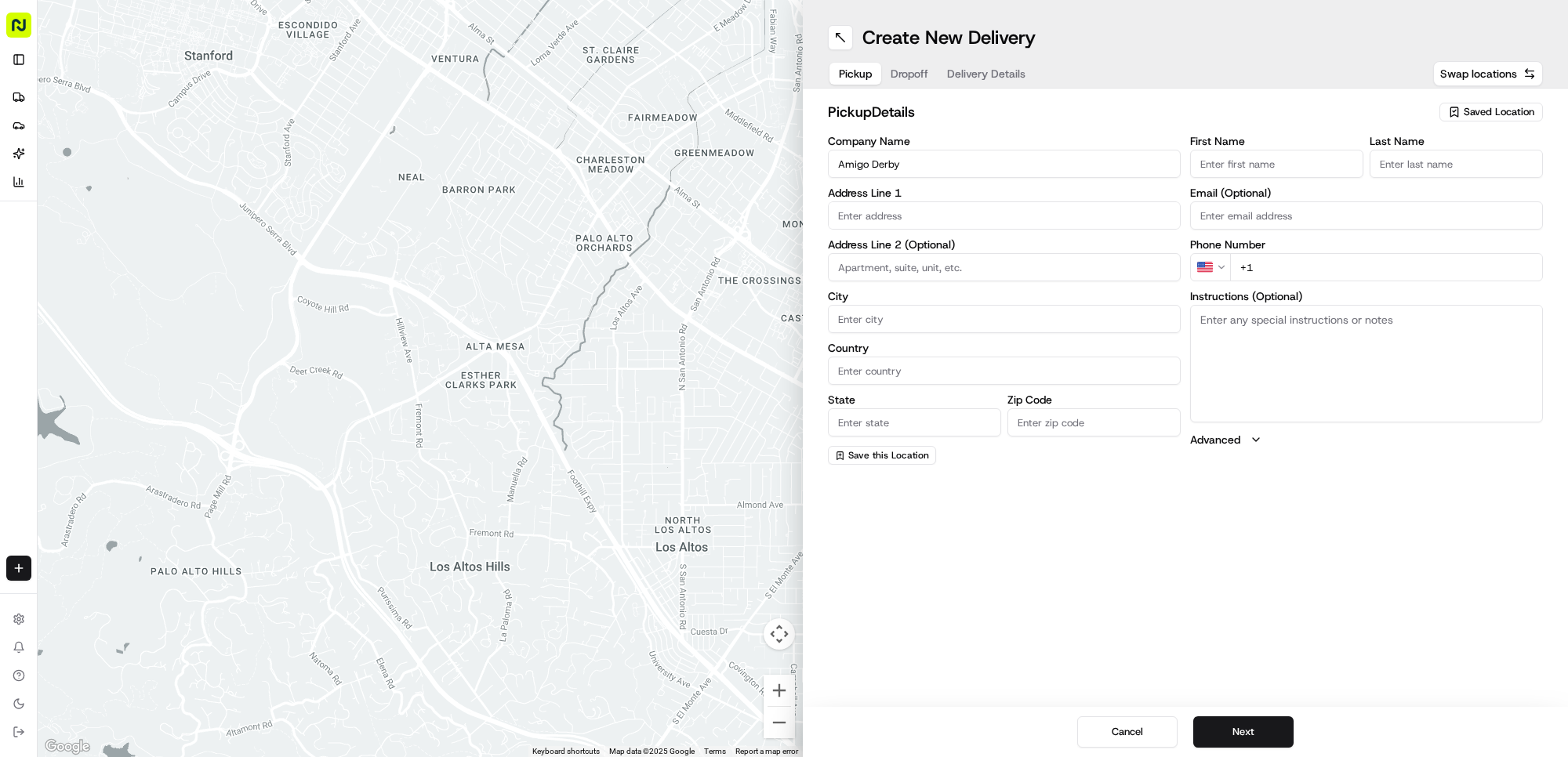 type on "Amigo Derby" 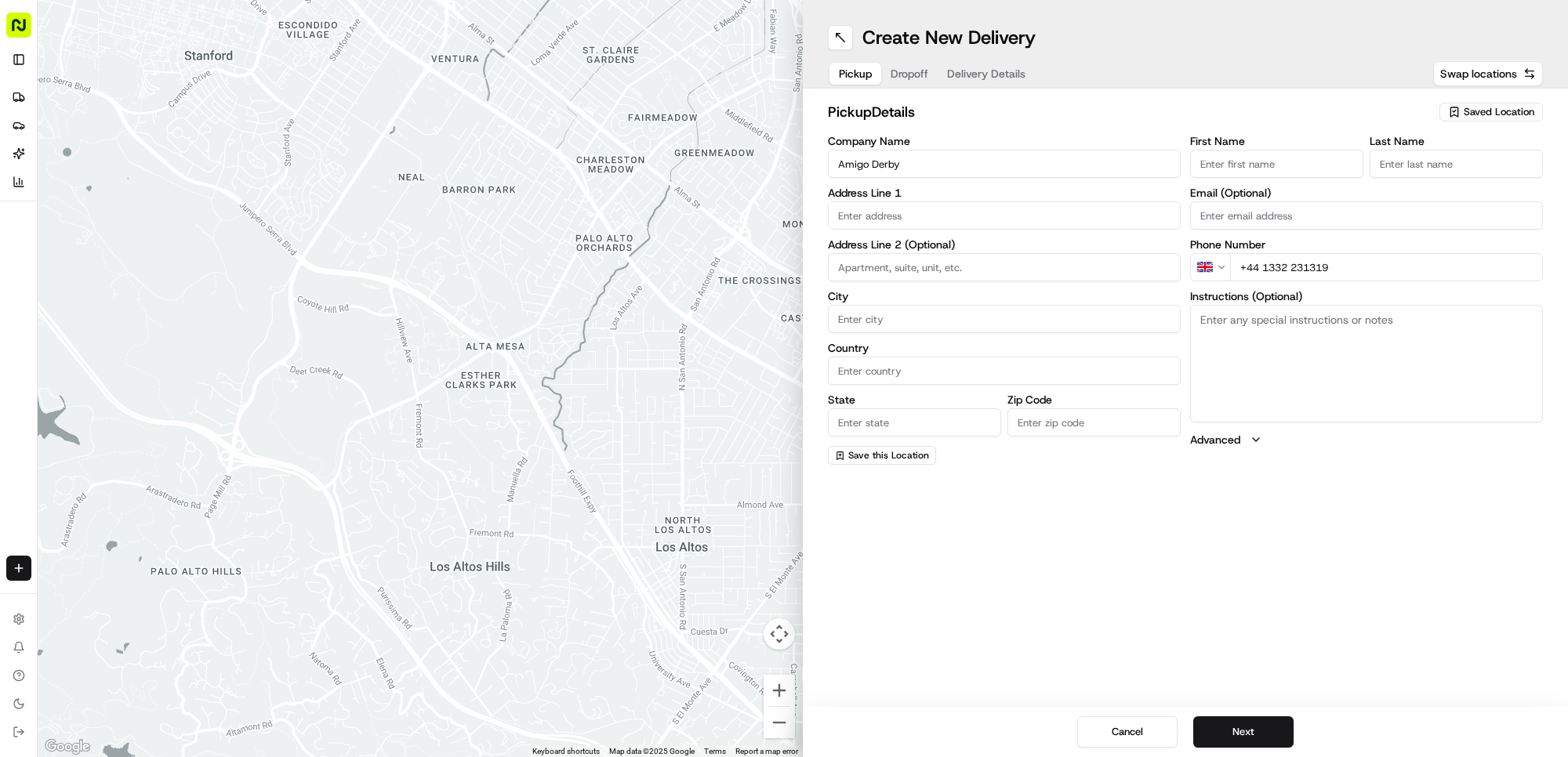 type on "+44 1332 231319" 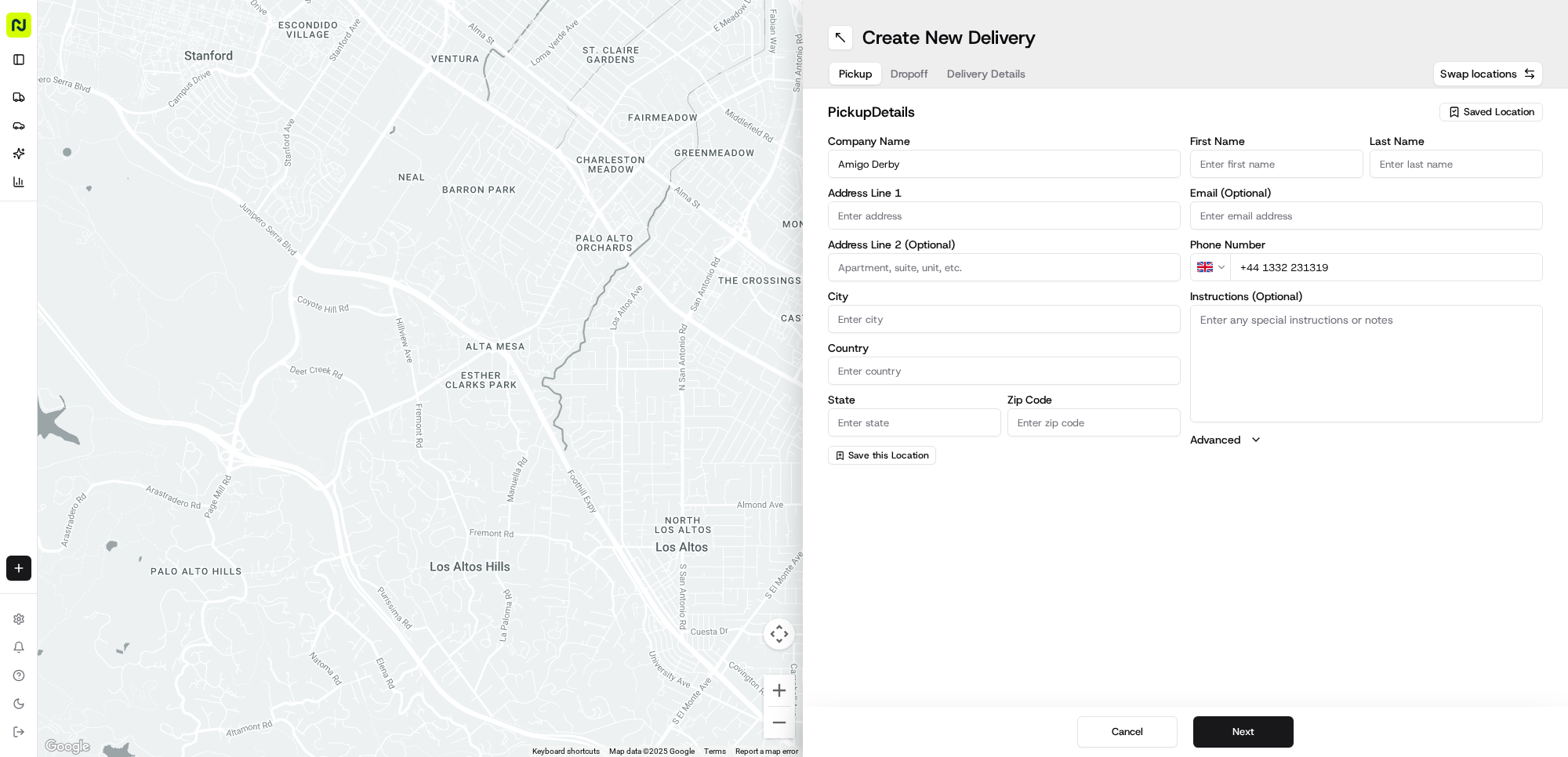 click on "Instructions (Optional)" at bounding box center (1367, 364) 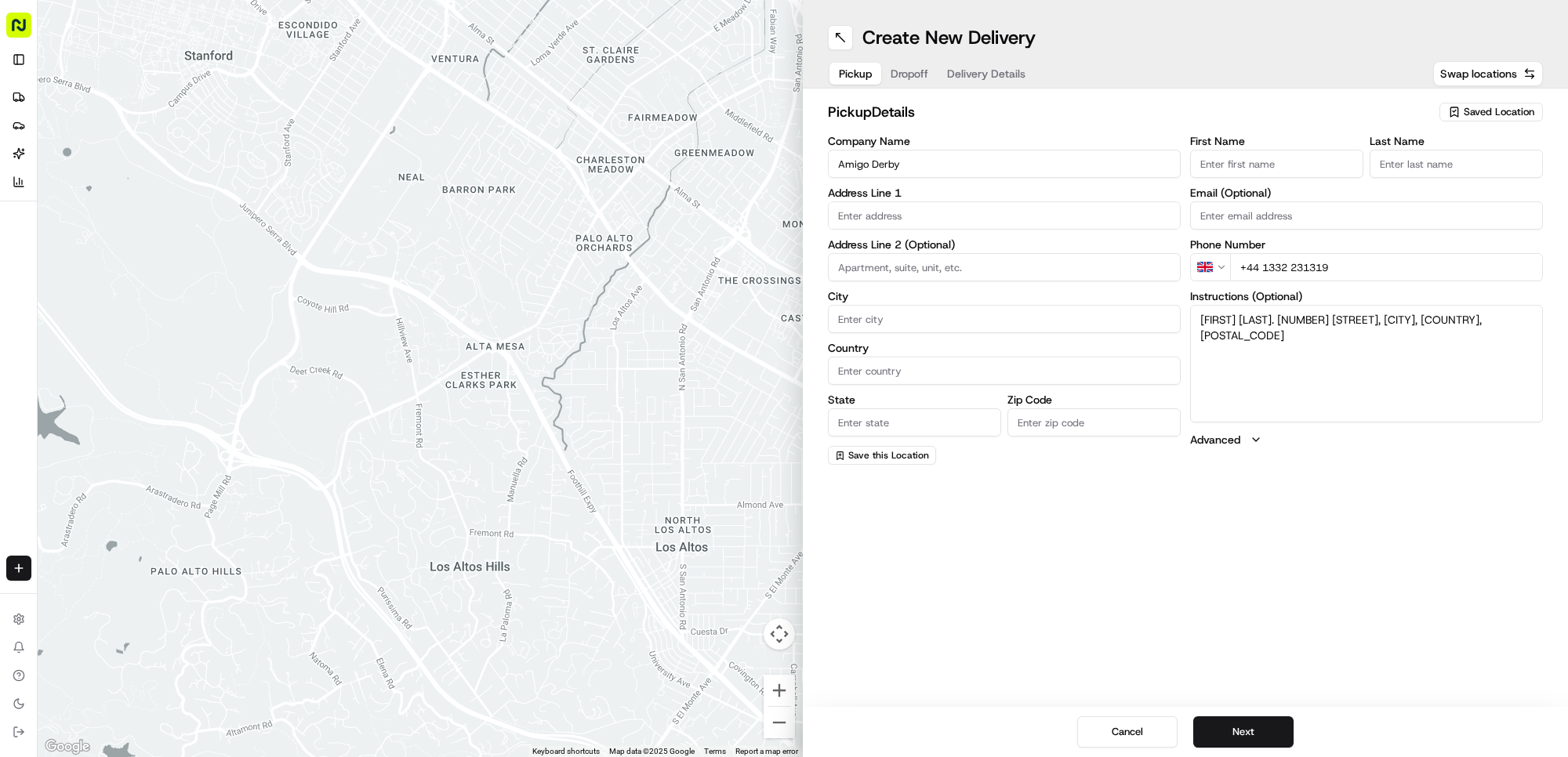 click on "[FIRST] [LAST]. [NUMBER] [STREET], [CITY], [COUNTRY], [POSTAL_CODE]" at bounding box center [1367, 364] 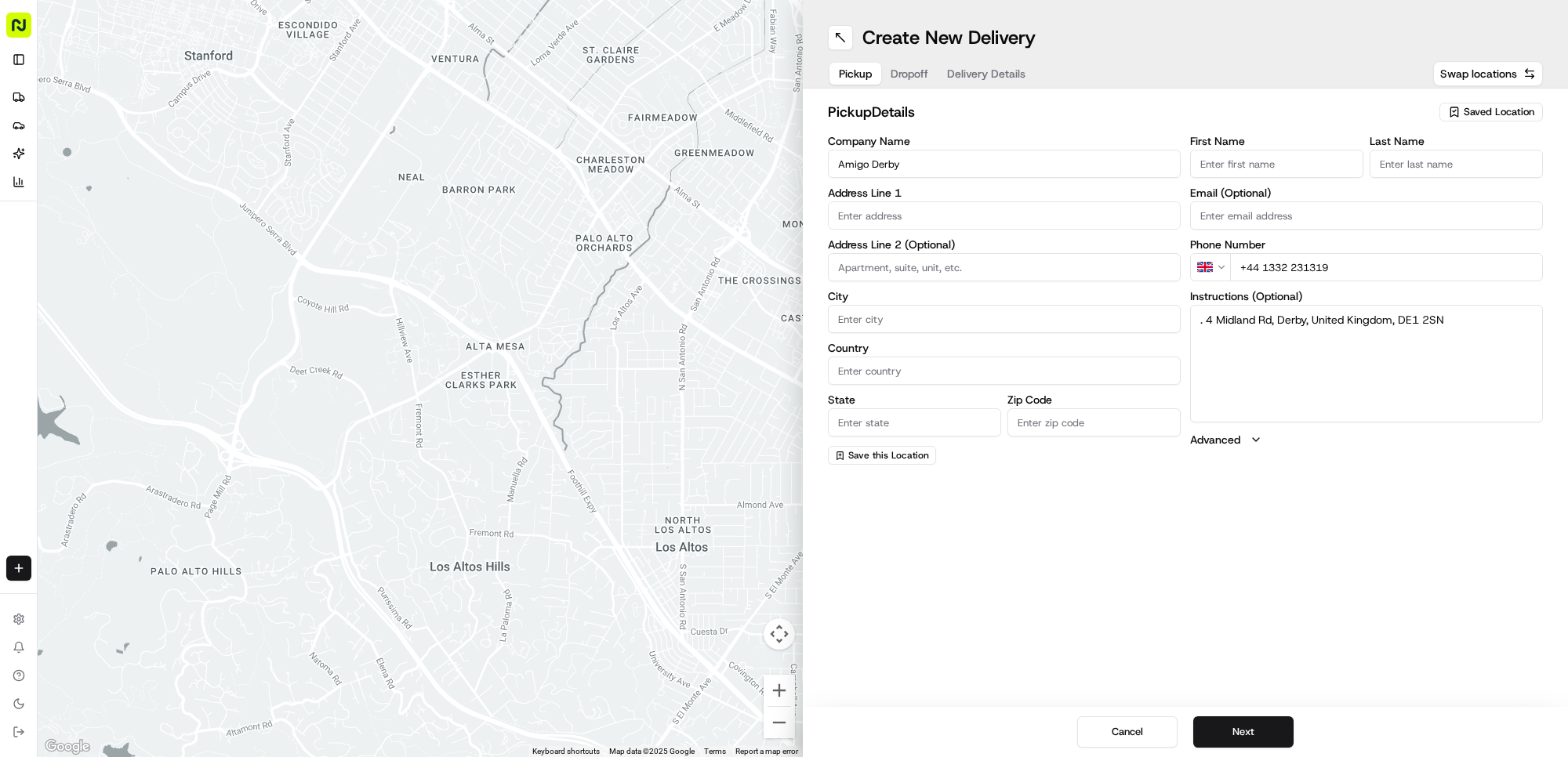 type on ". 4 Midland Rd, Derby, United Kingdom, DE1 2SN" 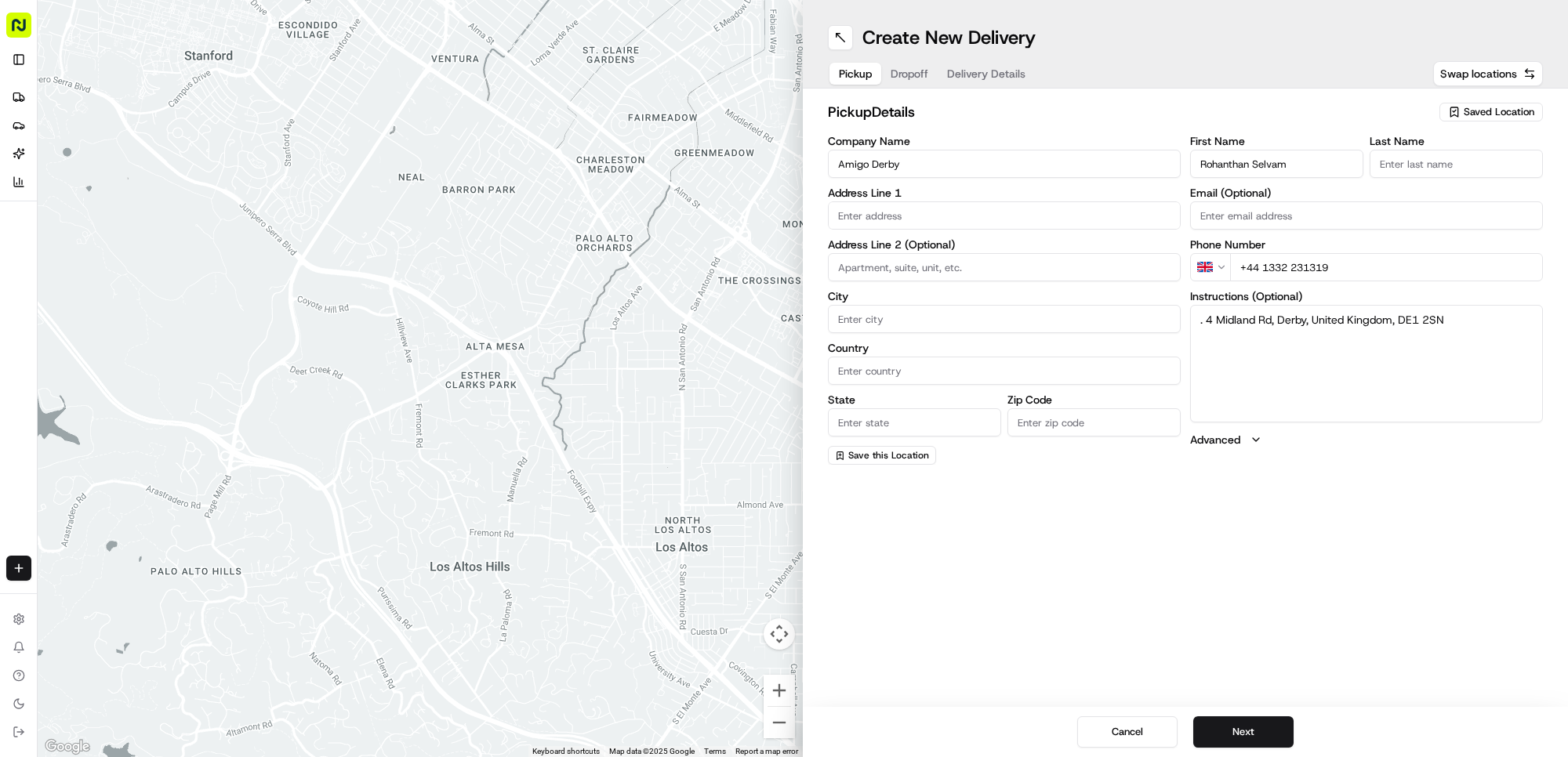 type on "Rohanthan Selvam" 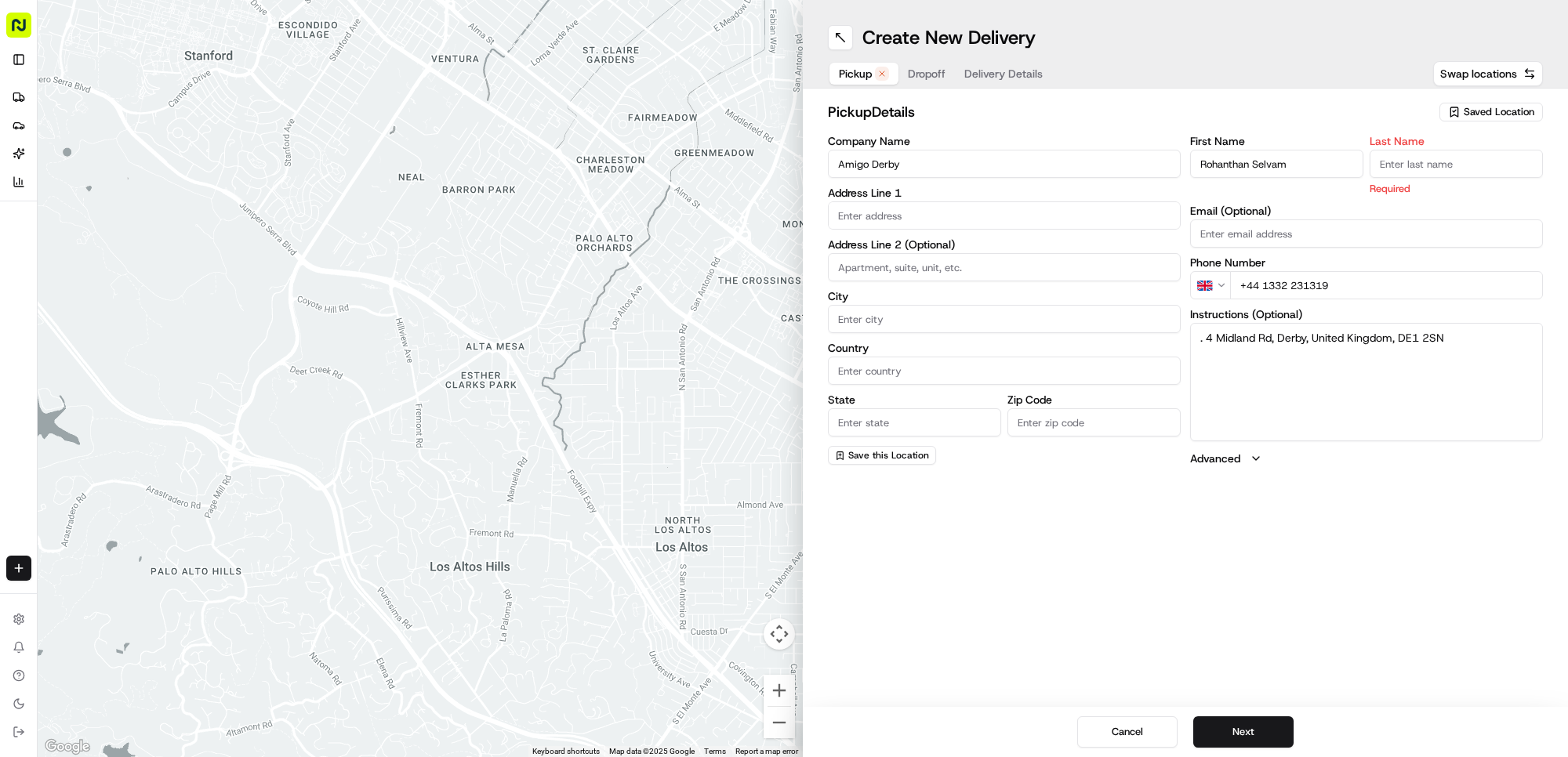 paste on "Rohanthan Selvam" 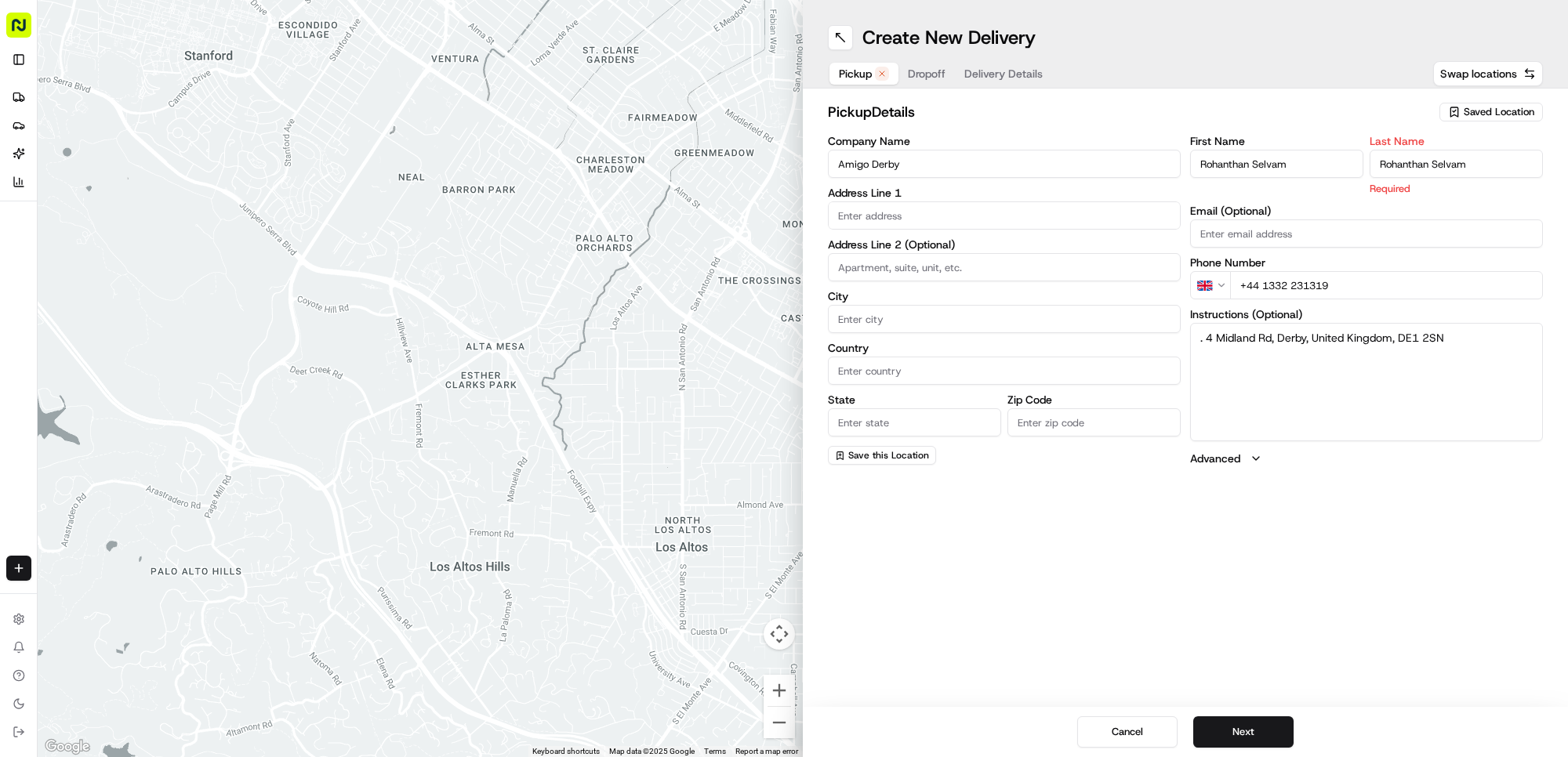 click on "Rohanthan Selvam" at bounding box center [1456, 164] 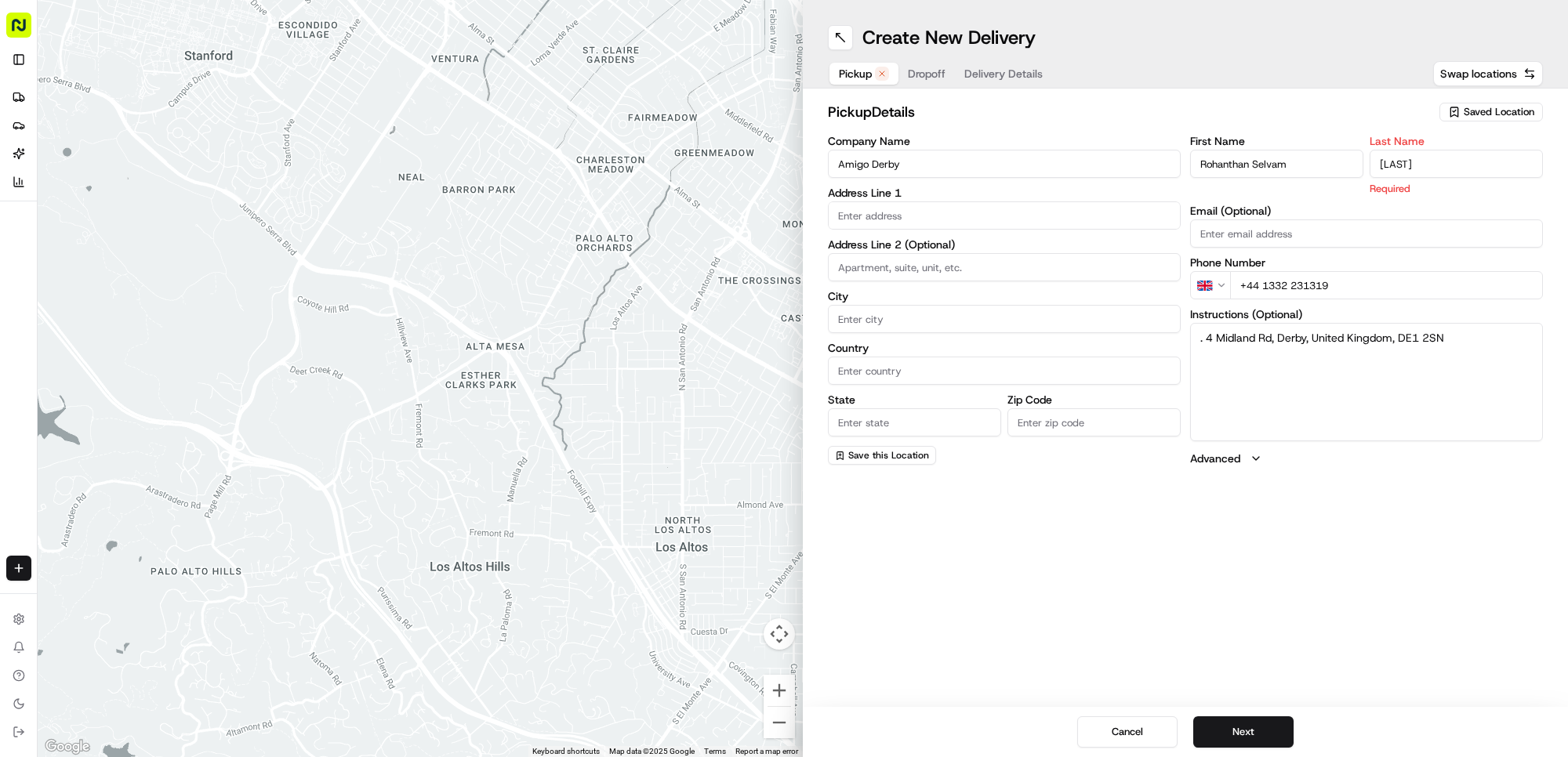 type on "[LAST]" 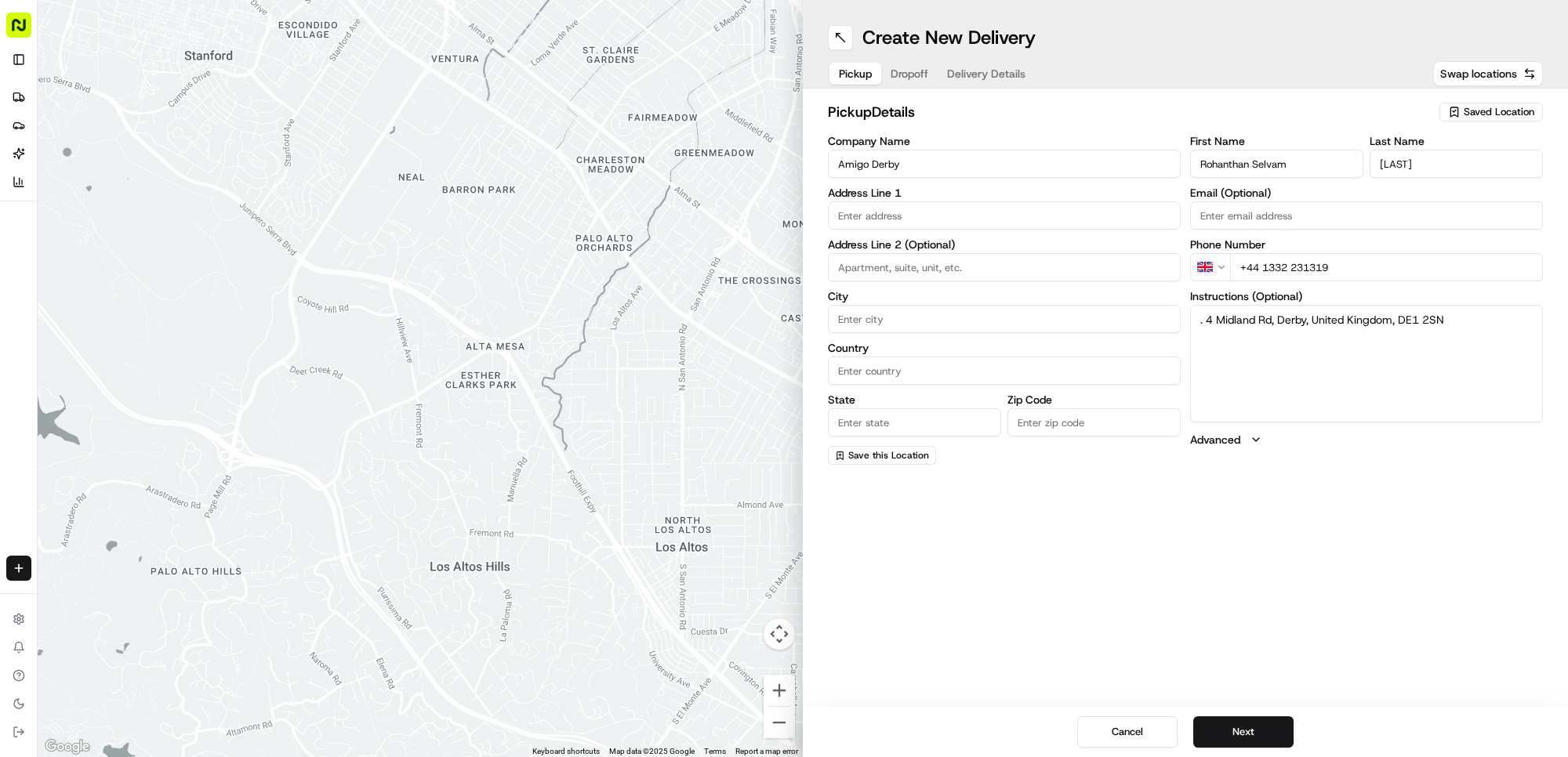 click on "Rohanthan Selvam" at bounding box center [1276, 164] 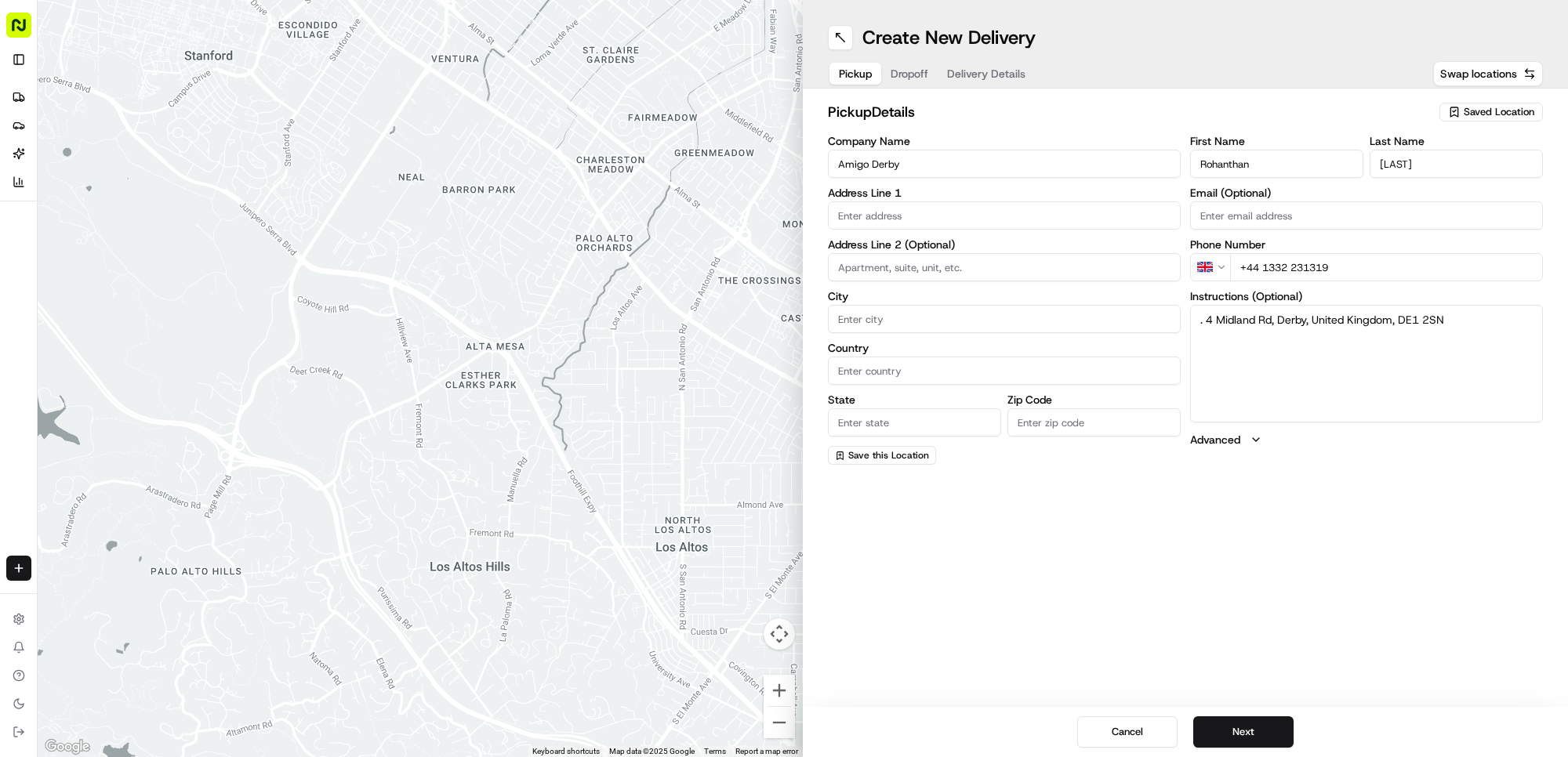type on "Rohanthan" 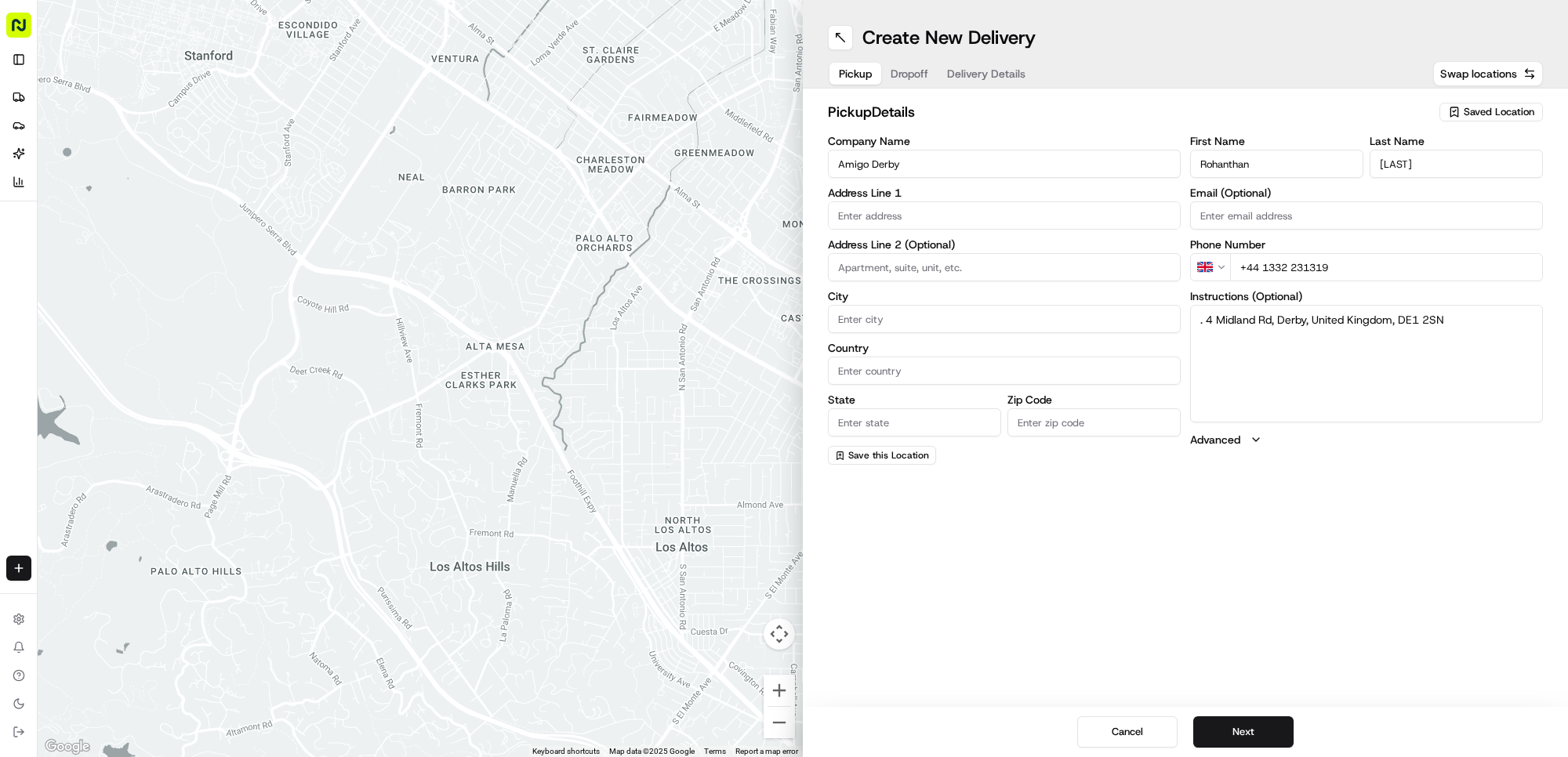 drag, startPoint x: 1218, startPoint y: 313, endPoint x: 1478, endPoint y: 334, distance: 260.8467 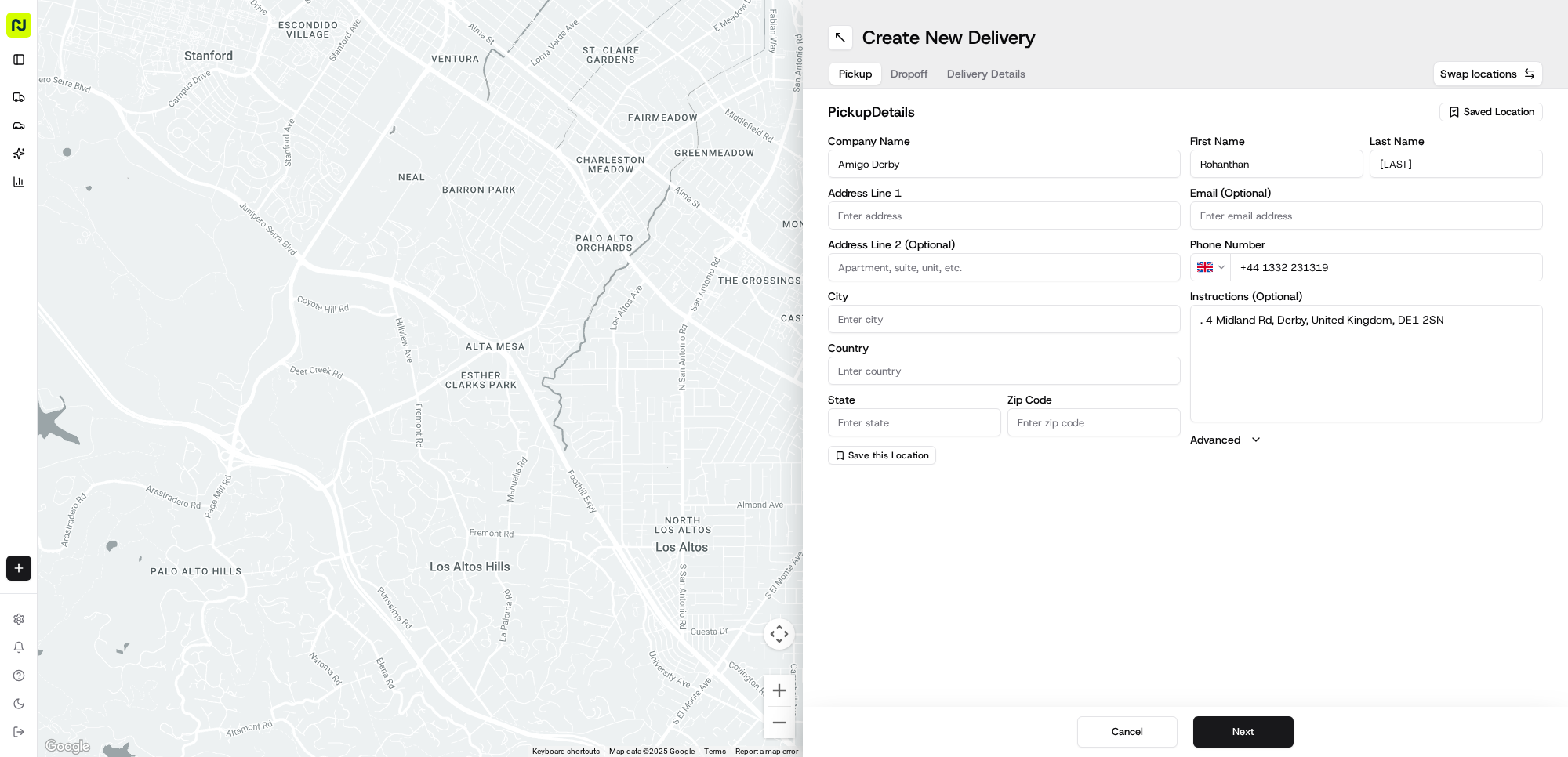 click on "Company Name Amigo Derby Address Line 1 Address Line 2 (Optional) City Country State Zip Code Save this Location" at bounding box center (1004, 300) 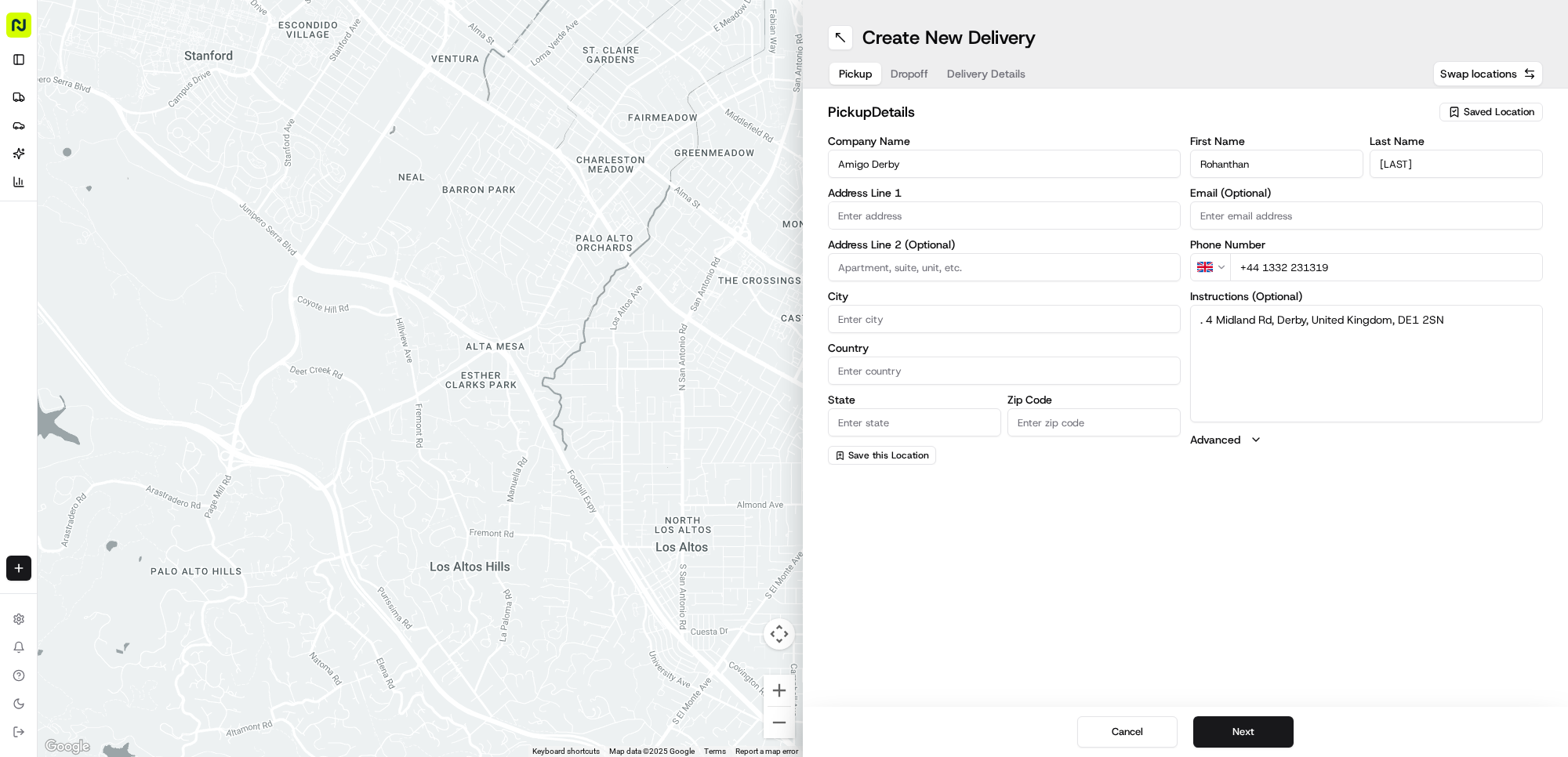 click on "Address Line 1" at bounding box center (1004, 208) 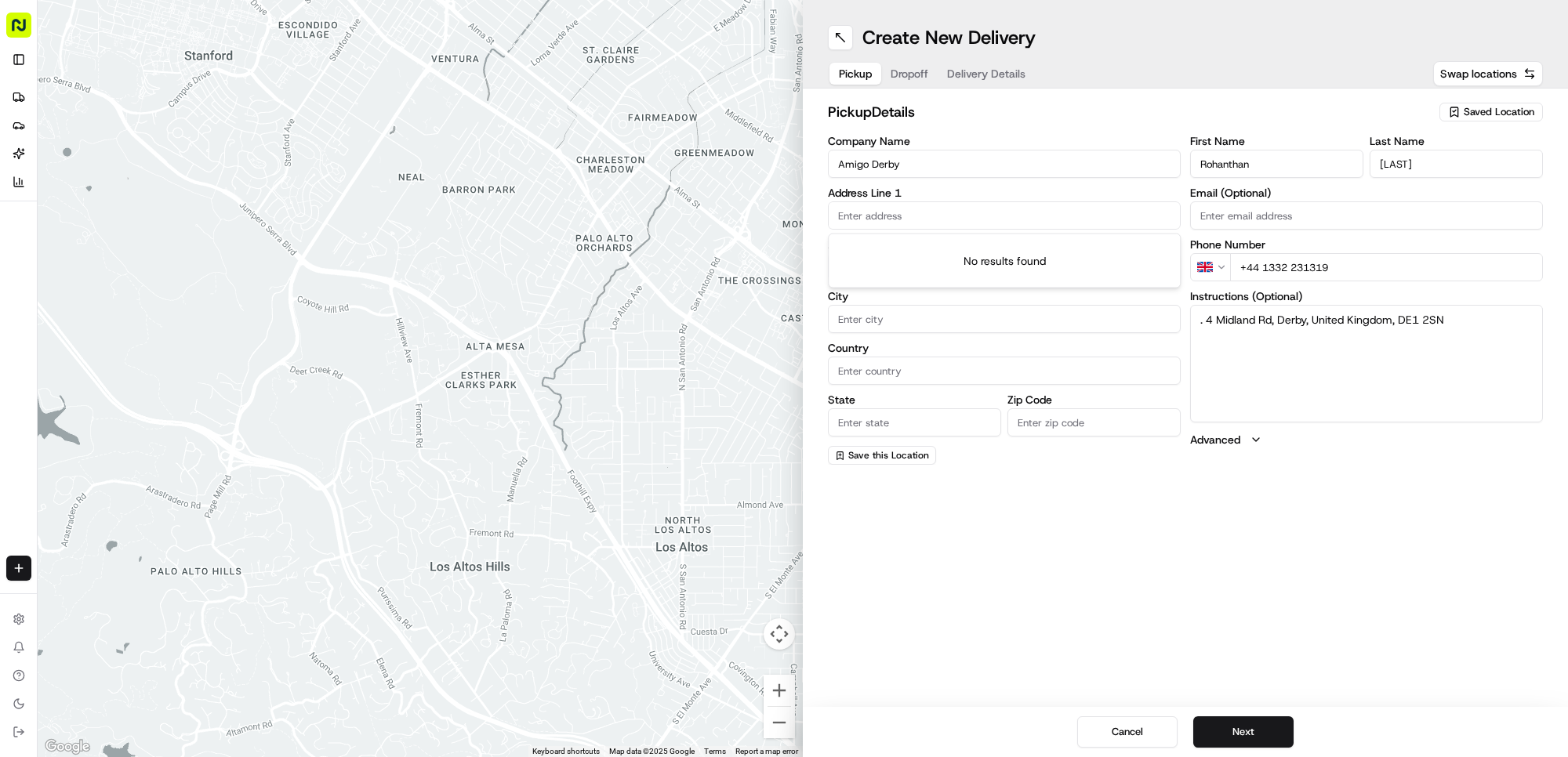 paste on "[NUMBER] [STREET], [CITY], [COUNTRY], [POSTAL_CODE]" 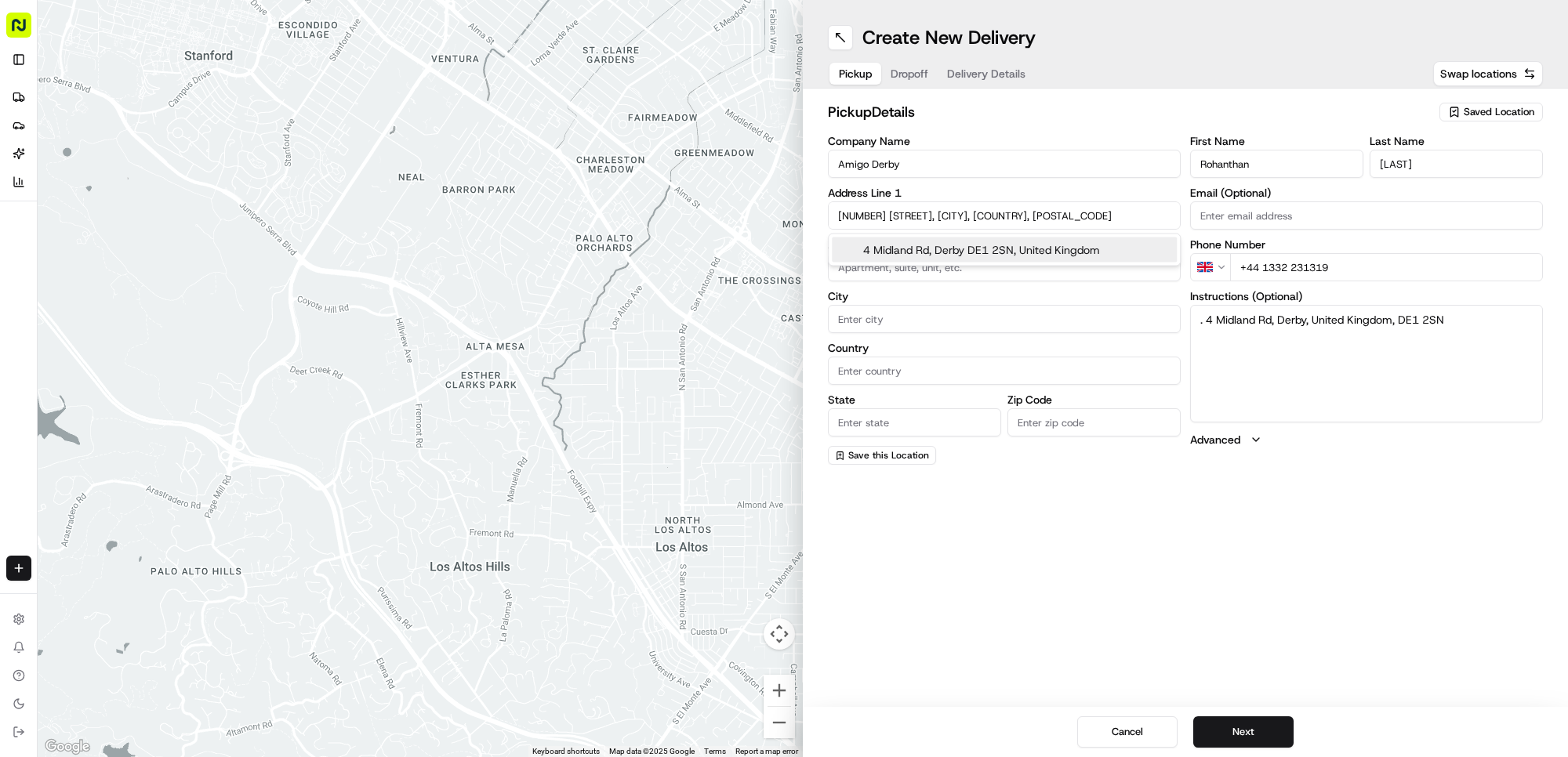 click on "4 Midland Rd, Derby DE1 2SN, United Kingdom" at bounding box center (1004, 250) 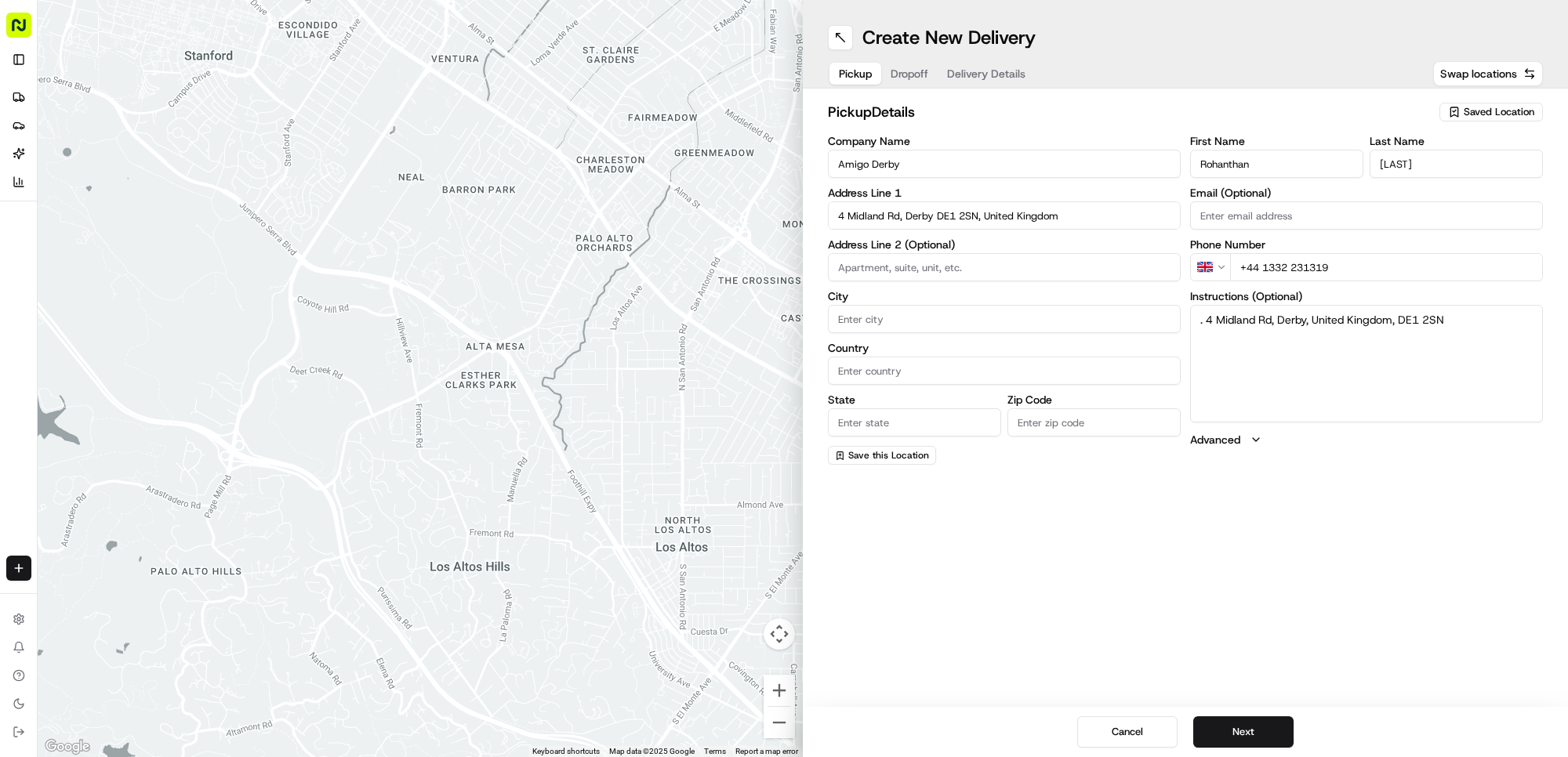 type on "4 Midland Rd, Derby DE1 2SN, UK" 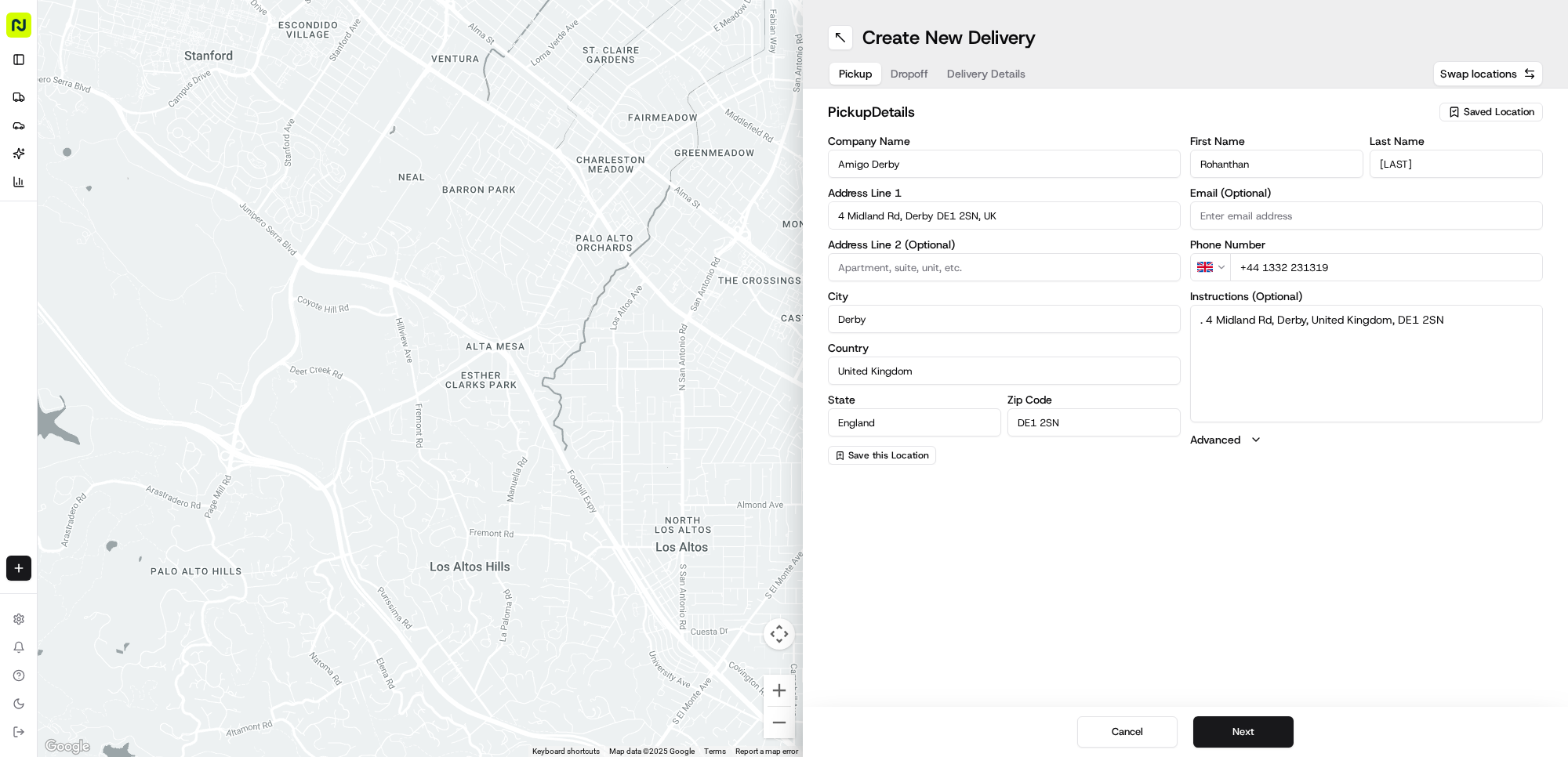 type on "4 Midland Road" 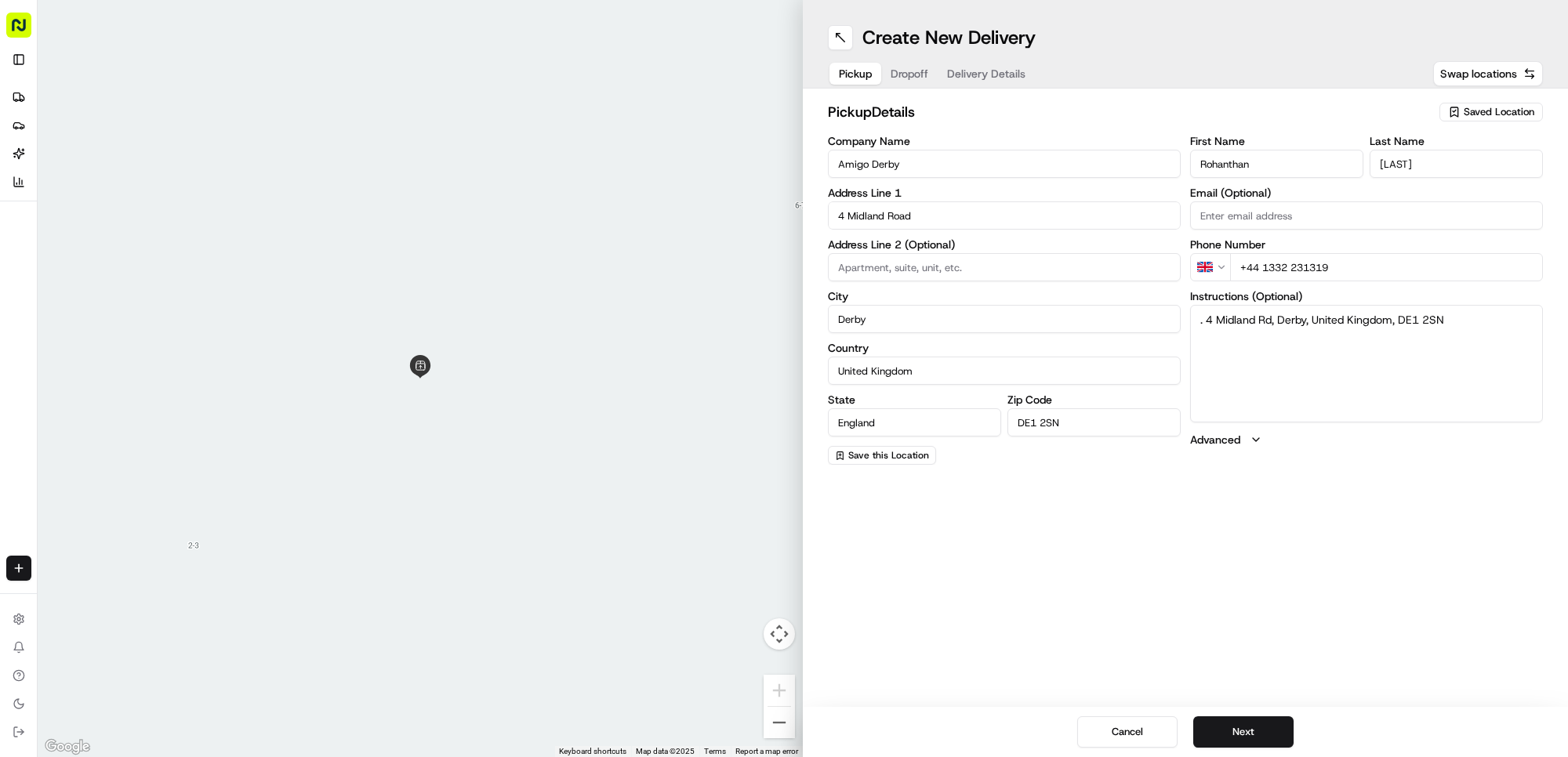 drag, startPoint x: 1208, startPoint y: 318, endPoint x: 1488, endPoint y: 334, distance: 280.45677 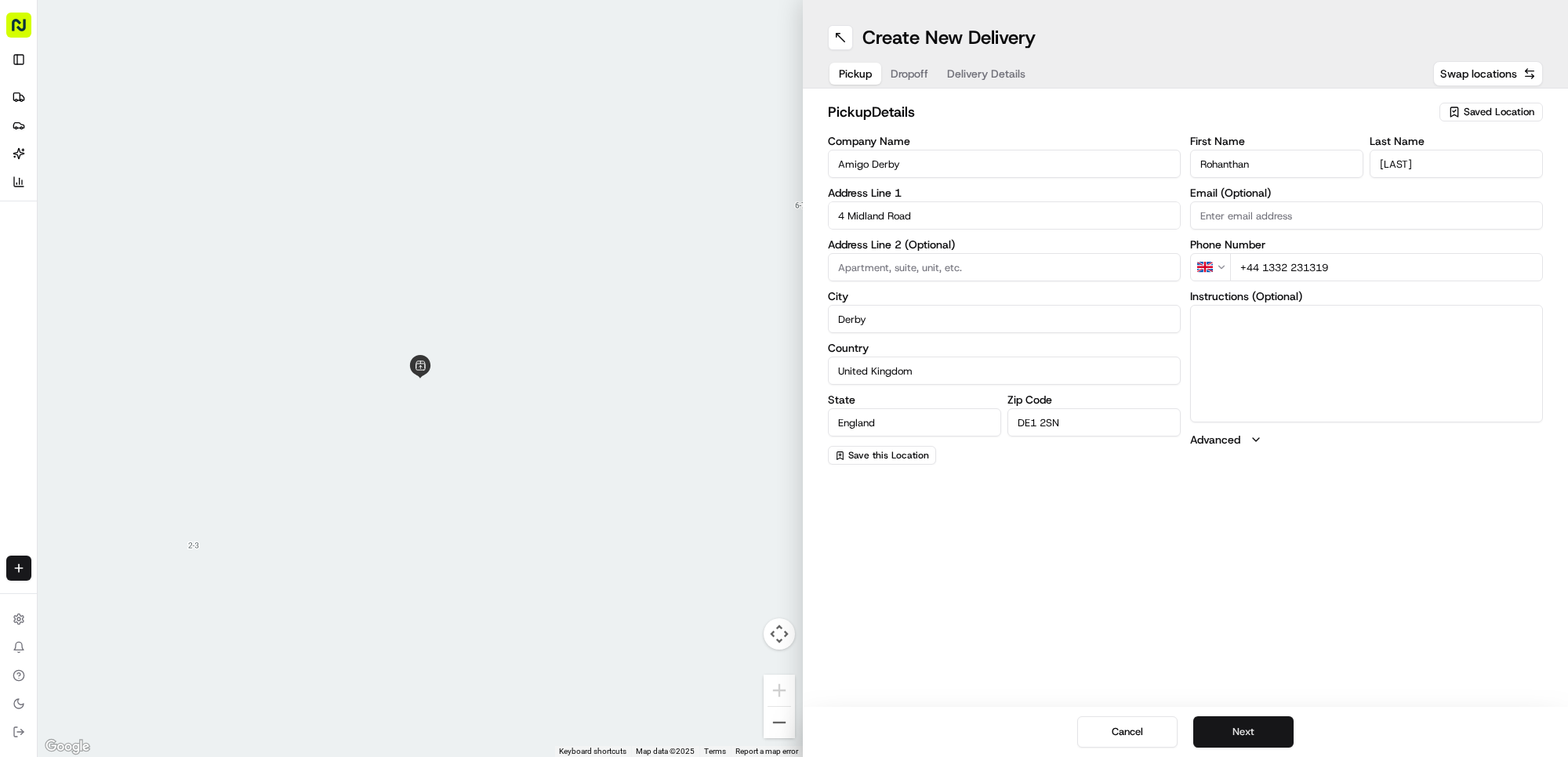 type 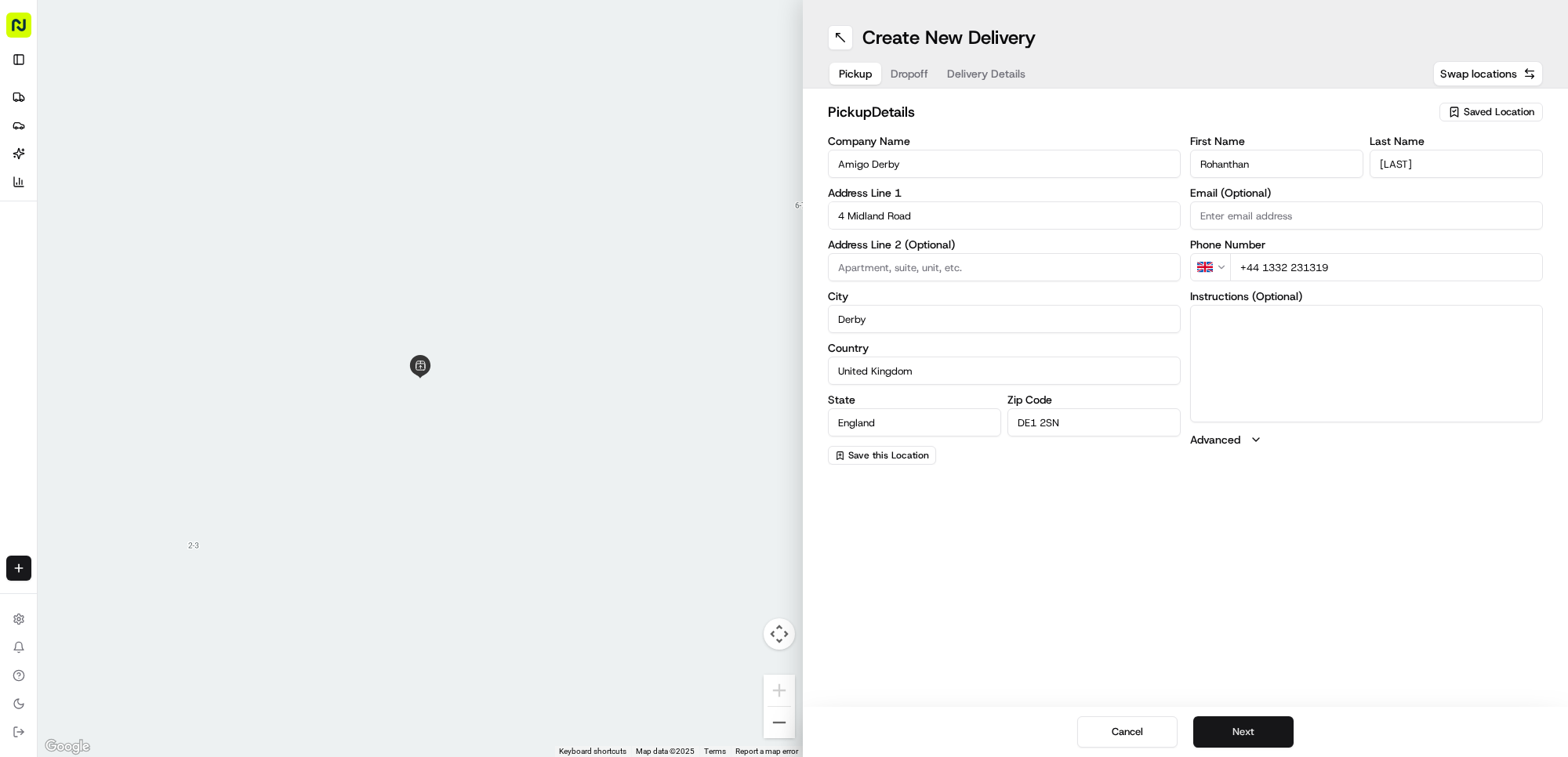 click on "Next" at bounding box center (1243, 732) 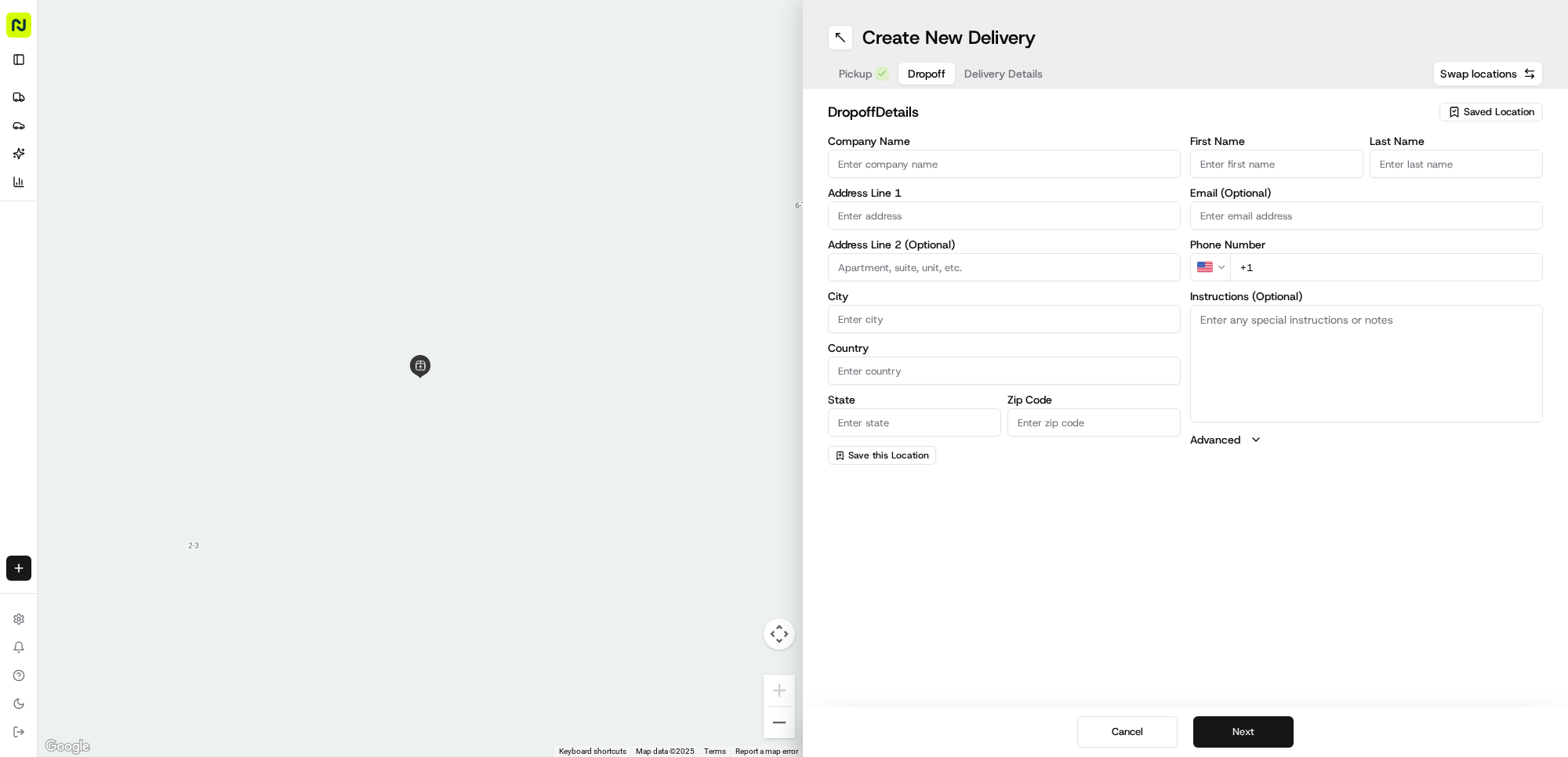 type 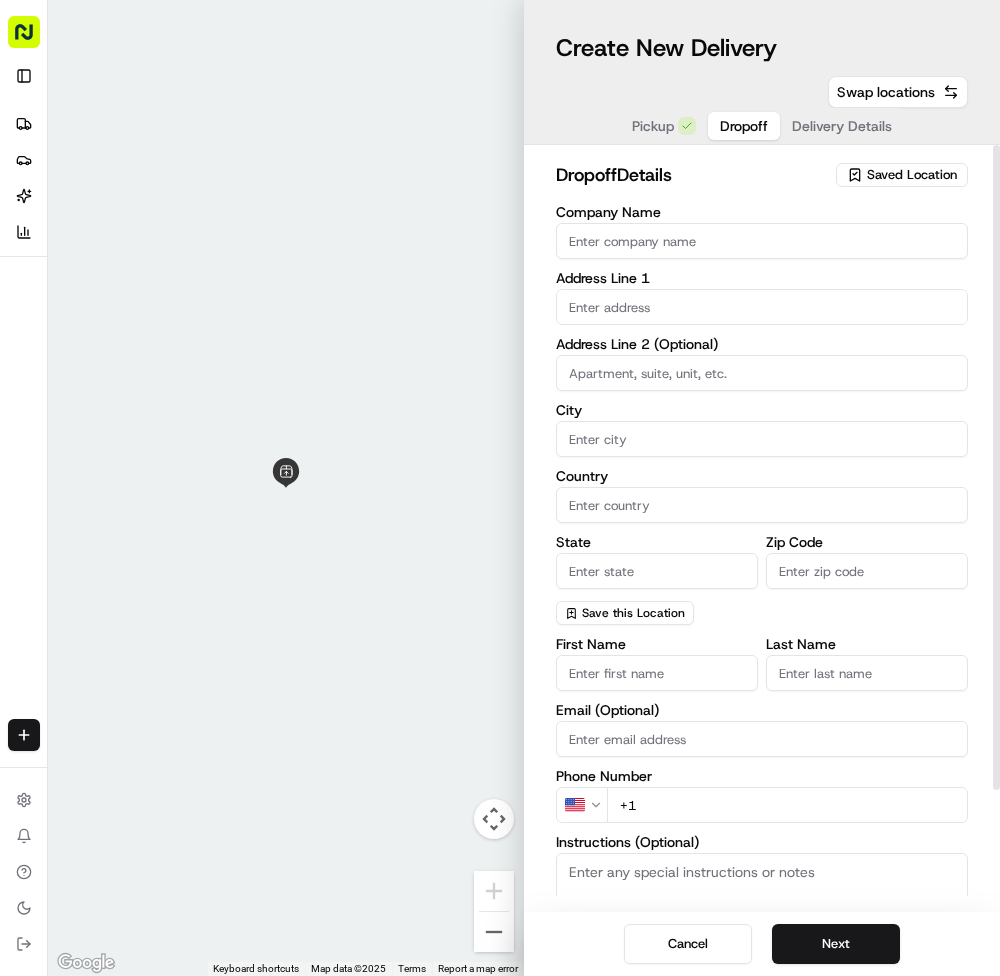 click at bounding box center [286, 488] 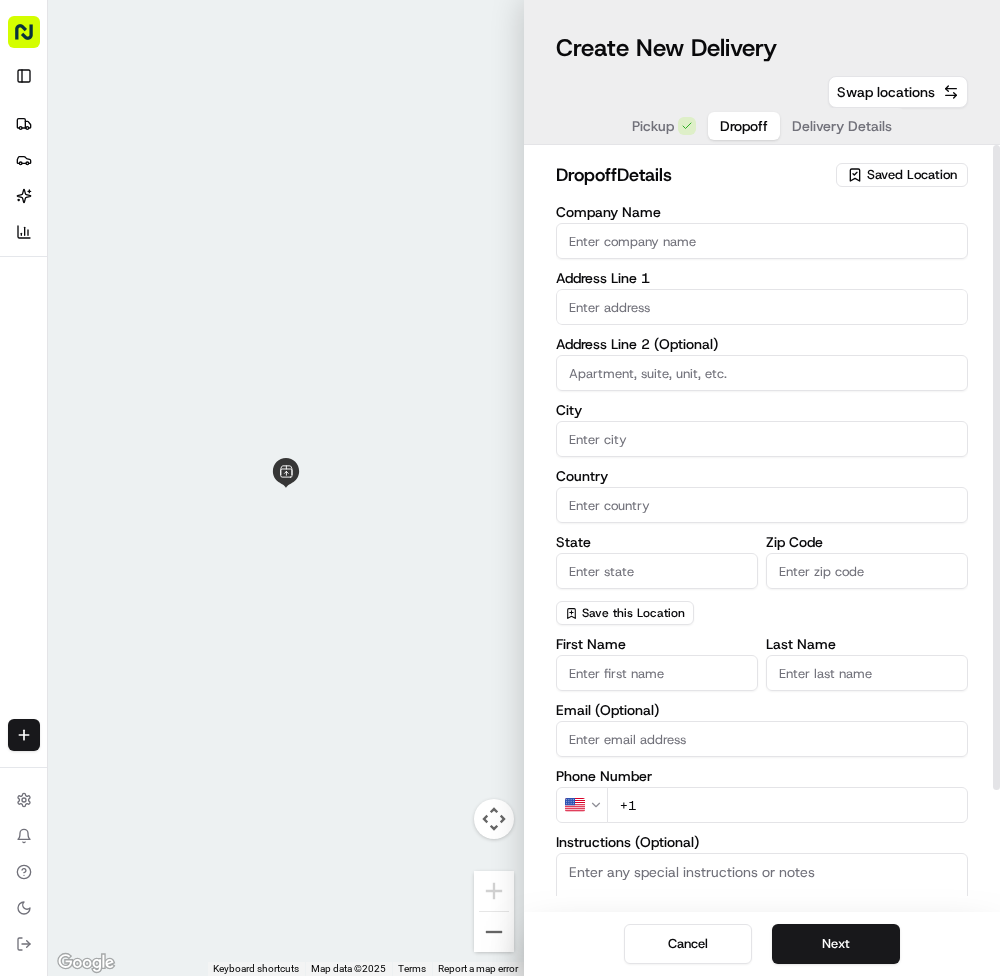 drag, startPoint x: 606, startPoint y: 657, endPoint x: 617, endPoint y: 670, distance: 17.029387 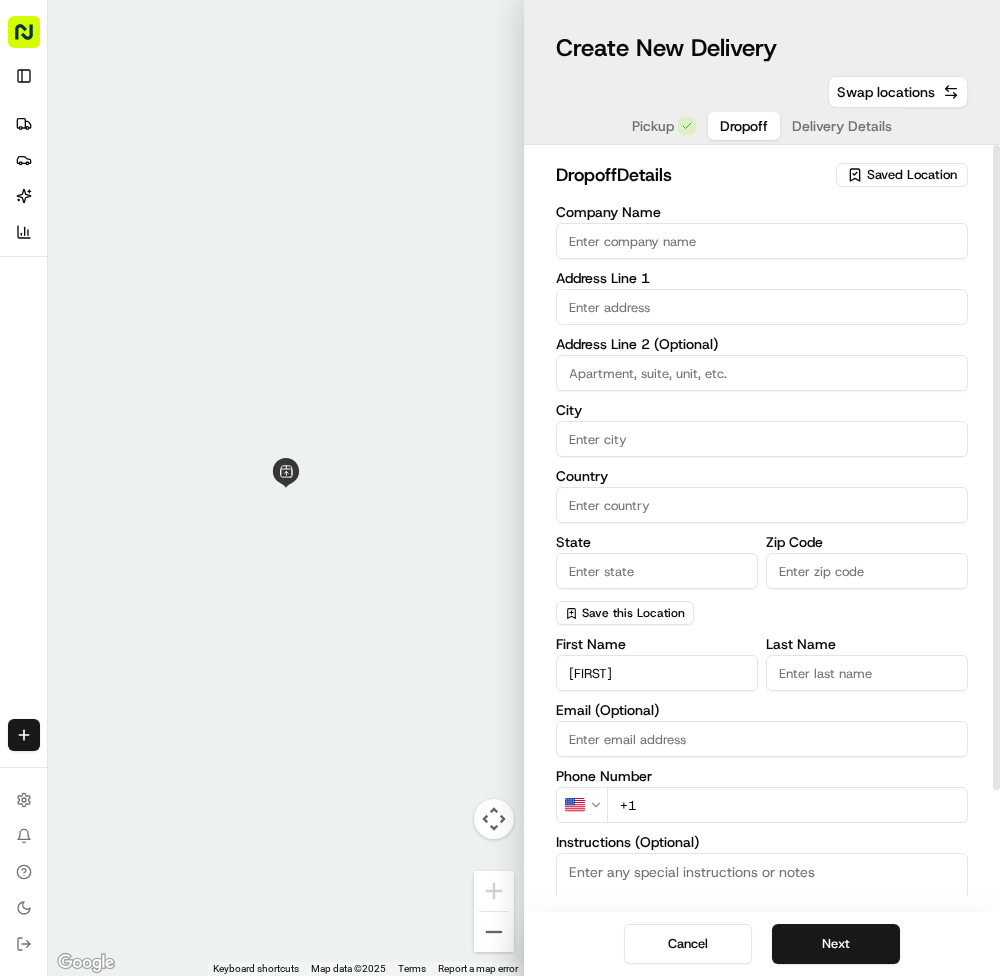 type on "[FIRST]" 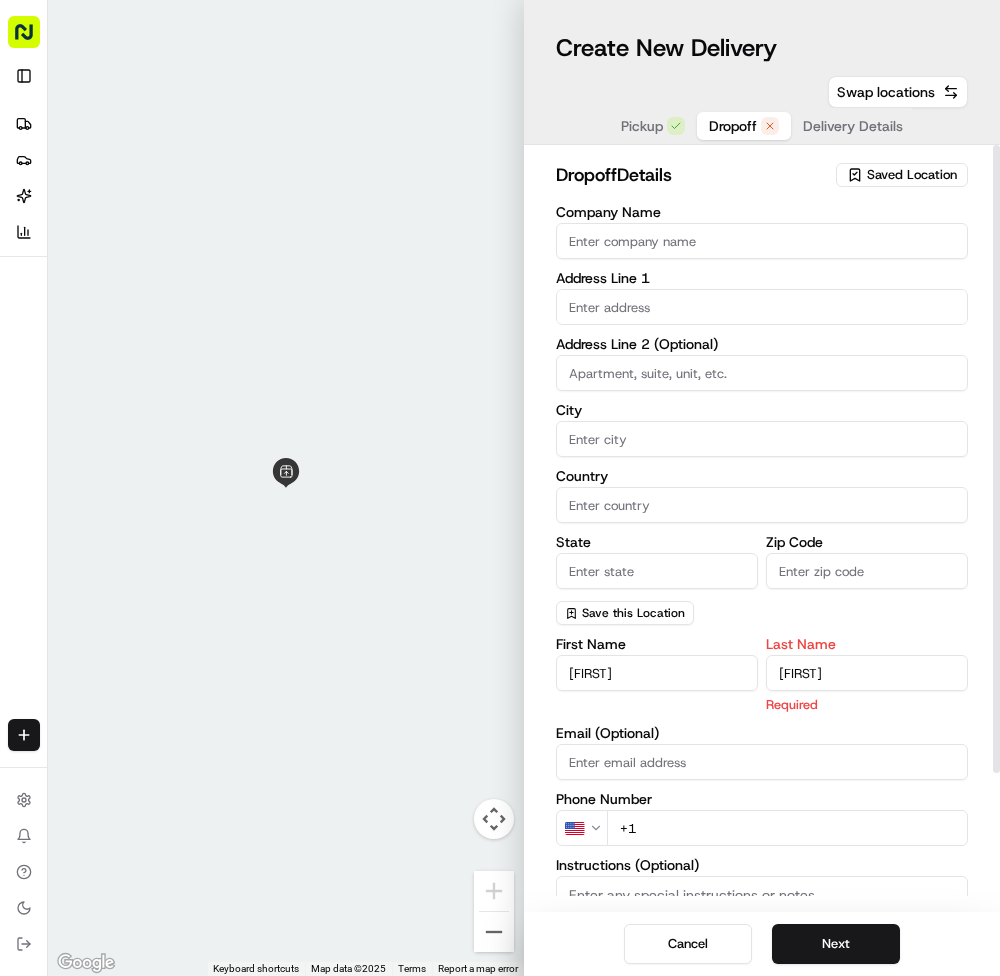type on "[FIRST]" 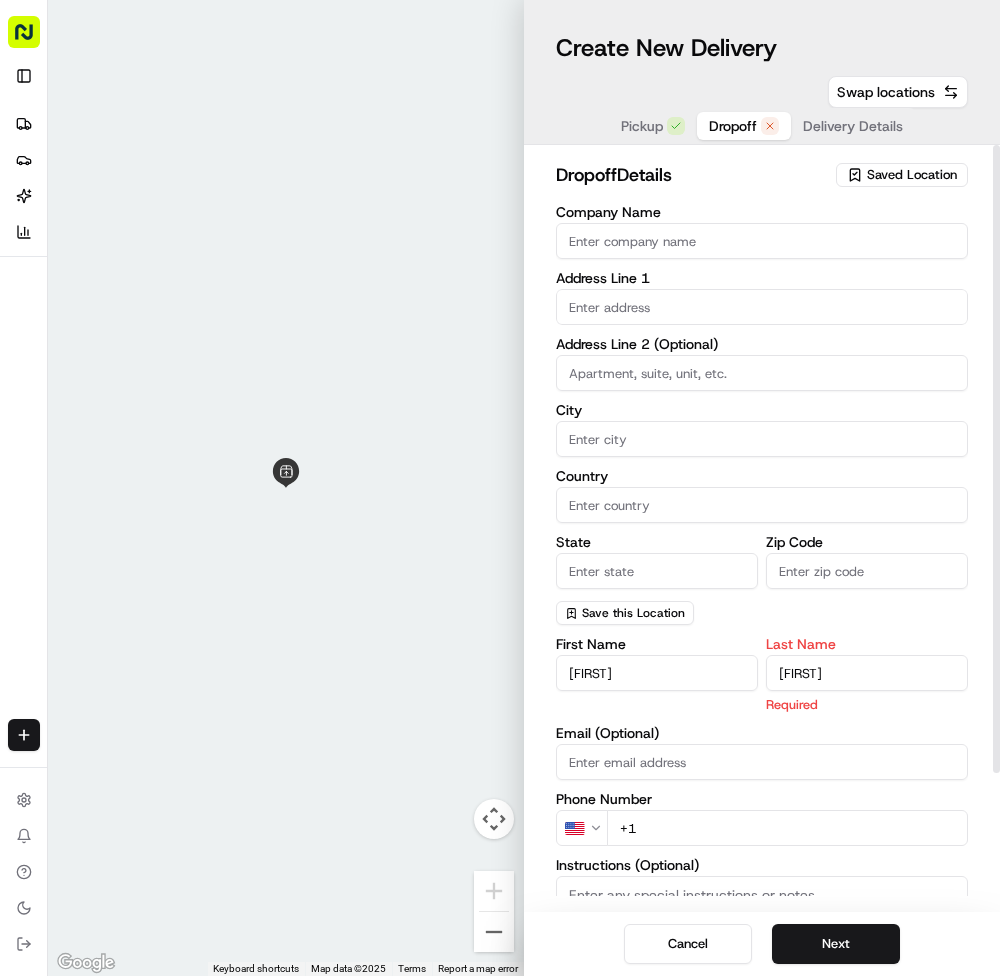 click at bounding box center [762, 307] 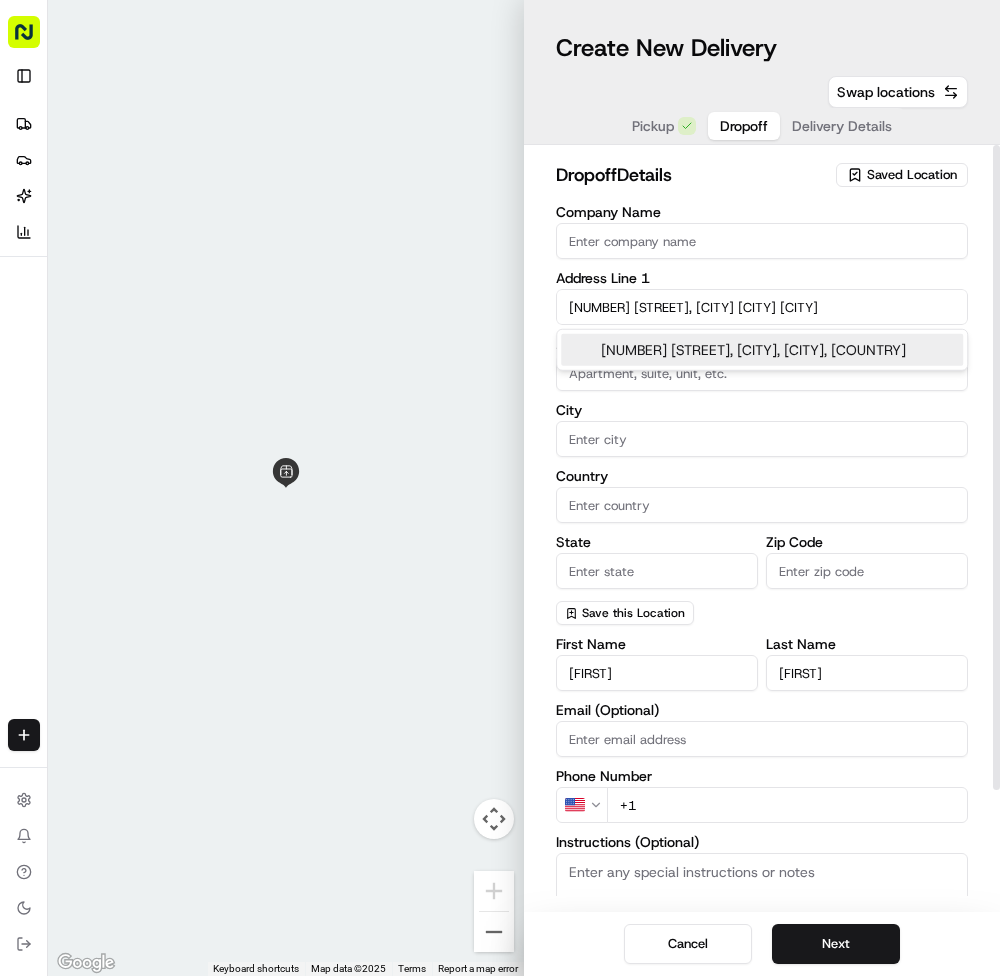 click on "[NUMBER] [STREET], [CITY], [CITY], [COUNTRY]" at bounding box center [762, 350] 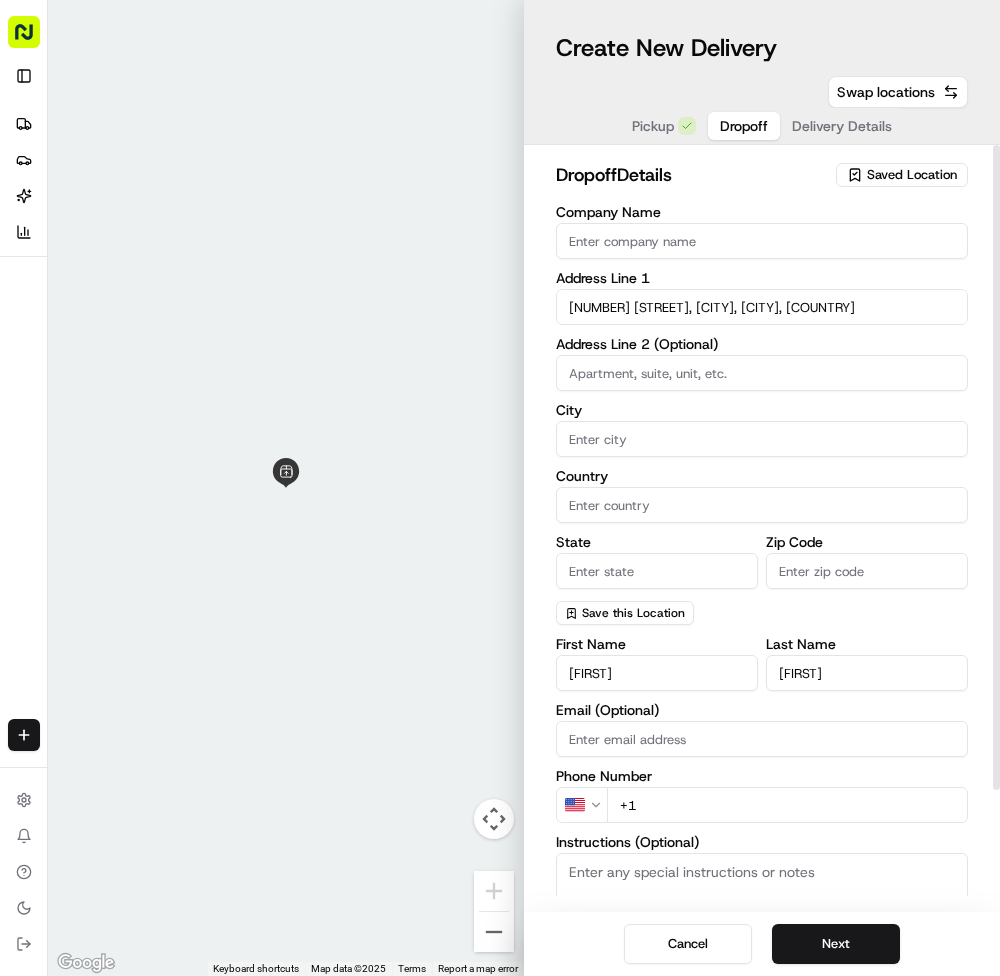 type on "[NUMBER] [STREET], [CITY], [CITY] [POSTAL_CODE], [COUNTRY]" 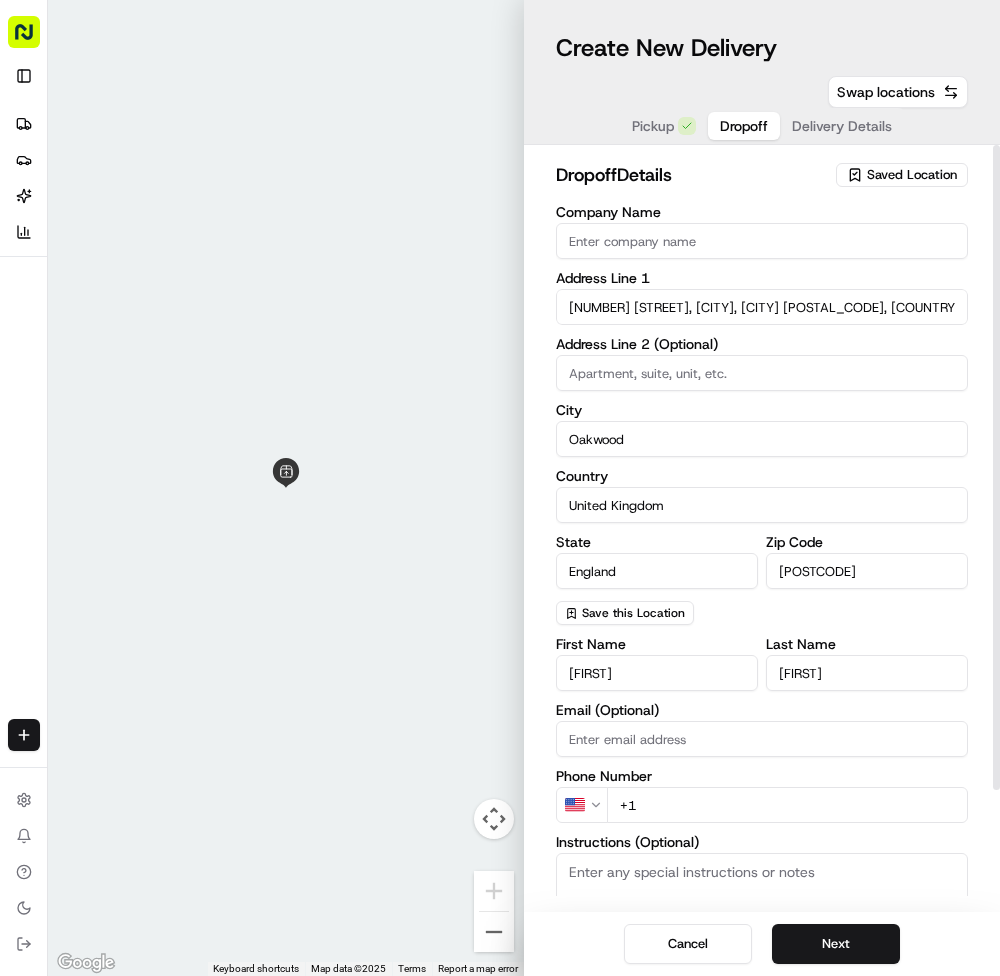 type on "[NUMBER] [STREET]" 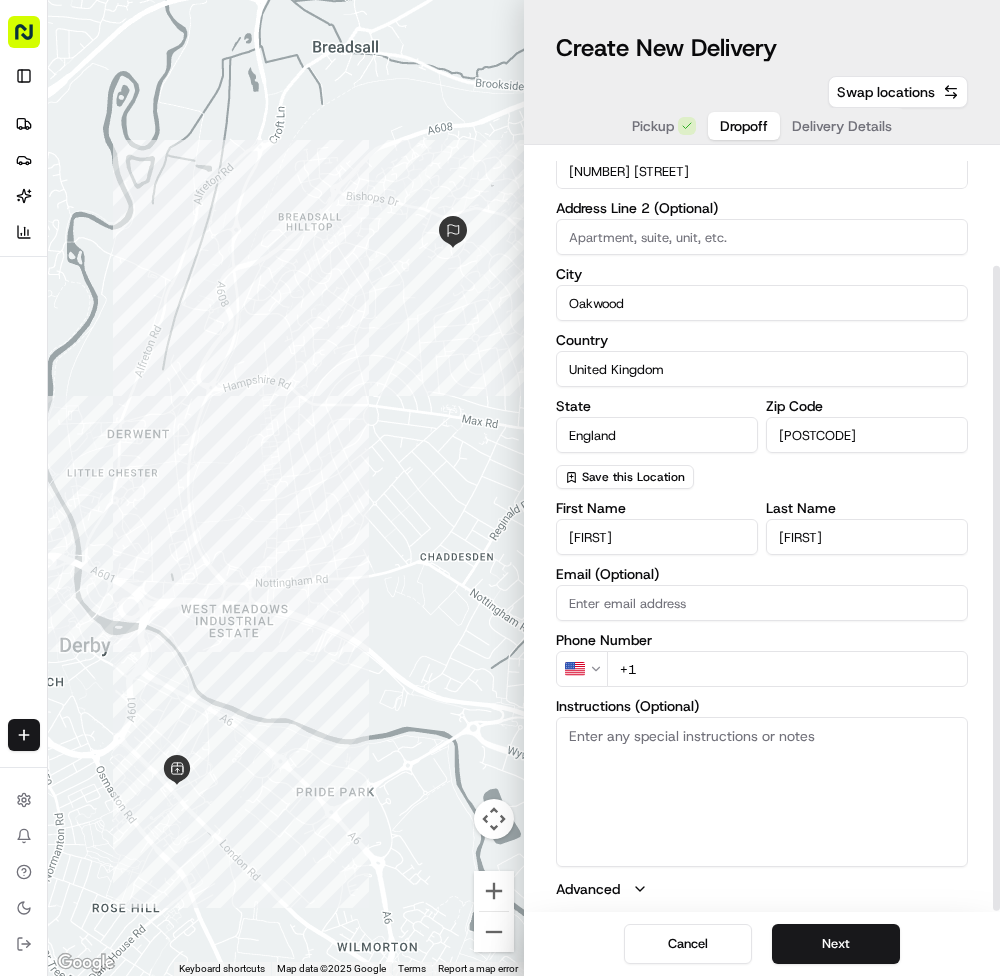 scroll, scrollTop: 138, scrollLeft: 0, axis: vertical 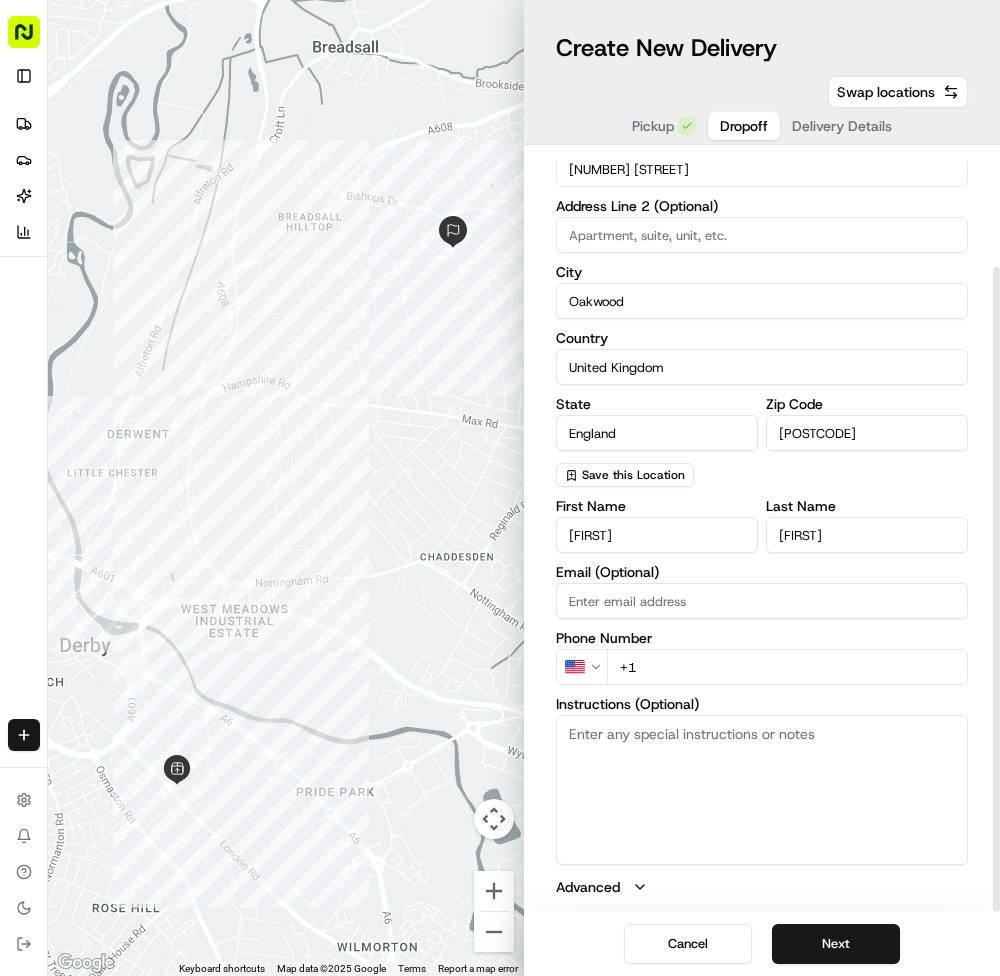 click on "Fusion Kitchen hari@fusionpos.uk Toggle Sidebar Deliveries Providers Nash AI Analytics Favorites Main Menu Members & Organization Organization Users Roles Preferences Customization Tracking Orchestration Automations Dispatch Strategy Locations Pickup Locations Dropoff Locations Billing Billing Refund Requests Integrations Notification Triggers Webhooks API Keys Request Logs Create Settings Notifications Chat with us! Toggle Theme Log out ← Move left → Move right ↑ Move up ↓ Move down + Zoom in - Zoom out Home Jump left by 75% End Jump right by 75% Page Up Jump up by 75% Page Down Jump down by 75% Keyboard shortcuts Map Data Map data ©2025 Google Map data ©2025 Google 200 m Click to toggle between metric and imperial units Terms Report a map error Create New Delivery Pickup Dropoff Delivery Details Swap locations dropoff Details Saved Location Company Name Address Line 1 [NUMBER] [STREET] Address Line 2 (Optional) City Oakwood Country United Kingdom State England Zip Code [POSTAL_CODE]" at bounding box center [500, 488] 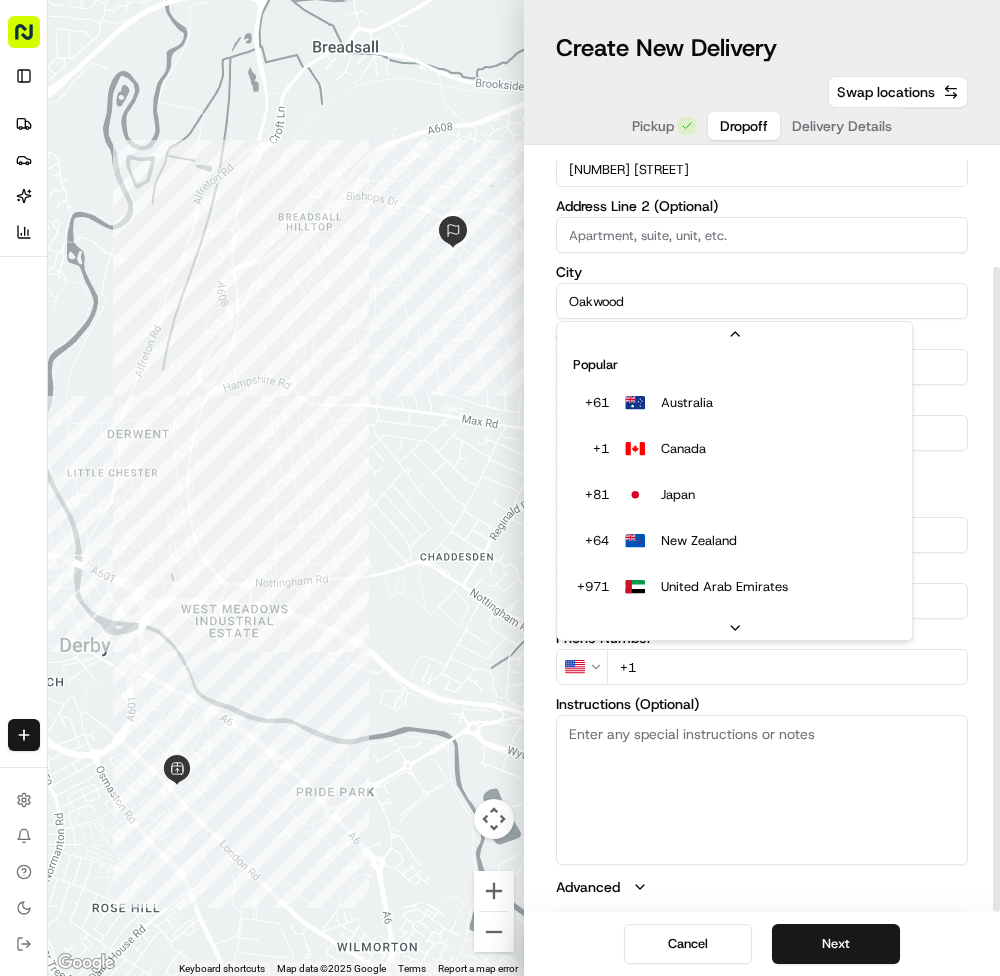 scroll, scrollTop: 86, scrollLeft: 0, axis: vertical 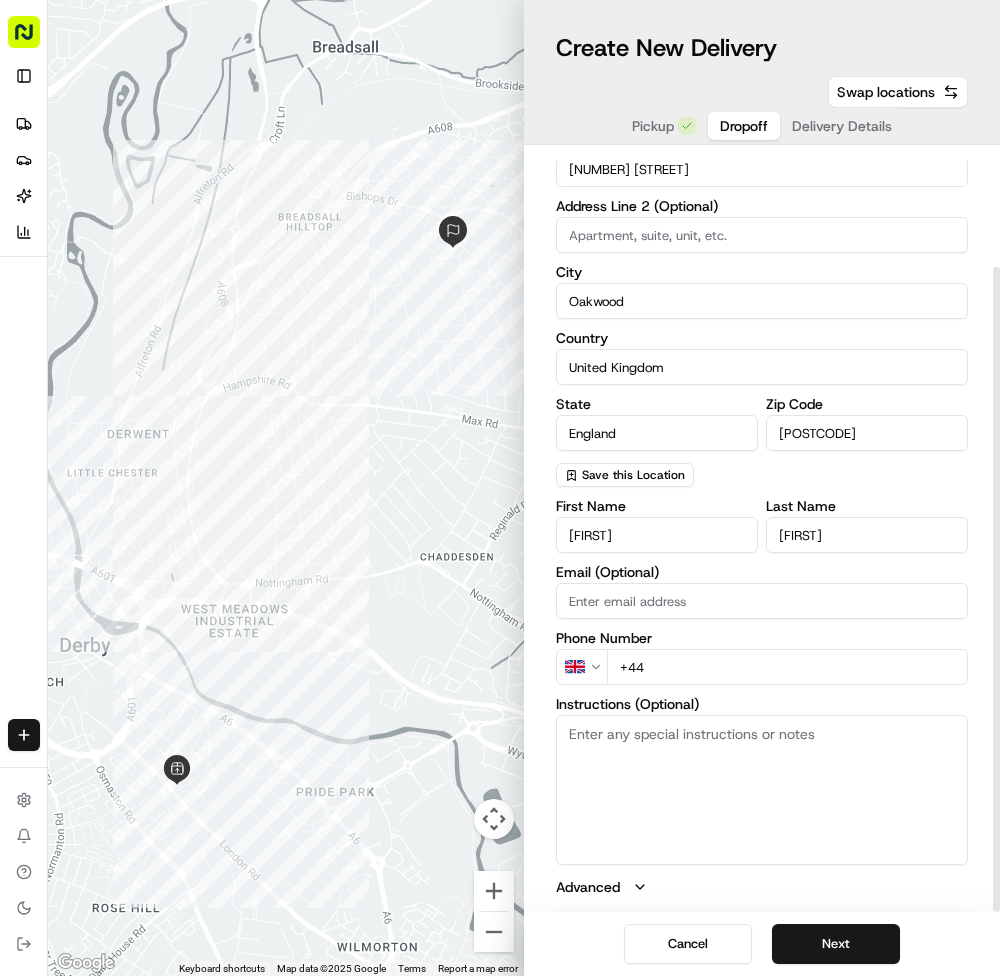 click on "+44" at bounding box center (787, 667) 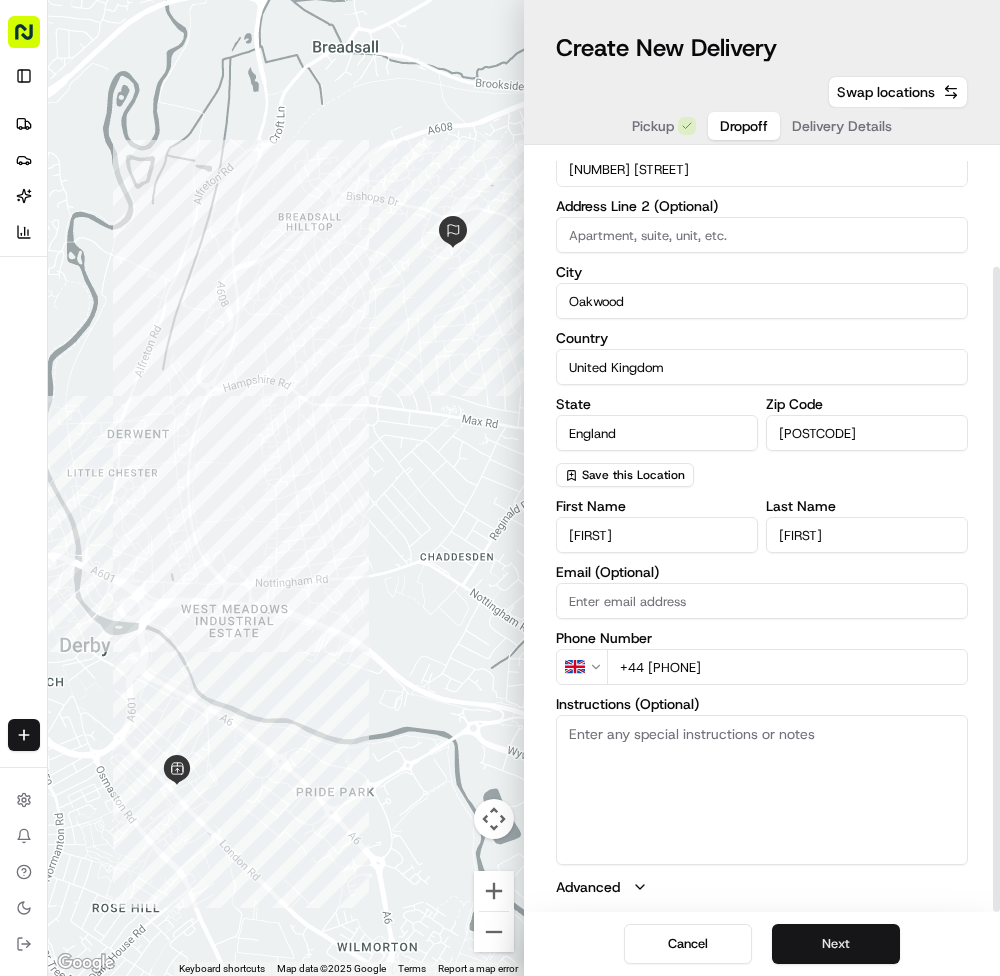 type on "+44 [PHONE]" 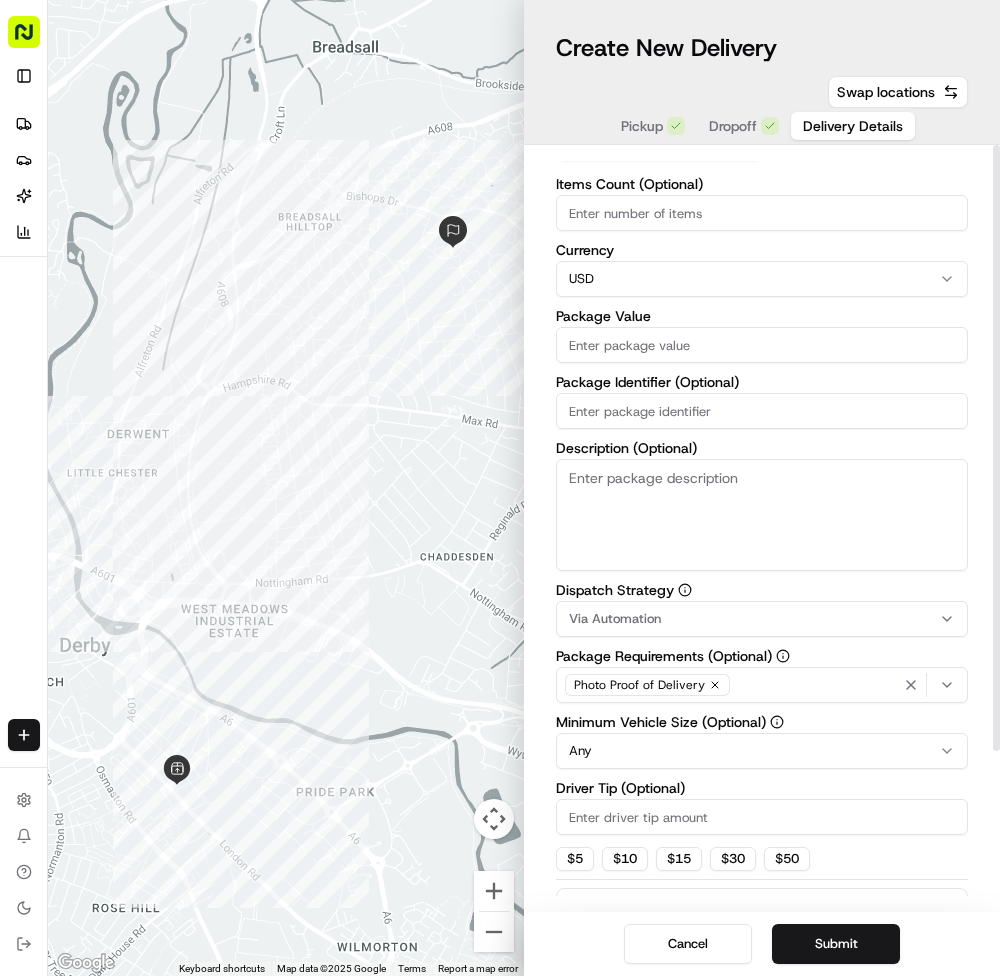 scroll, scrollTop: 0, scrollLeft: 0, axis: both 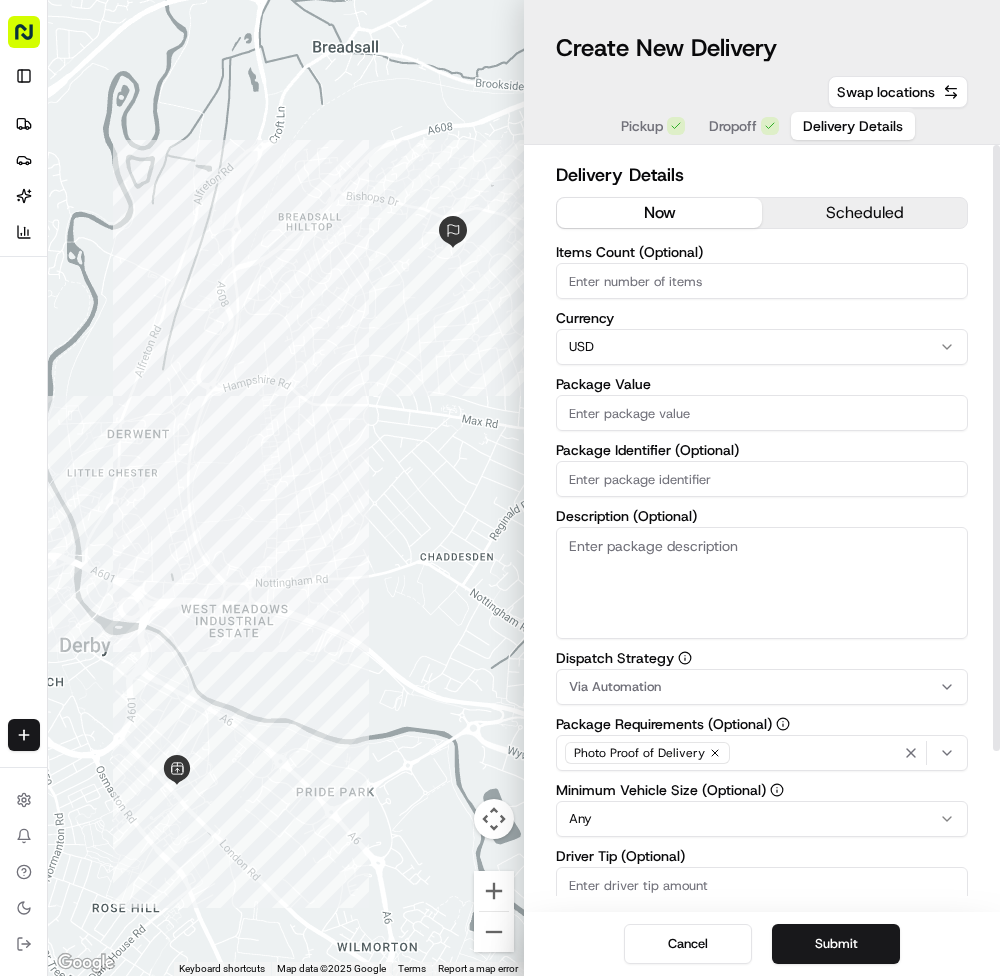 click on "Fusion Kitchen hari@example.com Toggle Sidebar Deliveries Providers Nash AI Analytics Favorites Main Menu Members & Organization Organization Users Roles Preferences Customization Tracking Orchestration Automations Dispatch Strategy Locations Pickup Locations Dropoff Locations Billing Billing Refund Requests Integrations Notification Triggers Webhooks API Keys Request Logs Create Settings Notifications Chat with us! Toggle Theme Log out ← Move left → Move right ↑ Move up ↓ Move down + Zoom in - Zoom out Home Jump left by 75% End Jump right by 75% Page Up Jump up by 75% Page Down Jump down by 75% Keyboard shortcuts Map Data Map data ©2025 Google Map data ©2025 Google 200 m Click to toggle between metric and imperial units Terms Report a map error Create New Delivery Pickup Dropoff Delivery Details Swap locations Delivery Details now scheduled Items Count (Optional) Currency USD Package Value Package Identifier (Optional) Description (Optional) Dispatch Strategy Via Automation Any $" at bounding box center [500, 488] 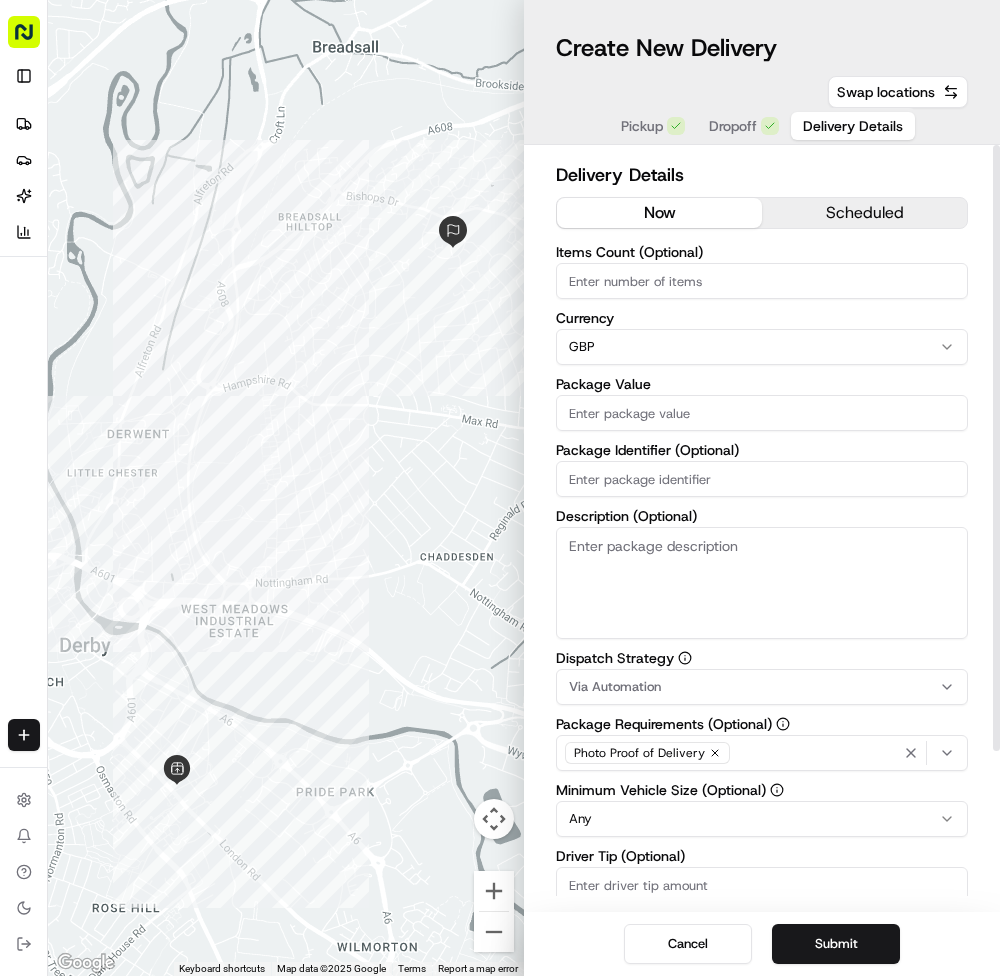 click on "Package Value" at bounding box center (762, 413) 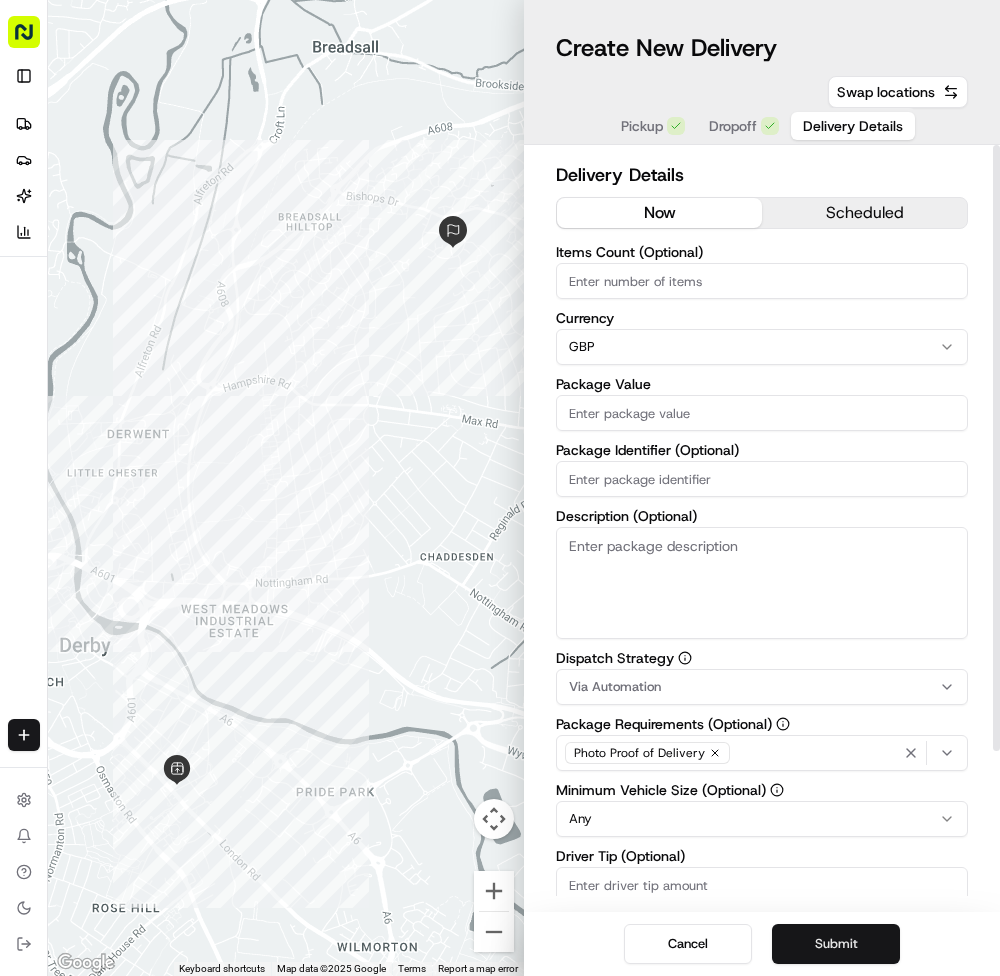 type on "[NUMBER]" 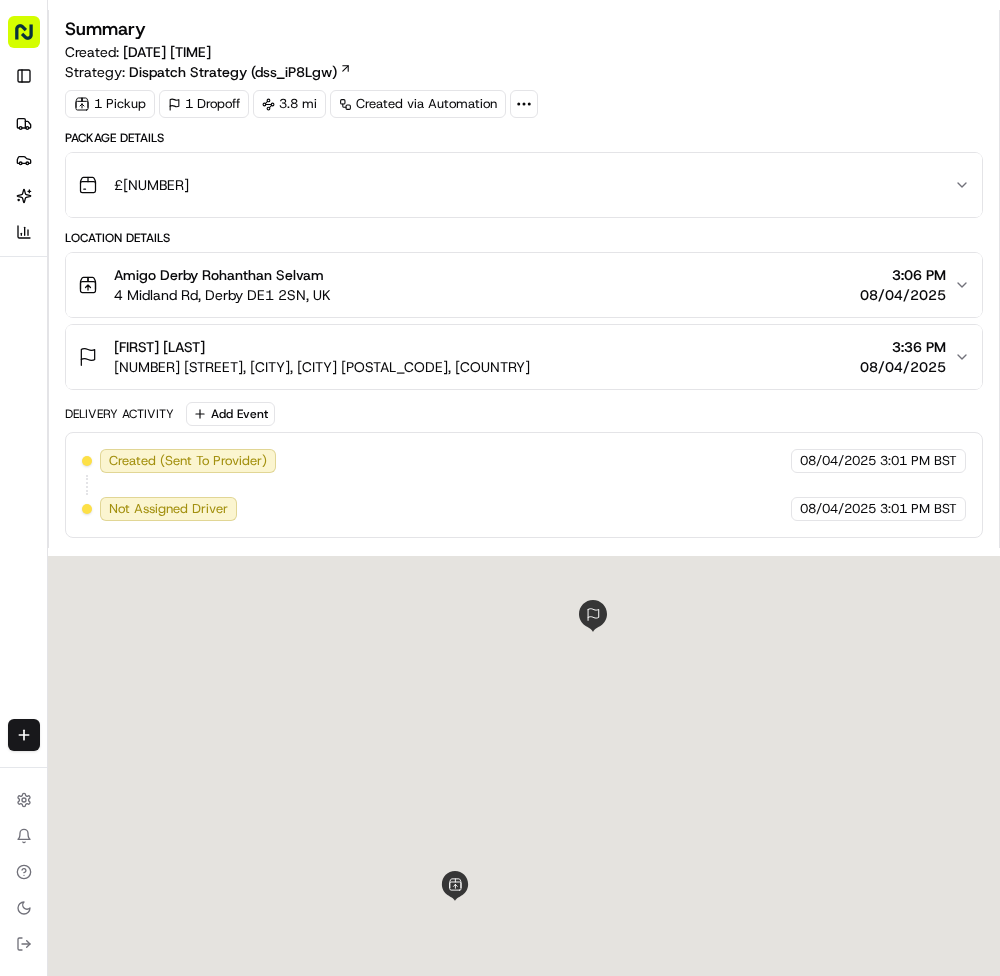 scroll, scrollTop: 0, scrollLeft: 0, axis: both 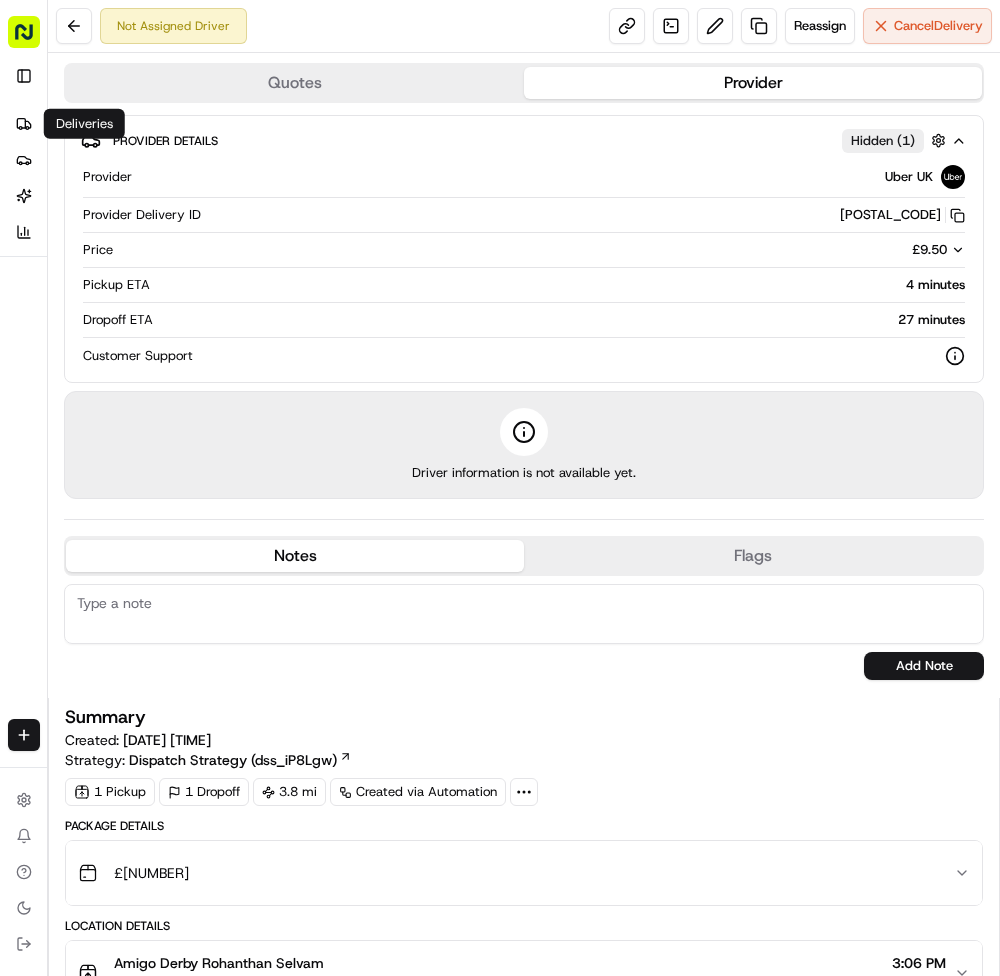 click on "Deliveries Providers Nash AI Analytics" at bounding box center (42, 178) 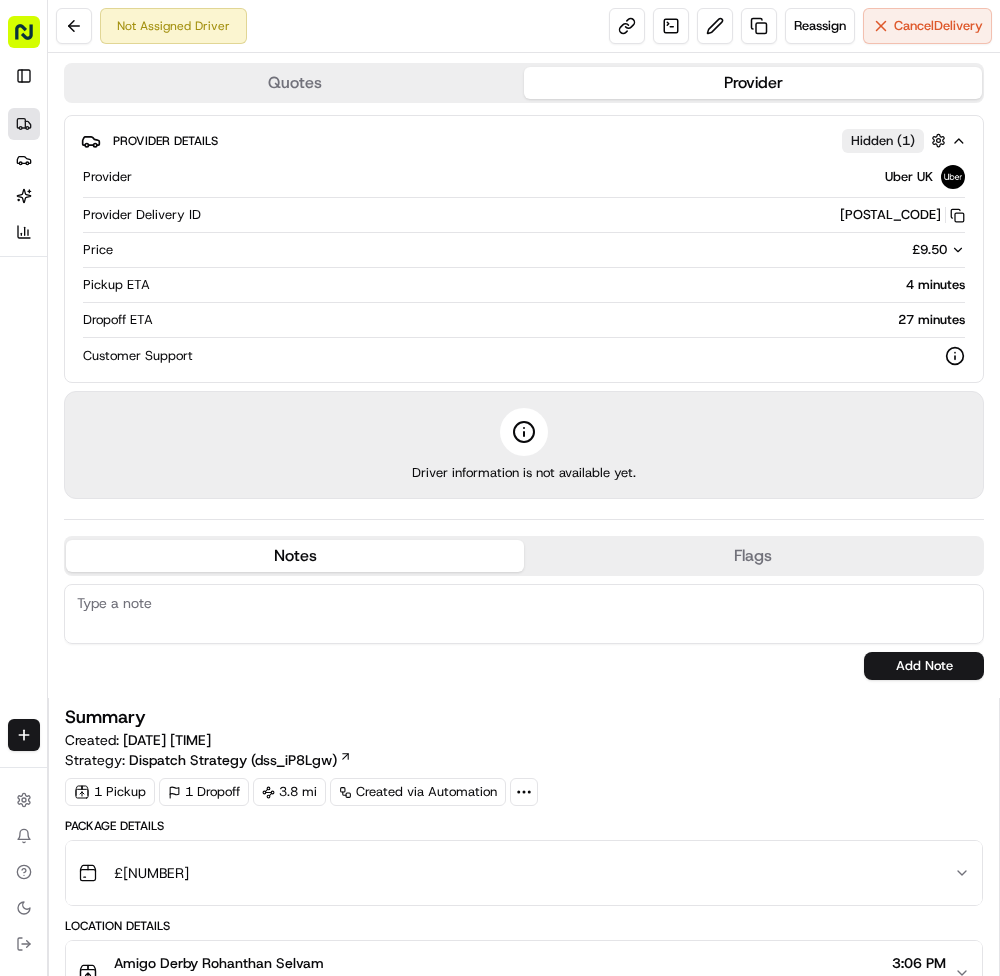 click 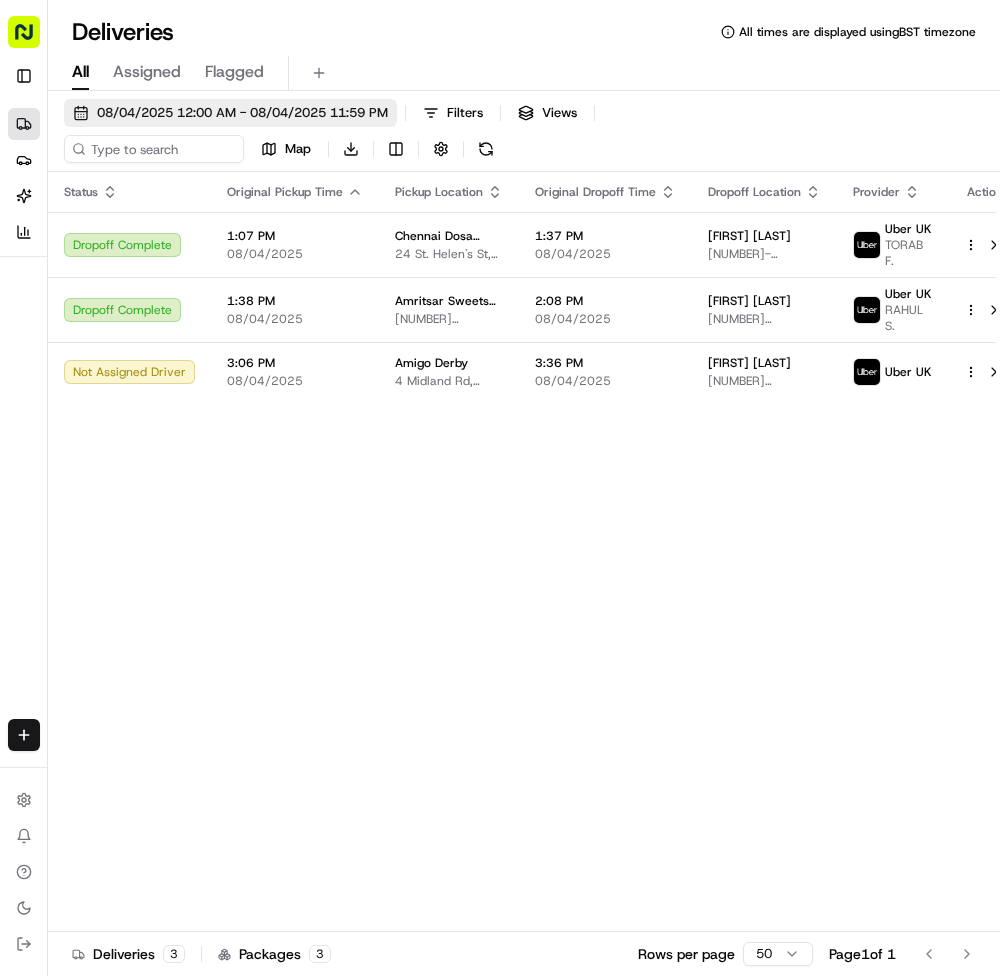 click on "08/04/2025 12:00 AM - 08/04/2025 11:59 PM" at bounding box center [242, 113] 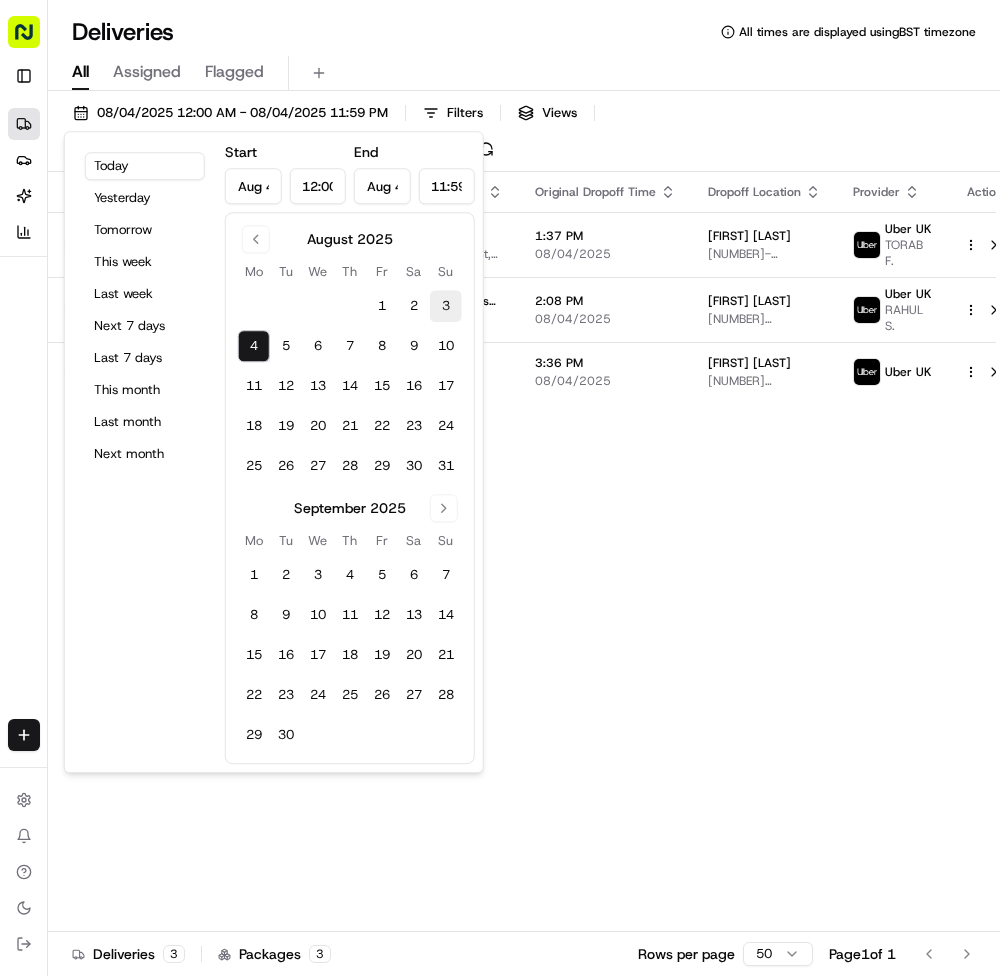 click on "3" at bounding box center [446, 306] 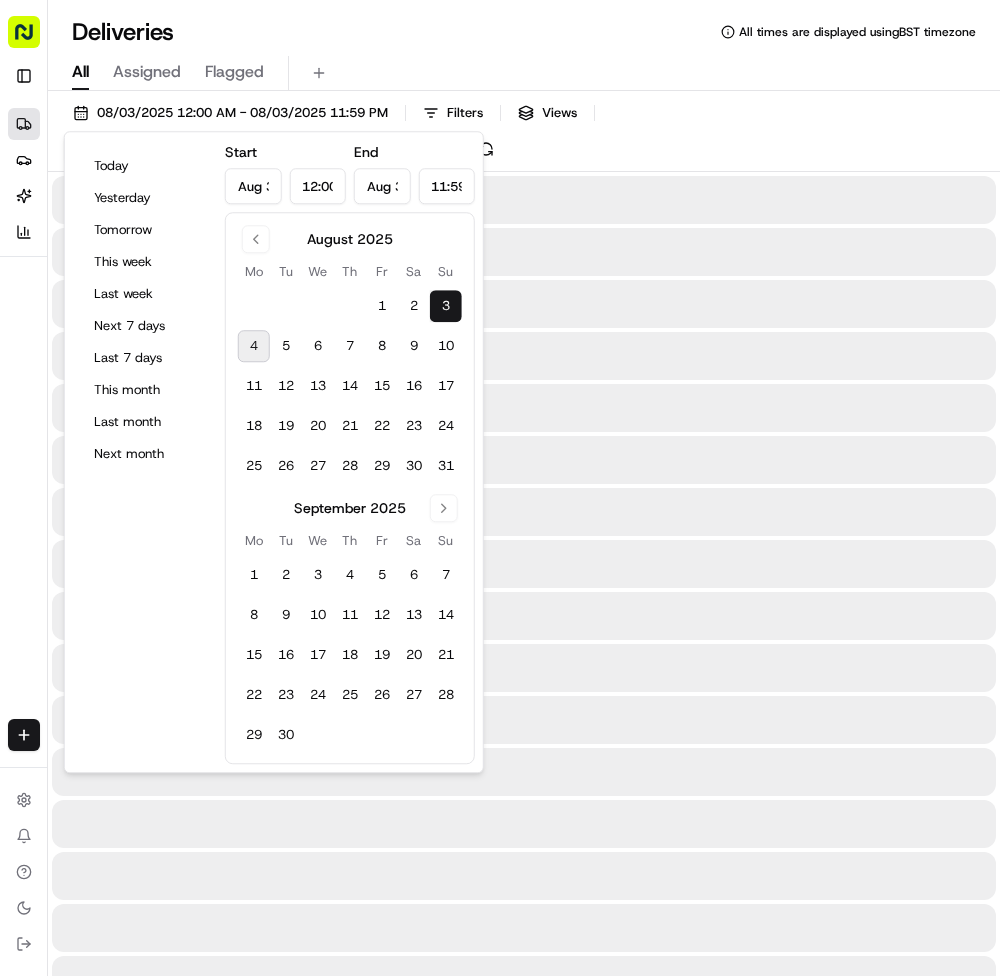 type on "Aug 3, 2025" 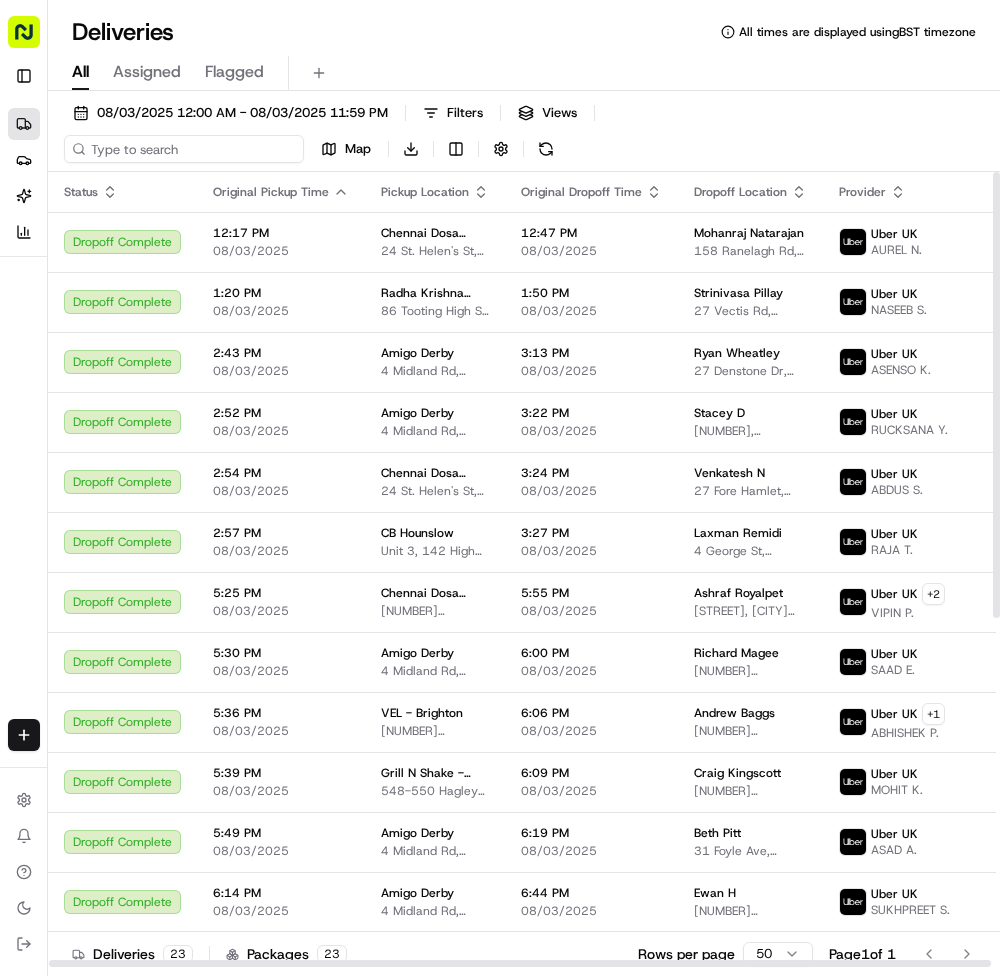 click at bounding box center (184, 149) 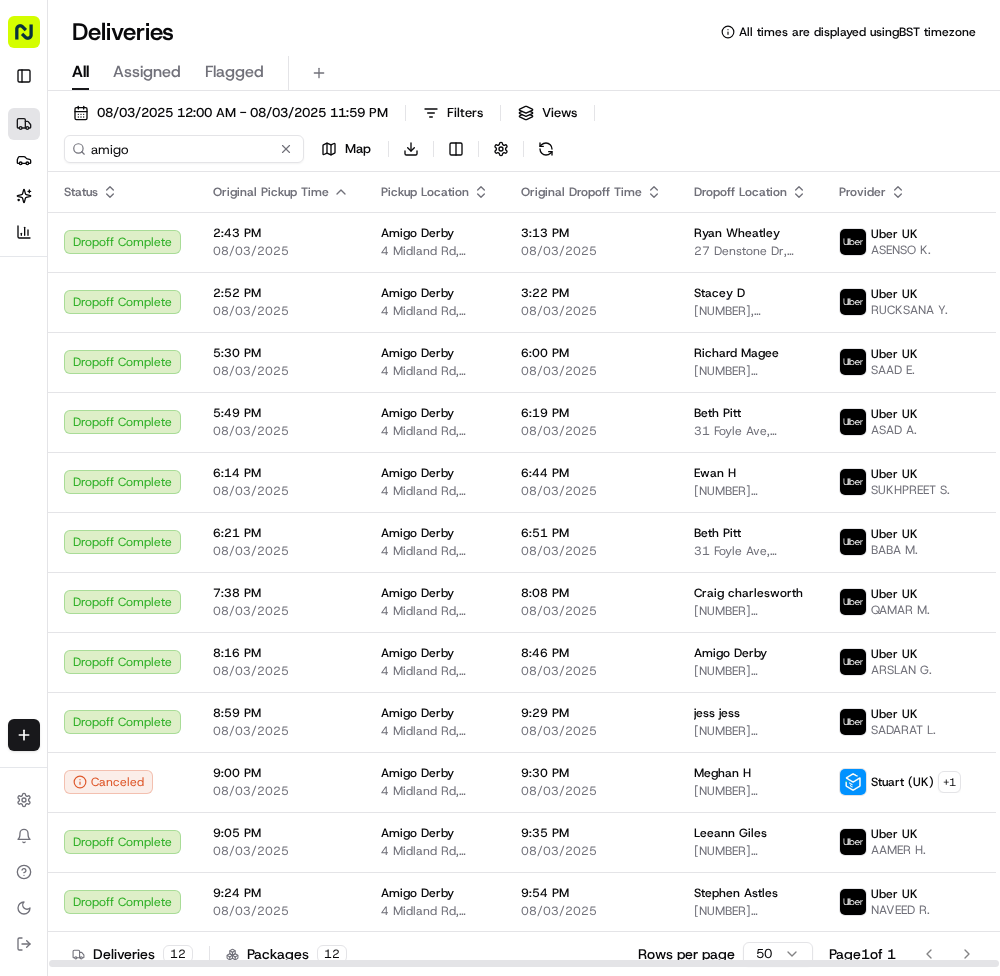 type on "amigo" 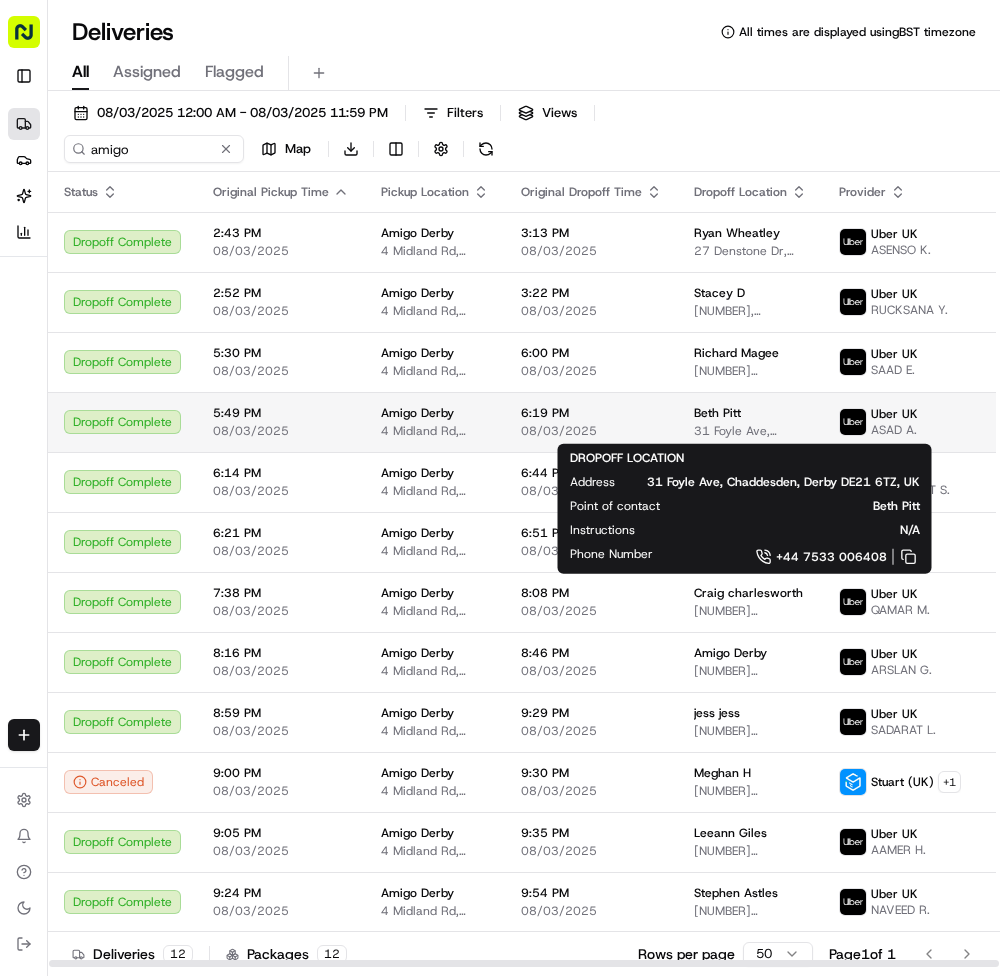 click on "Beth Pitt" at bounding box center [717, 413] 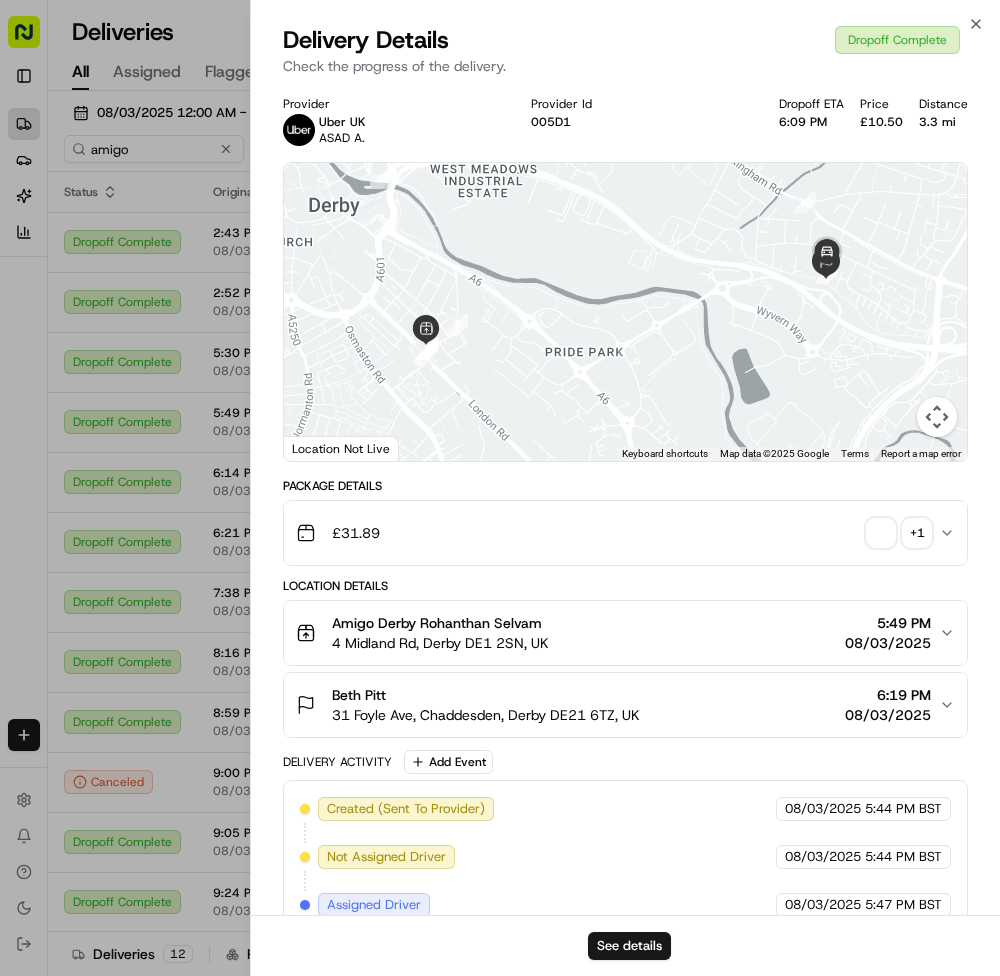 click at bounding box center (881, 533) 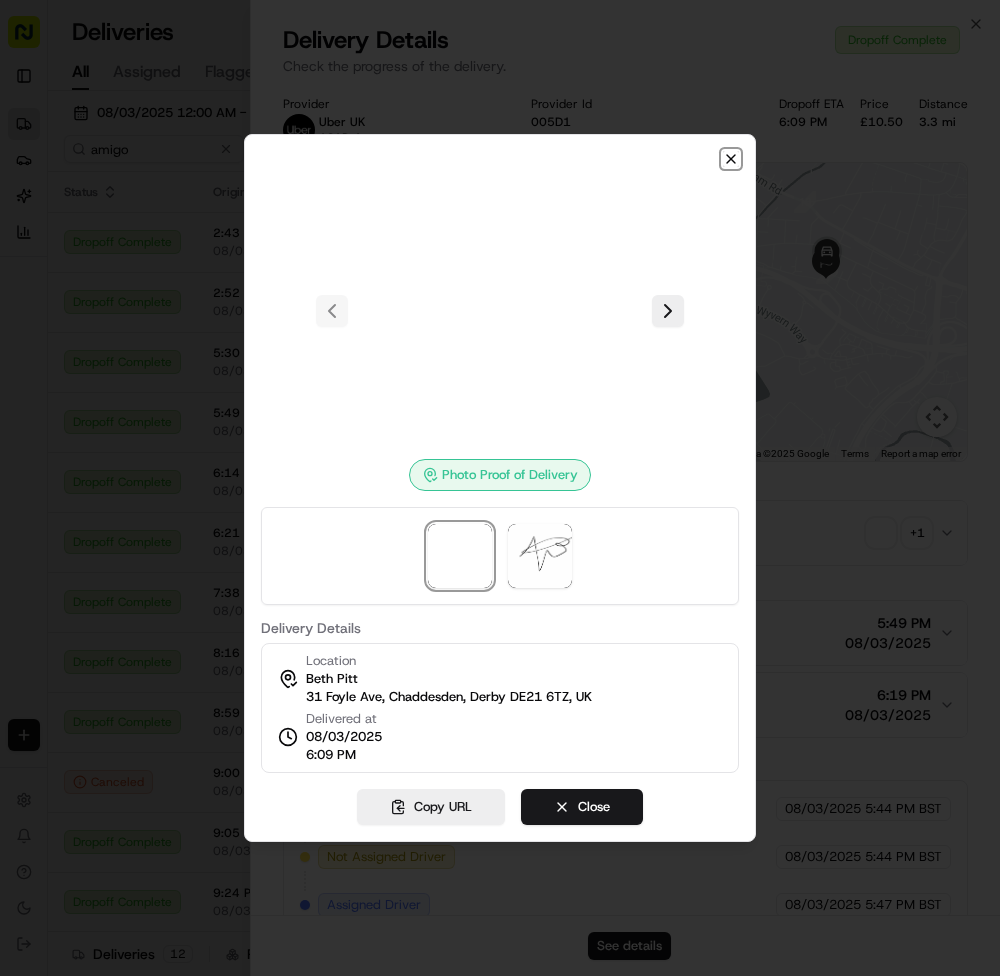 click 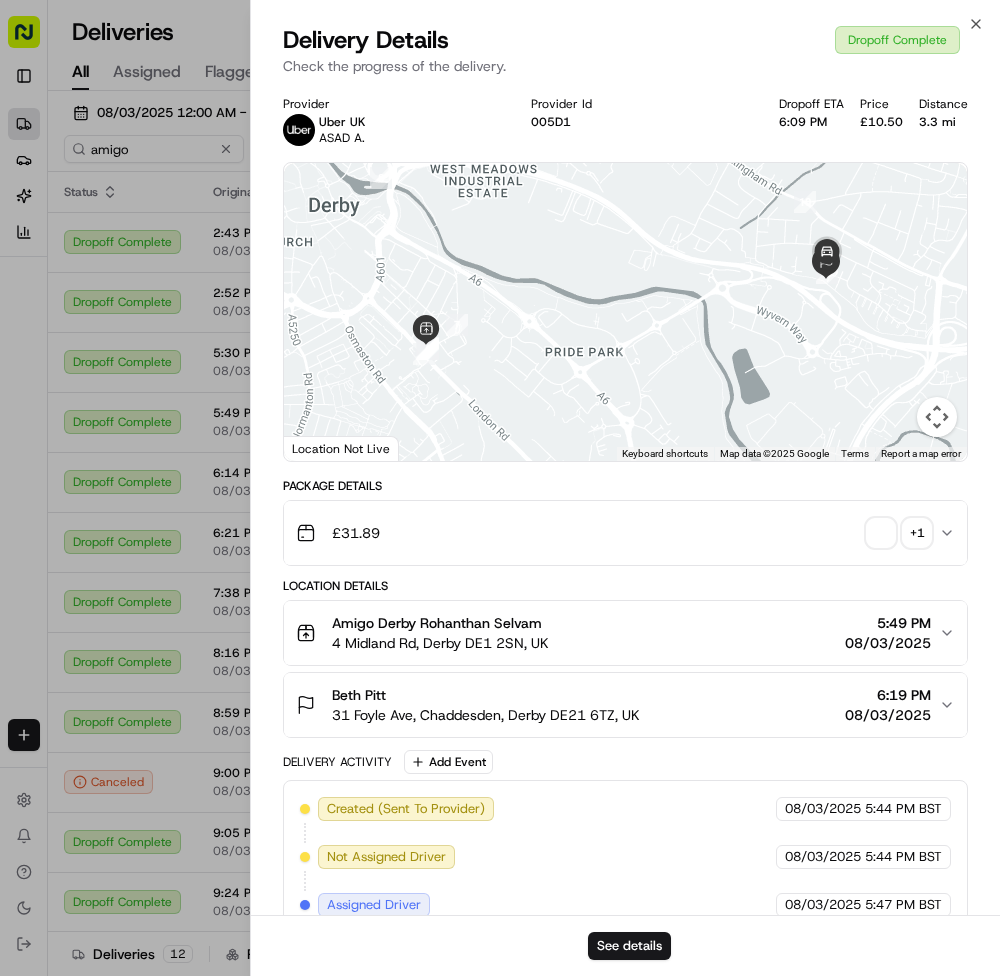 click at bounding box center [881, 533] 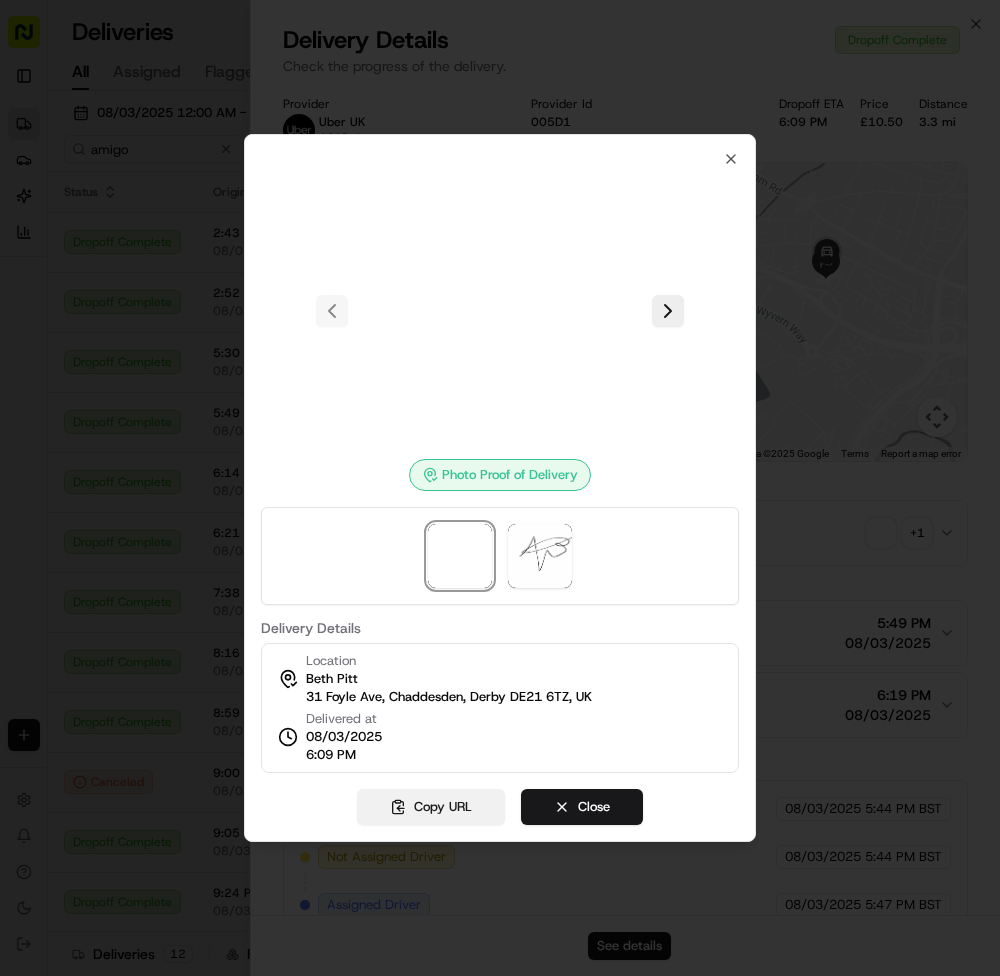 click on "Copy URL" at bounding box center (431, 807) 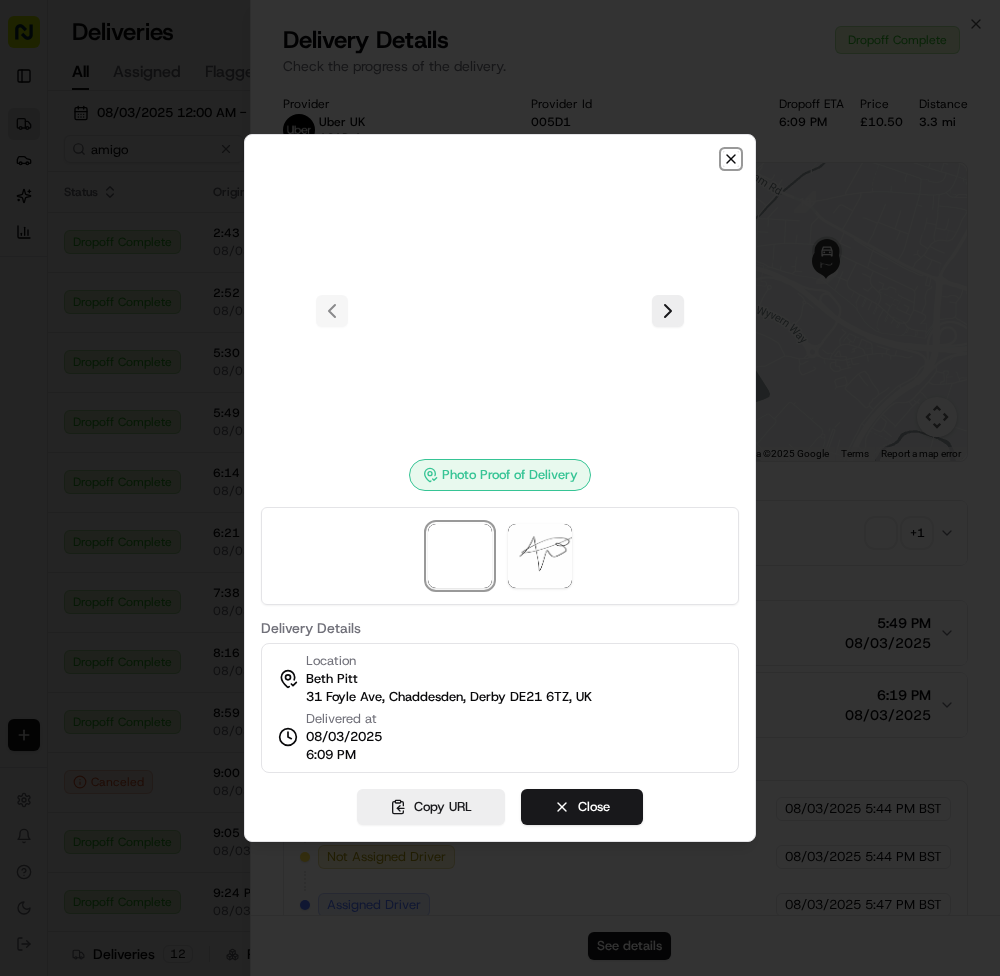 click 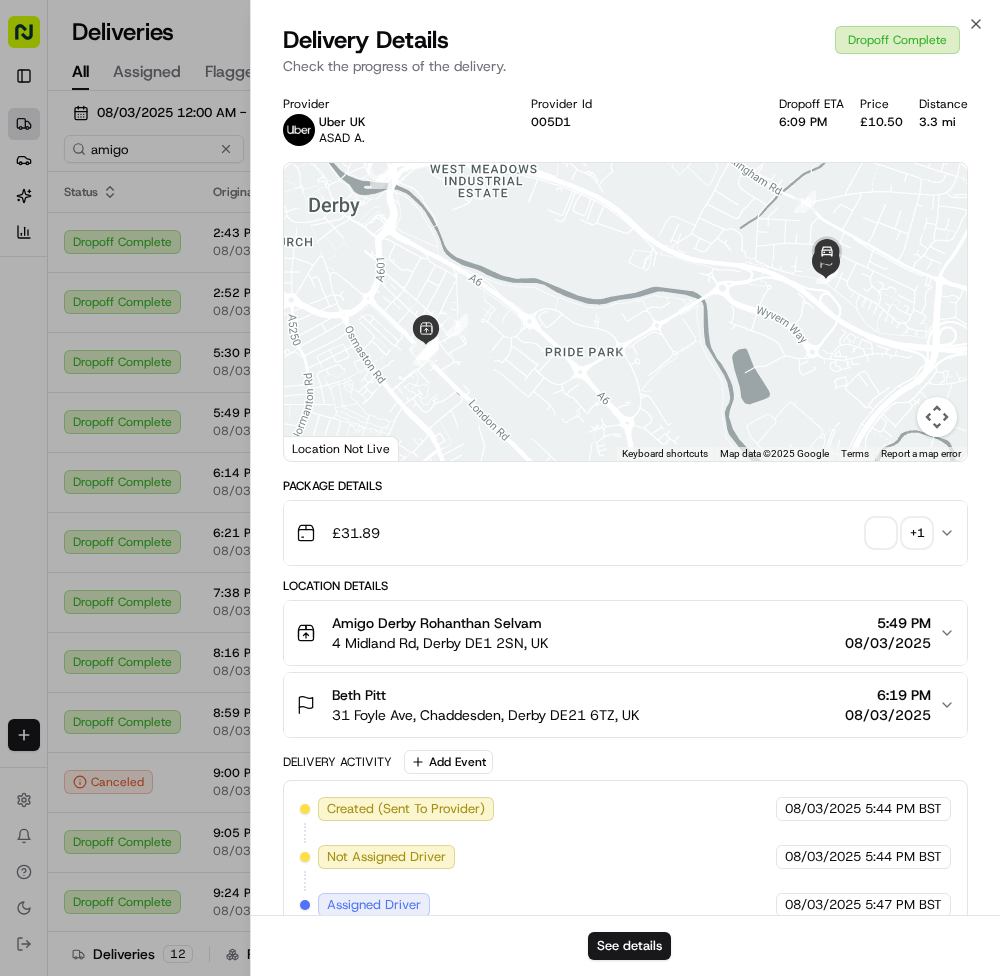 click at bounding box center [881, 533] 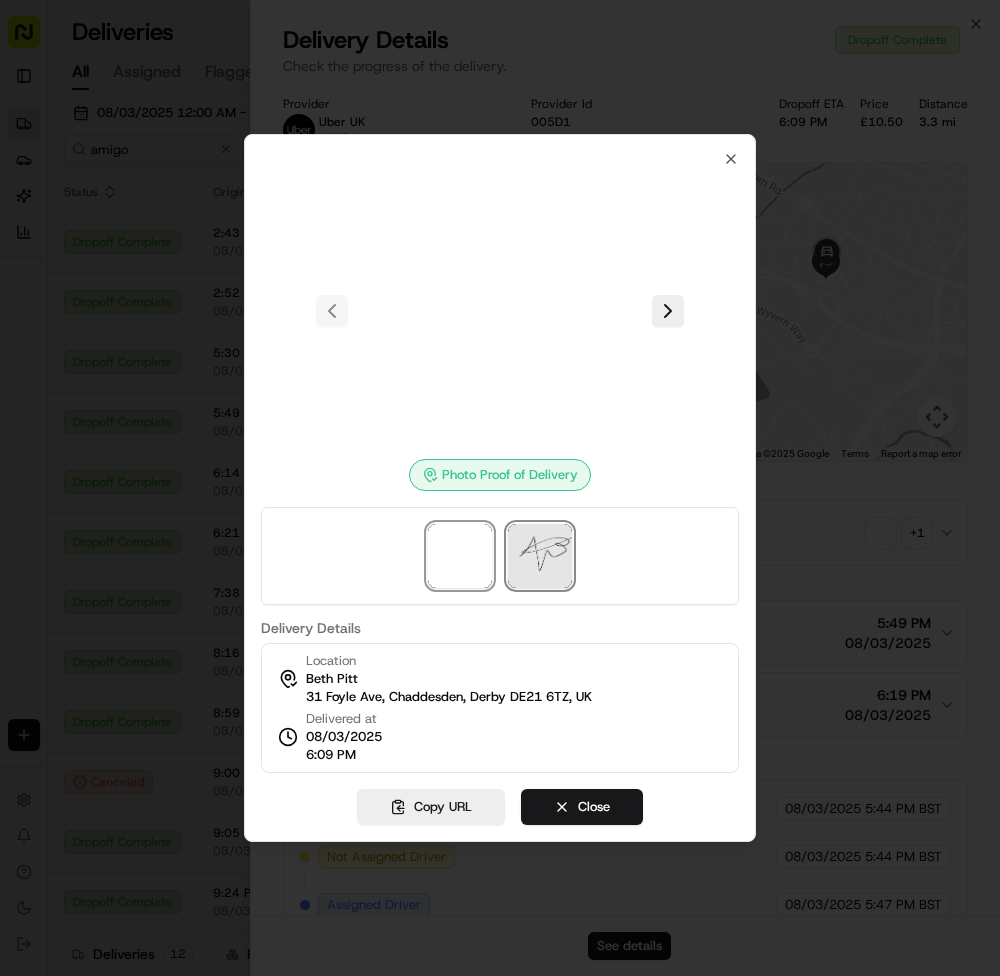 click at bounding box center [540, 556] 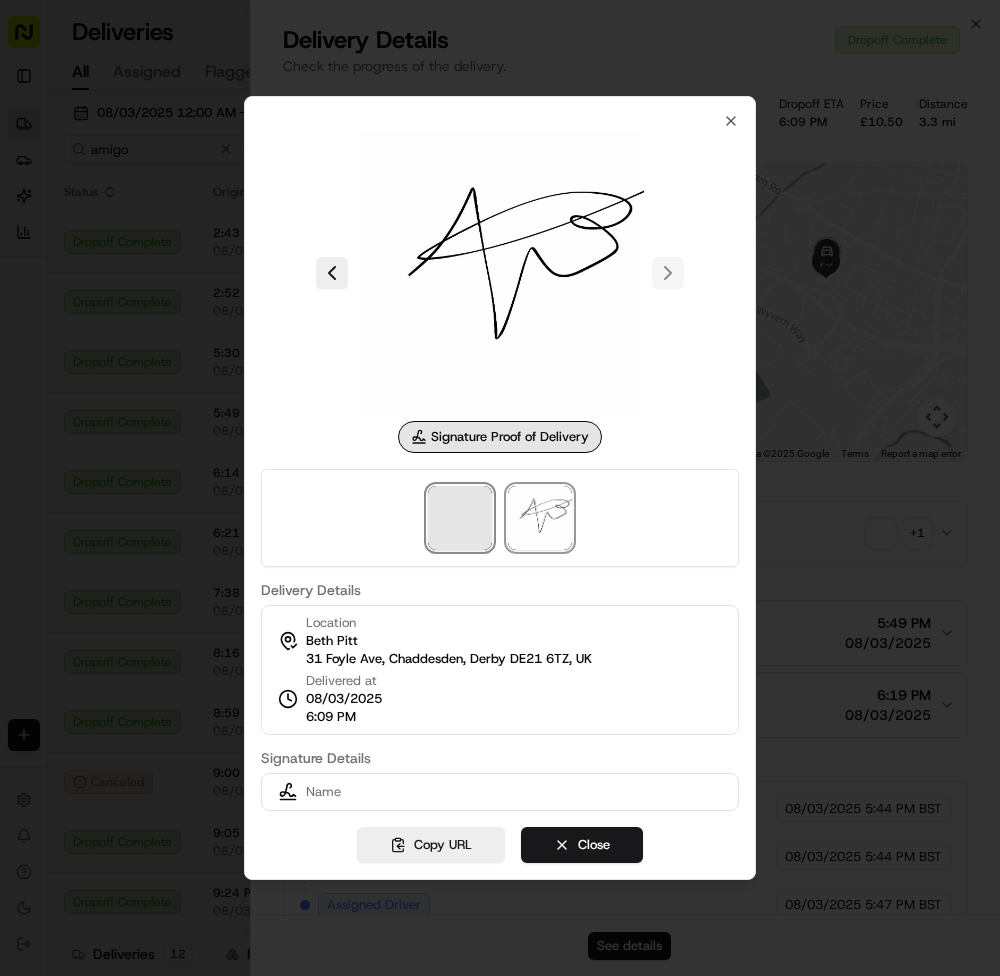 click at bounding box center (460, 518) 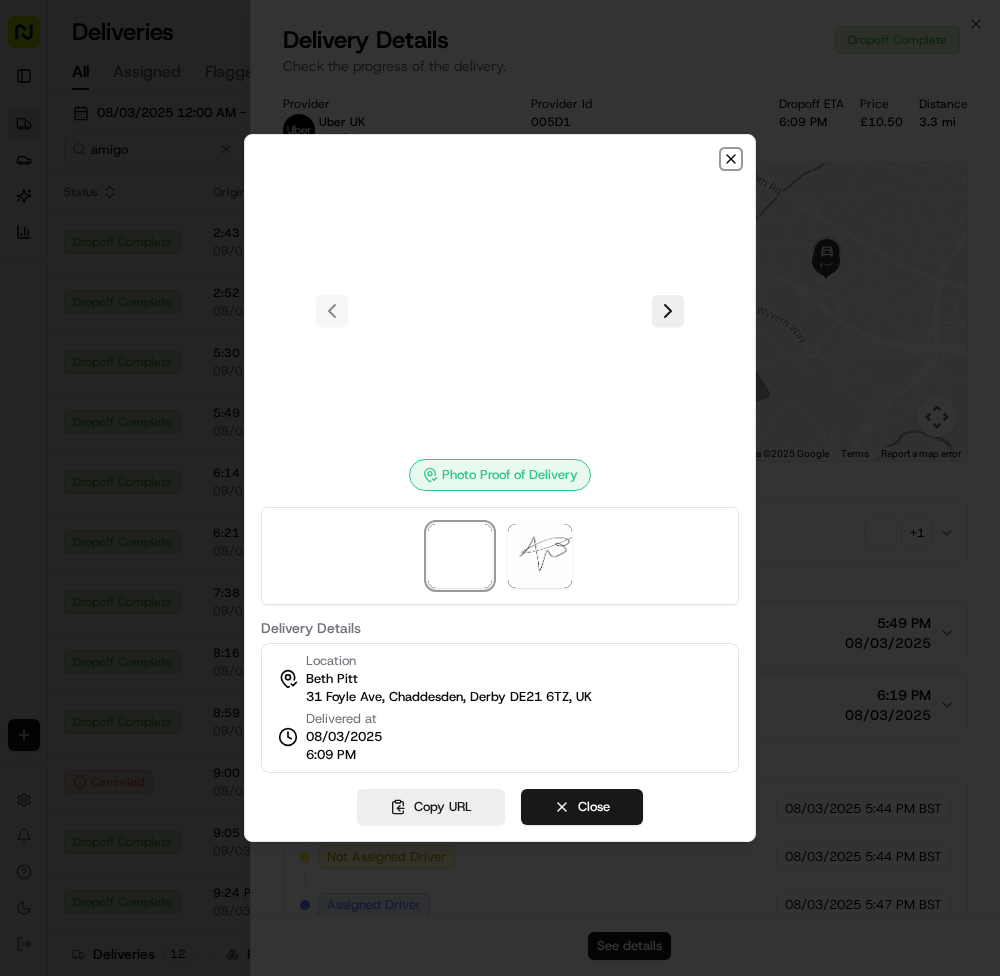 click 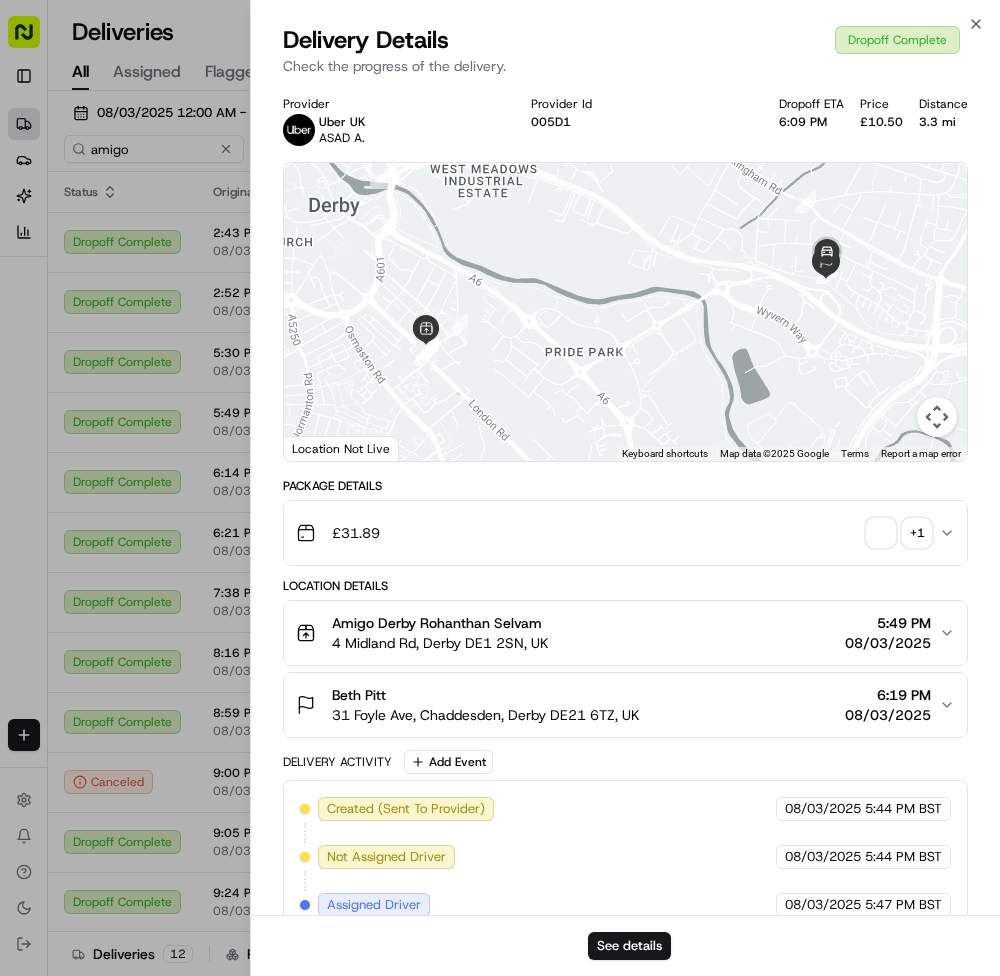 type 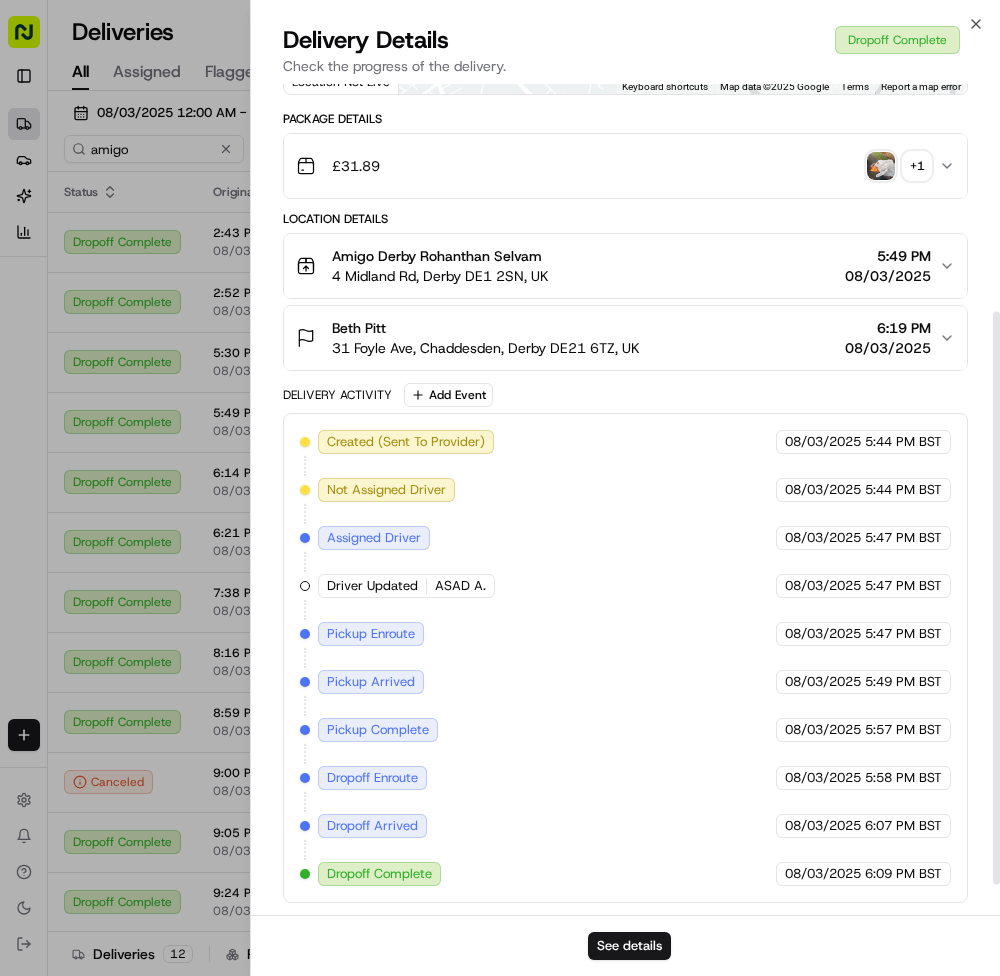 scroll, scrollTop: 0, scrollLeft: 0, axis: both 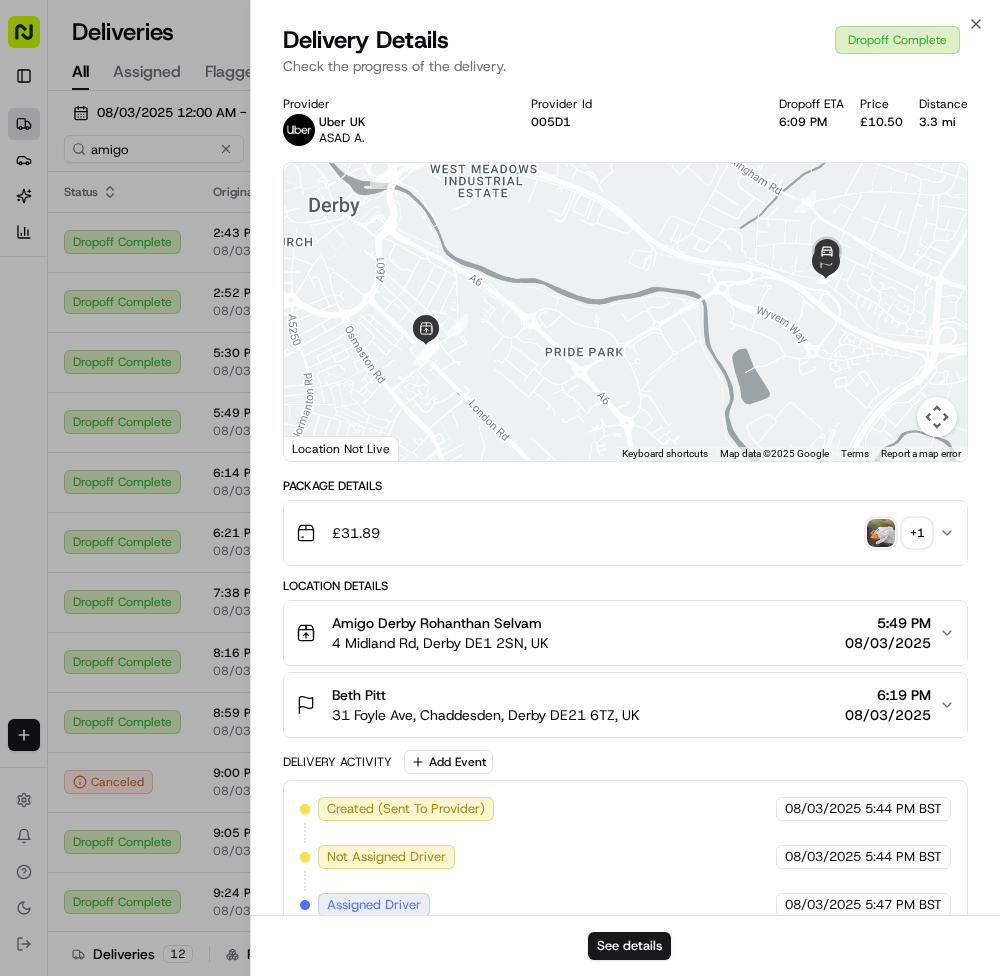 click on "£10.50" at bounding box center (881, 122) 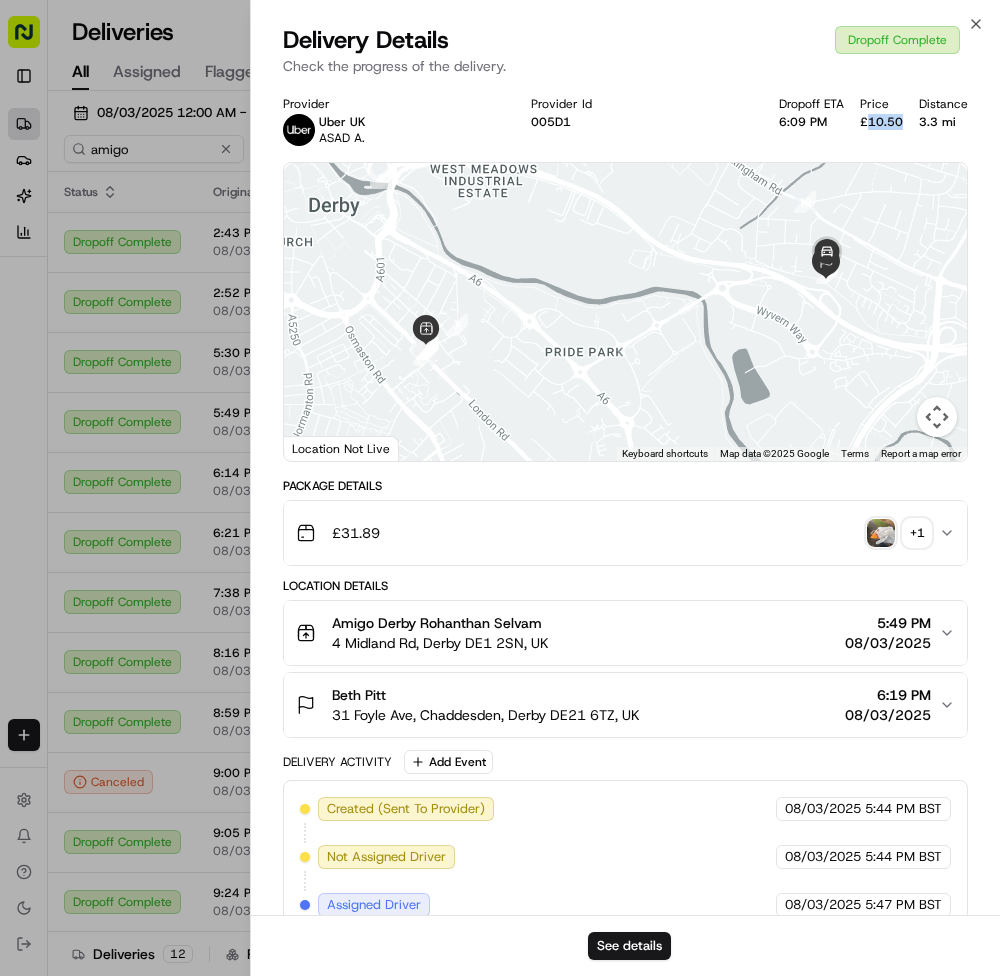 click on "£10.50" at bounding box center (881, 122) 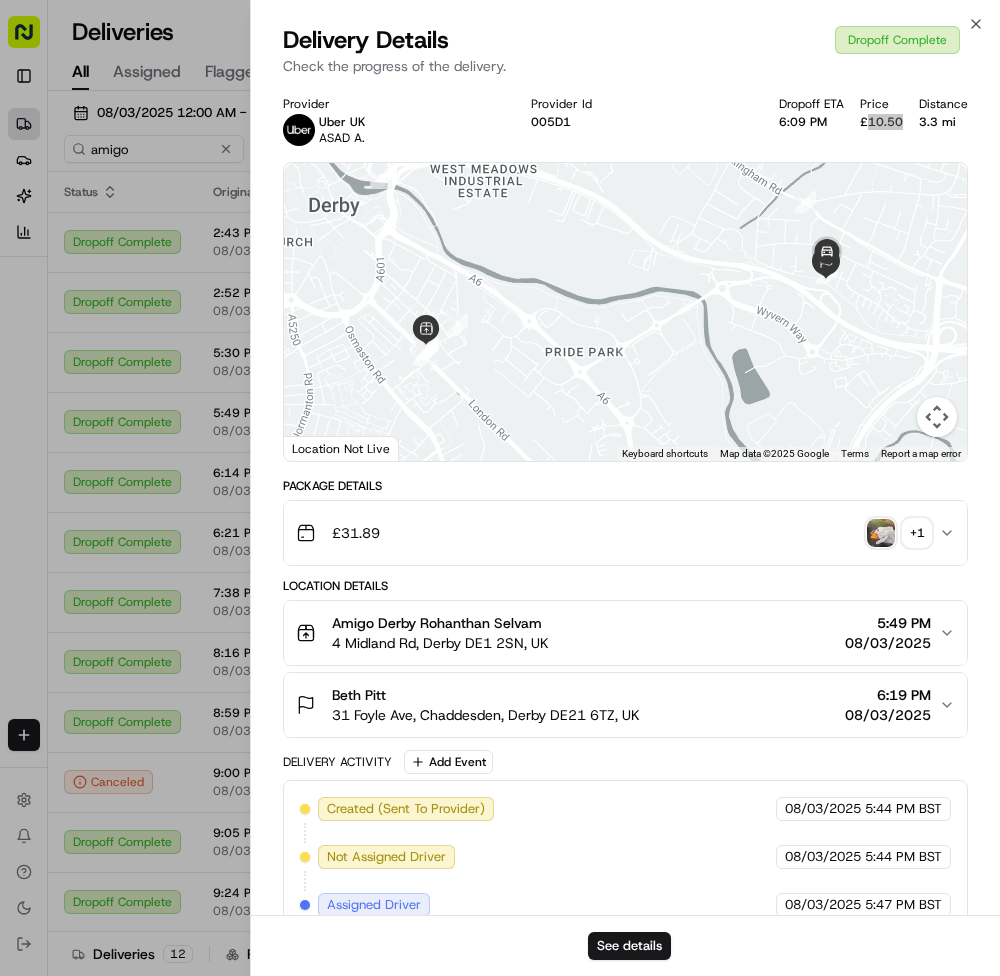 drag, startPoint x: 213, startPoint y: 471, endPoint x: 262, endPoint y: 493, distance: 53.712196 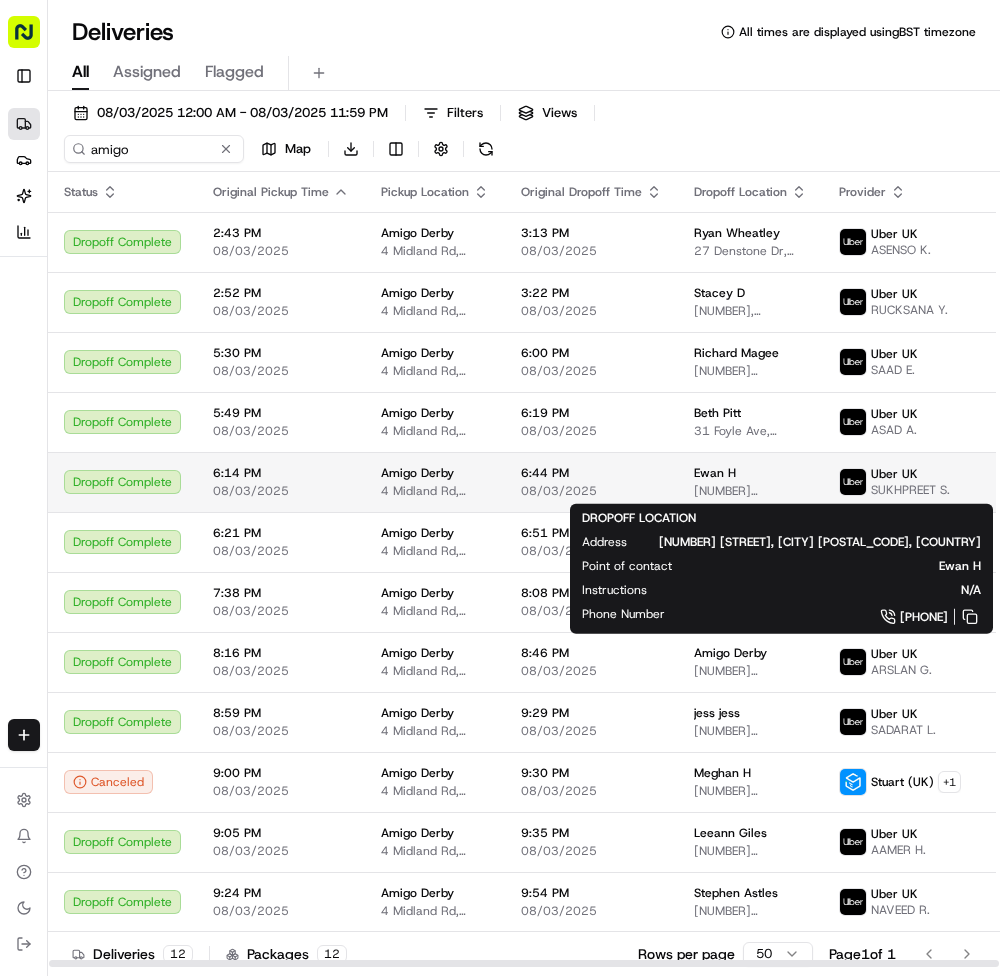 click on "[NUMBER] [STREET], [CITY] [POSTAL_CODE], [COUNTRY]" at bounding box center (750, 491) 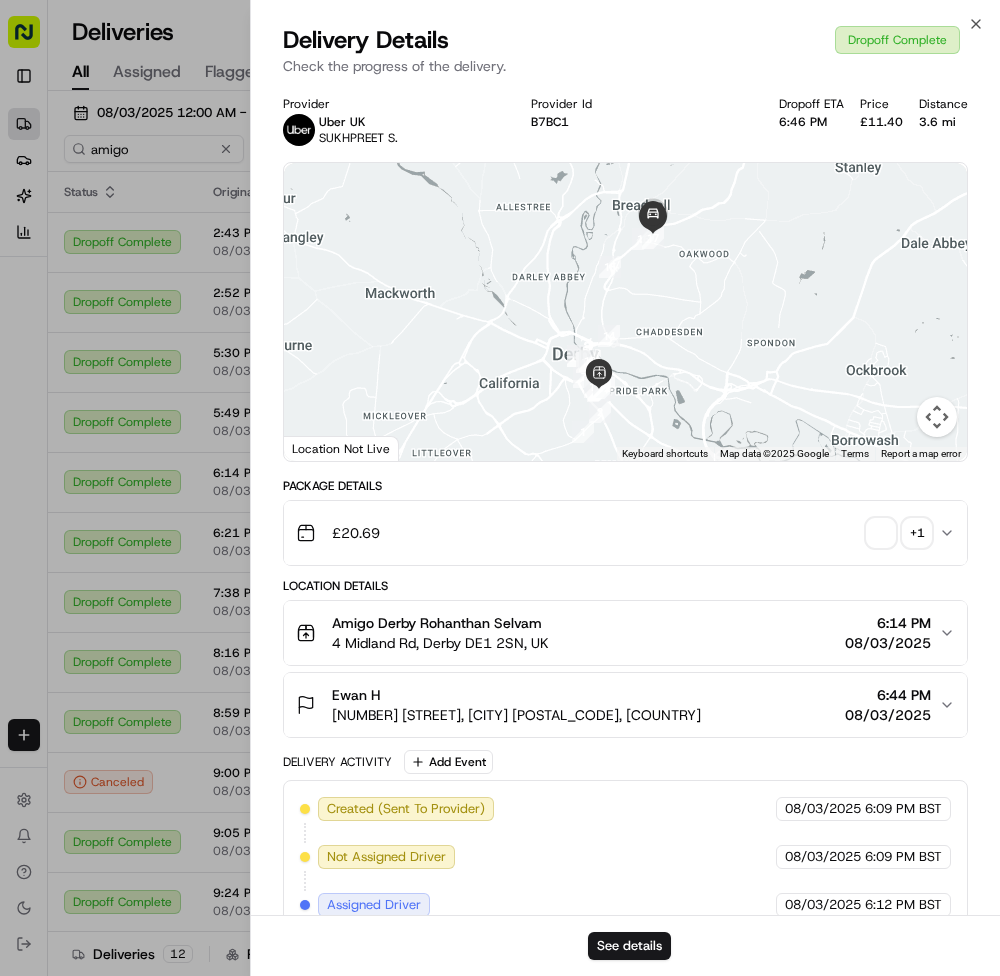 click on "Provider Uber UK SUKHPREET S. Provider Id B7BC1 Dropoff ETA 6:46 PM Price £11.40 Distance 3.6 mi ← Move left → Move right ↑ Move up ↓ Move down + Zoom in - Zoom out Home Jump left by 75% End Jump right by 75% Page Up Jump up by 75% Page Down Jump down by 75% 1 2 3 4 5 6 7 8 9 11 12 13 14 15 16 17 10 Keyboard shortcuts Map Data Map data ©2025 Google Map data ©2025 Google 1 km Click to toggle between metric and imperial units Terms Report a map error Location Not Live Package Details £ 20.69 + 1 Location Details Amigo Derby [FIRST] [LAST] [NUMBER] [STREET], [CITY] [POSTCODE], UK 6:14 PM 08/03/2025 Ewan H [NUMBER] [STREET], [CITY] [POSTCODE], UK 6:44 PM 08/03/2025 Delivery Activity Add Event Created (Sent To Provider) Uber UK 08/03/2025 6:09 PM BST Not Assigned Driver Uber UK 08/03/2025 6:09 PM BST Assigned Driver Uber UK 08/03/2025 6:12 PM BST Driver Updated SUKHPREET S. Uber UK 08/03/2025 6:12 PM BST Pickup Enroute Uber UK 08/03/2025 6:12 PM BST Pickup Arrived Uber UK 08/03/2025 6:16 PM BST Uber UK" at bounding box center [625, 683] 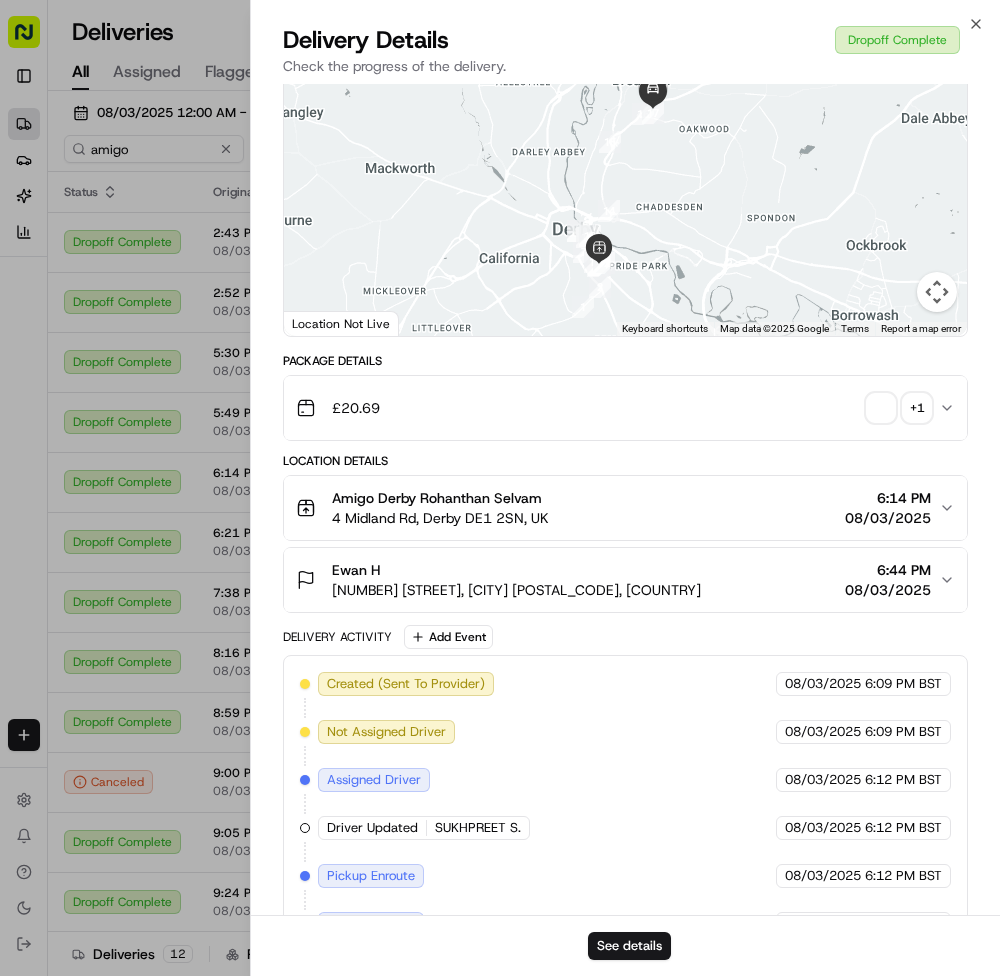 click at bounding box center (881, 408) 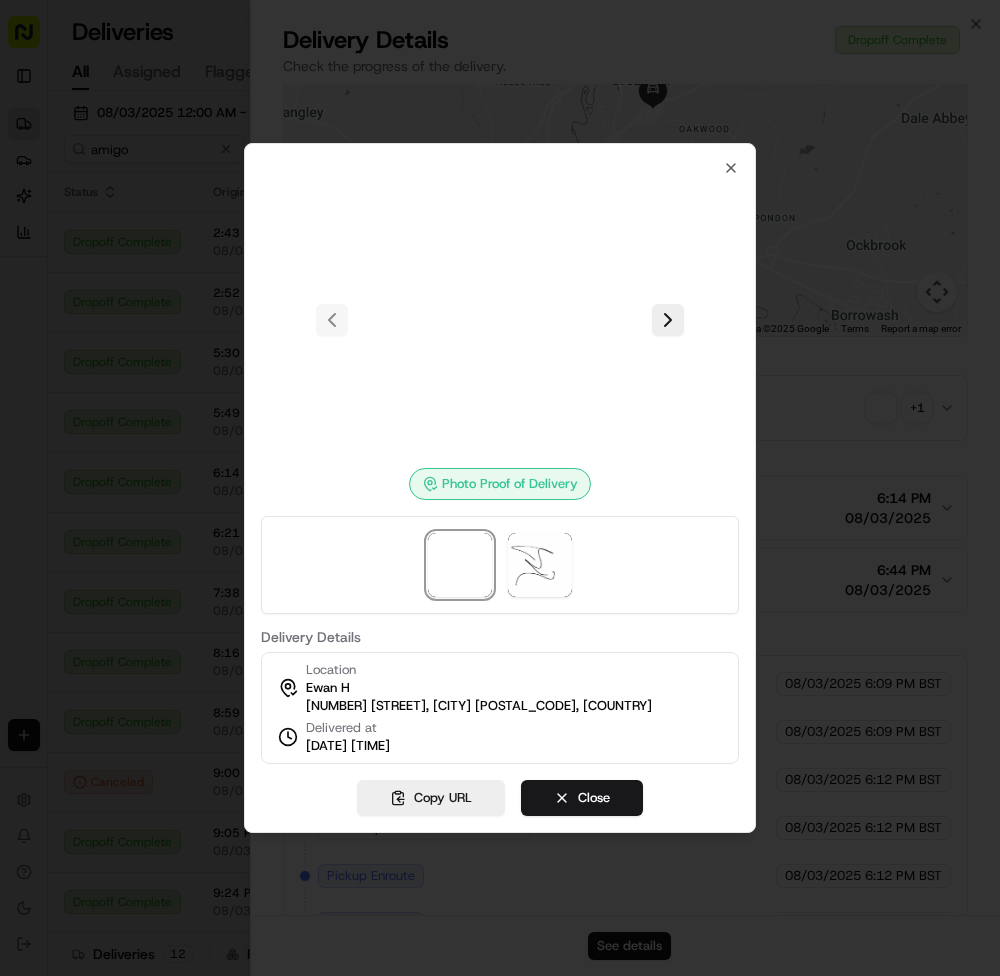 click on "Photo Proof of Delivery Delivery Details Location  [FIRST] [INITIAL] [NUMBER] [STREET], [CITY] [POSTAL_CODE], [COUNTRY] Delivered at [DATE] [TIME] Copy URL Close Close" at bounding box center [500, 488] 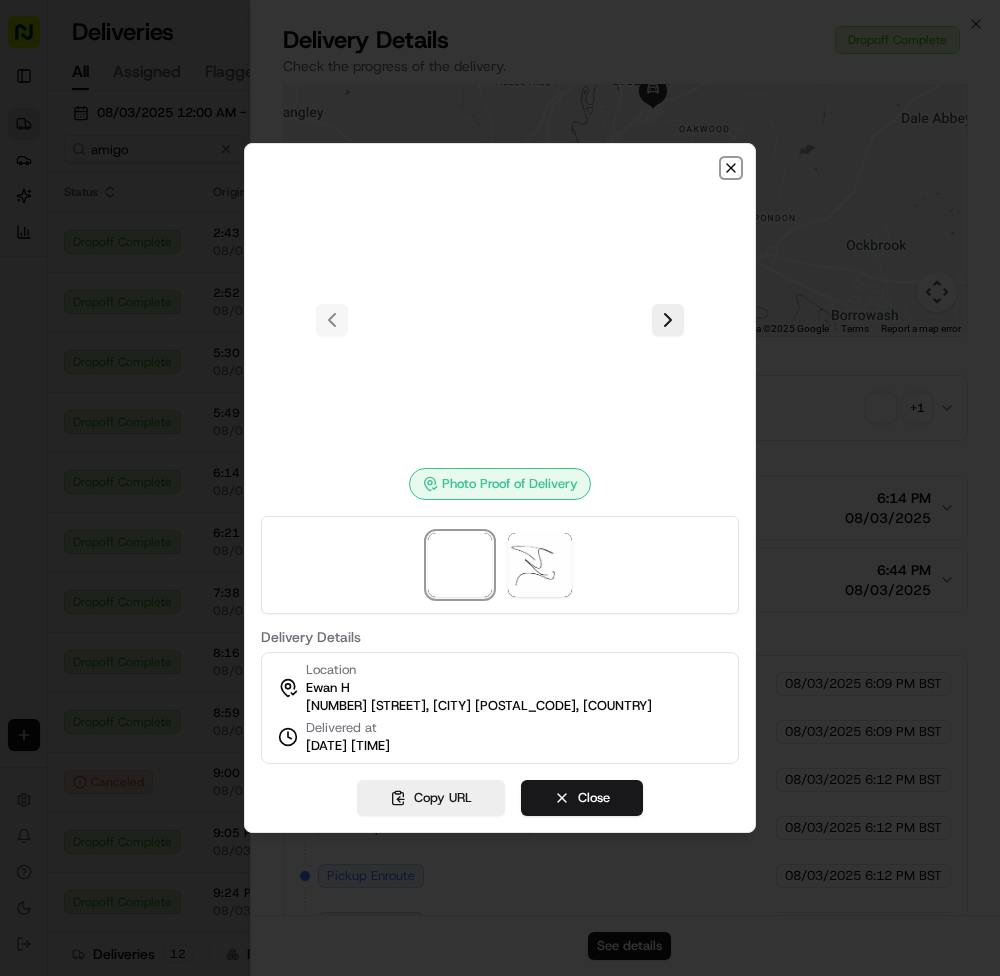 click 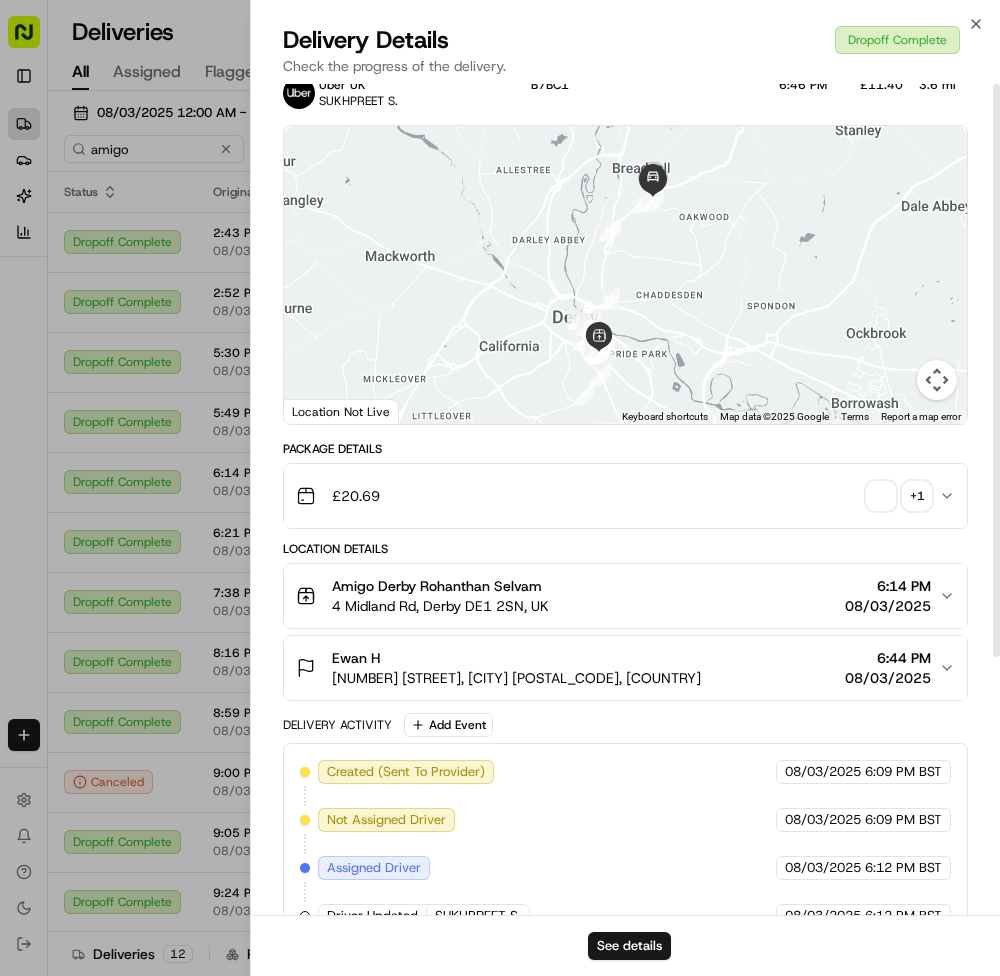 scroll, scrollTop: 0, scrollLeft: 0, axis: both 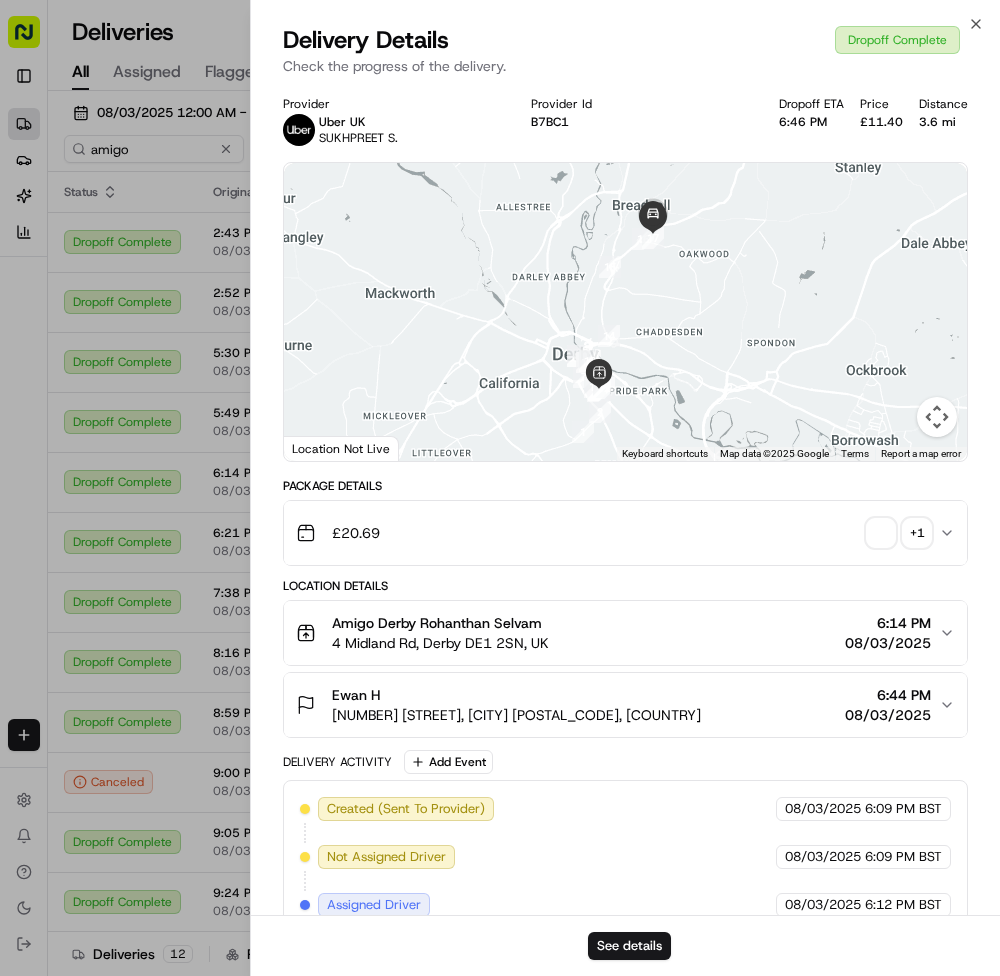 type 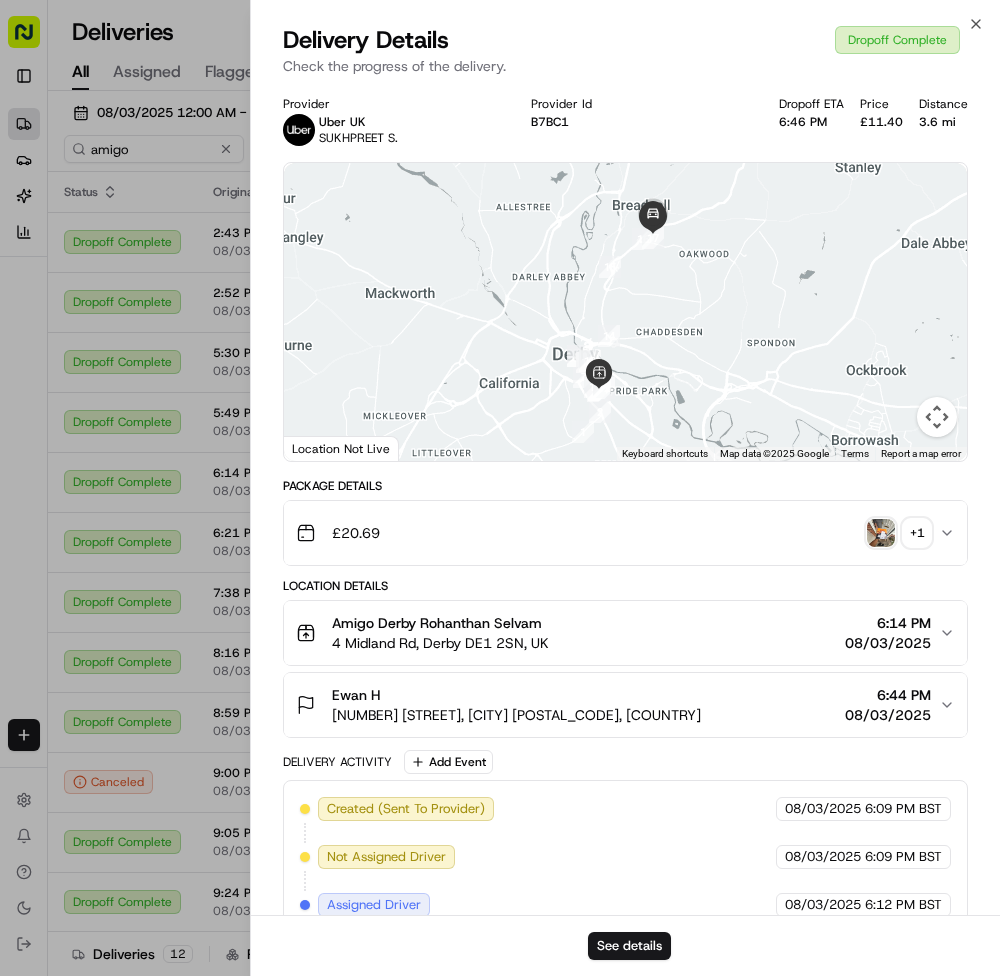 drag, startPoint x: 332, startPoint y: 682, endPoint x: 390, endPoint y: 682, distance: 58 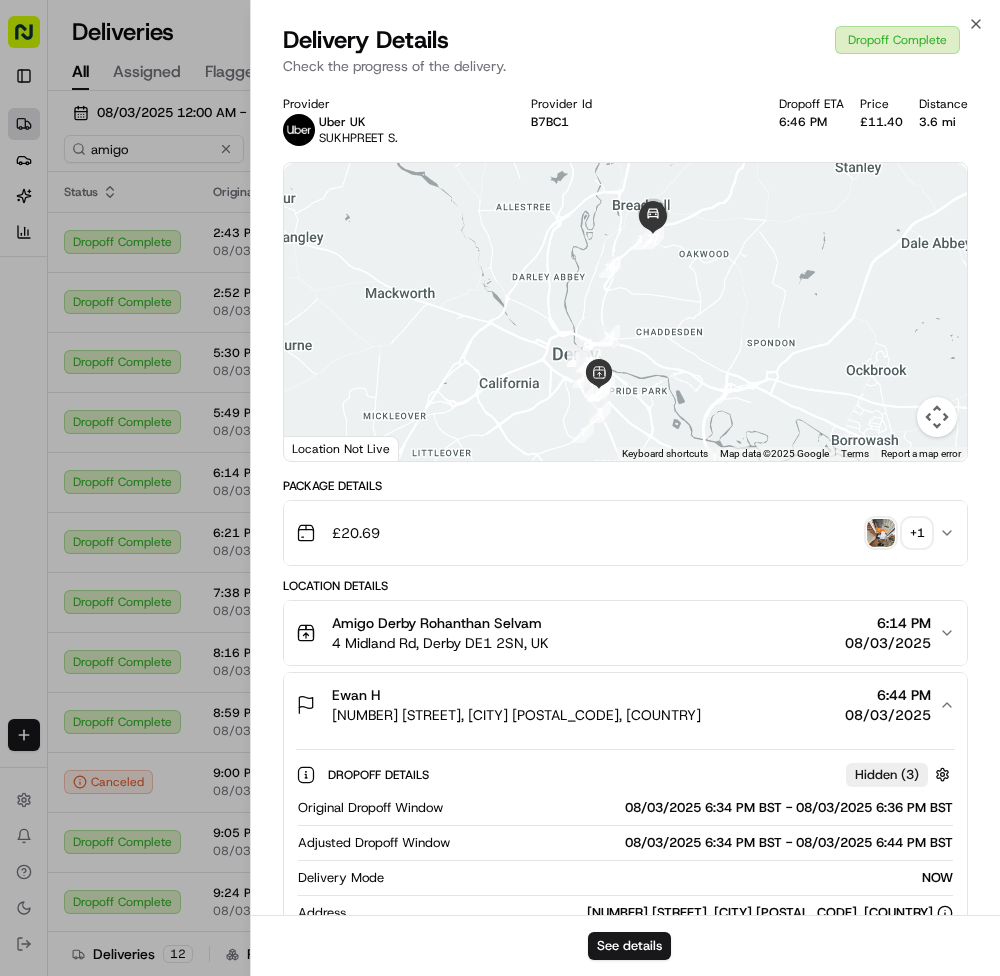 drag, startPoint x: 331, startPoint y: 691, endPoint x: 396, endPoint y: 695, distance: 65.12296 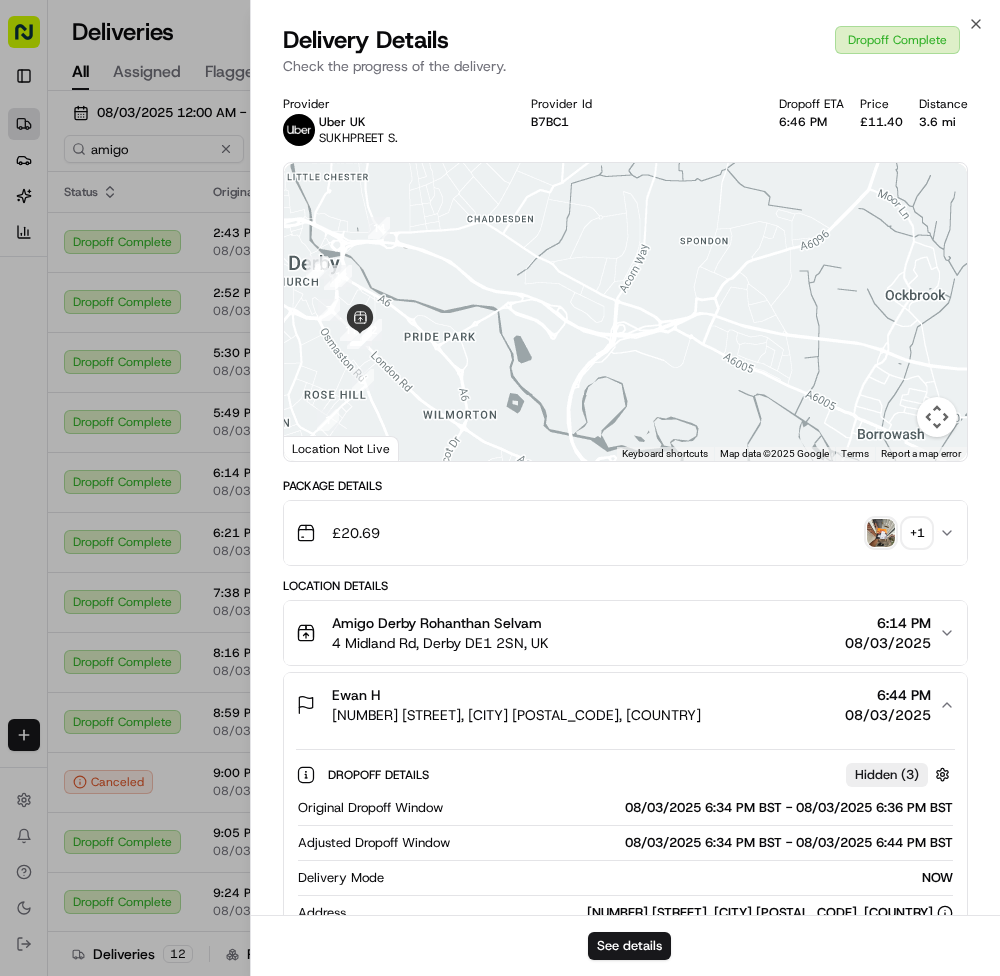 click on "£11.40" at bounding box center [881, 122] 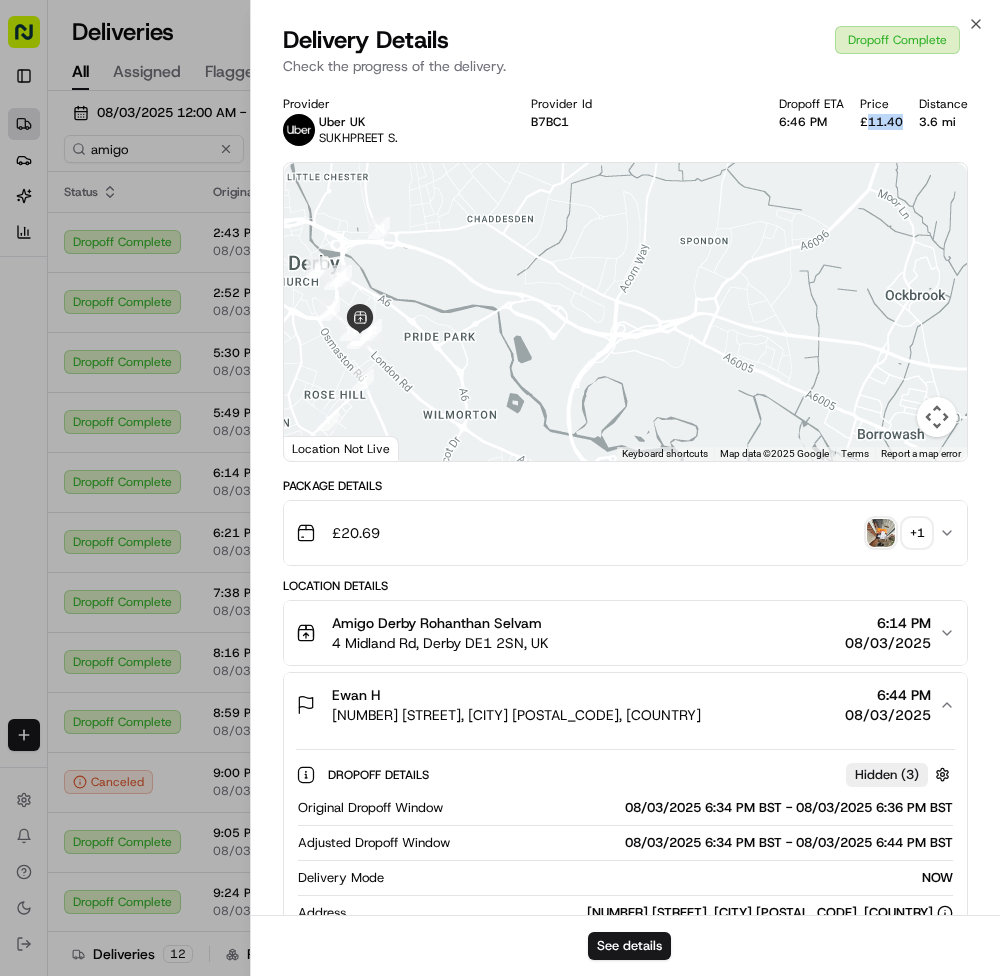 click on "£11.40" at bounding box center (881, 122) 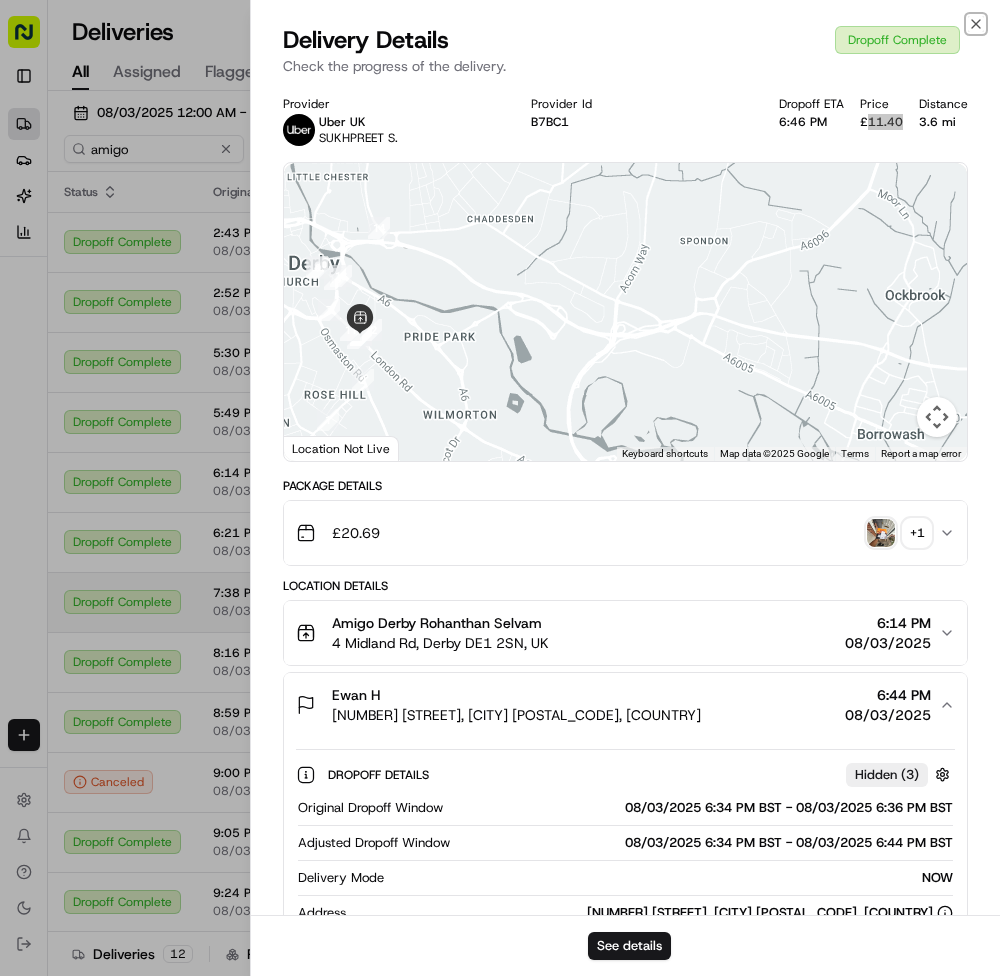 drag, startPoint x: 971, startPoint y: 23, endPoint x: 573, endPoint y: 588, distance: 691.10706 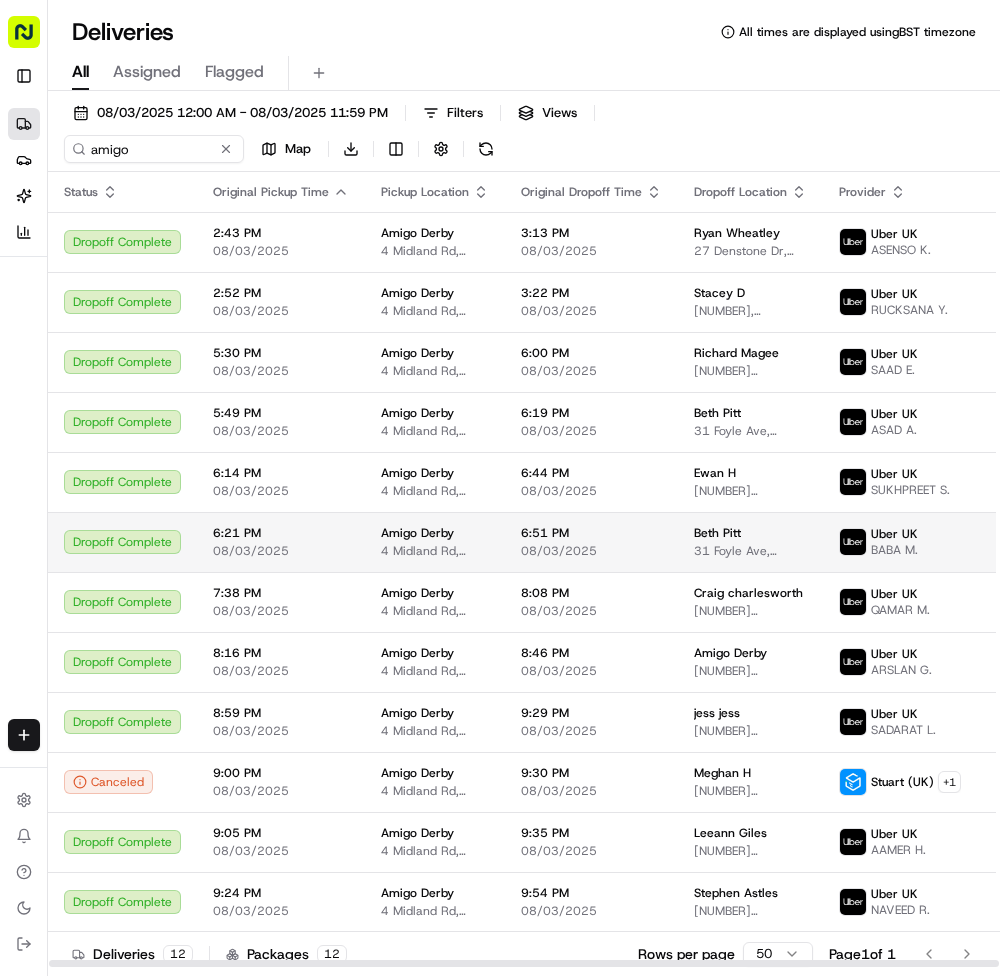 click on "08/03/2025" at bounding box center [591, 551] 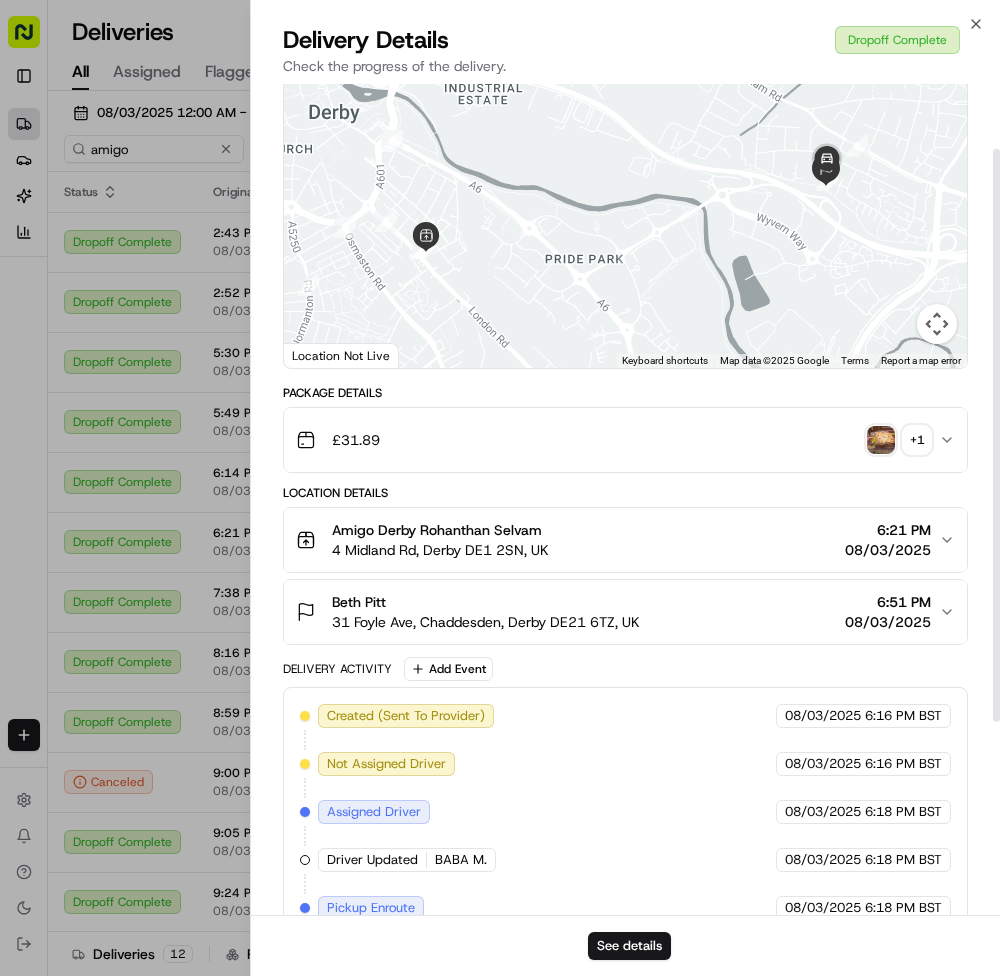 scroll, scrollTop: 125, scrollLeft: 0, axis: vertical 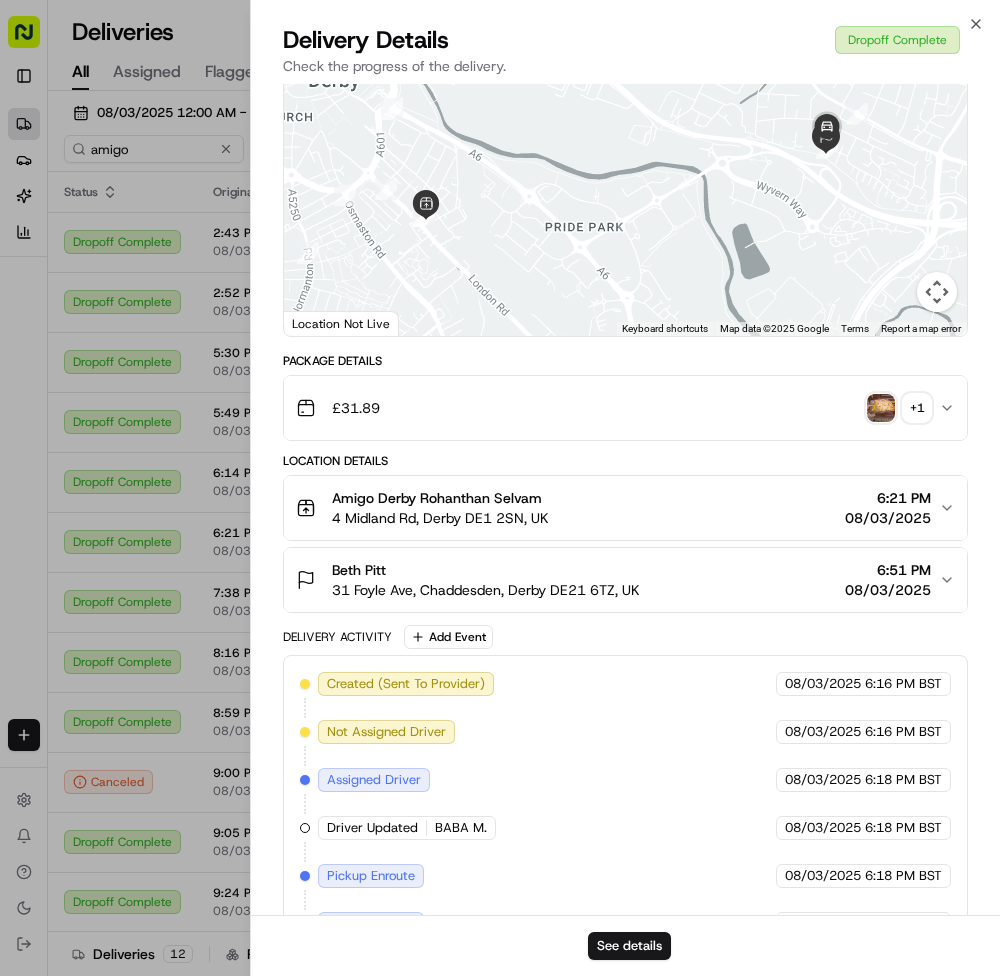 drag, startPoint x: 323, startPoint y: 560, endPoint x: 411, endPoint y: 573, distance: 88.95505 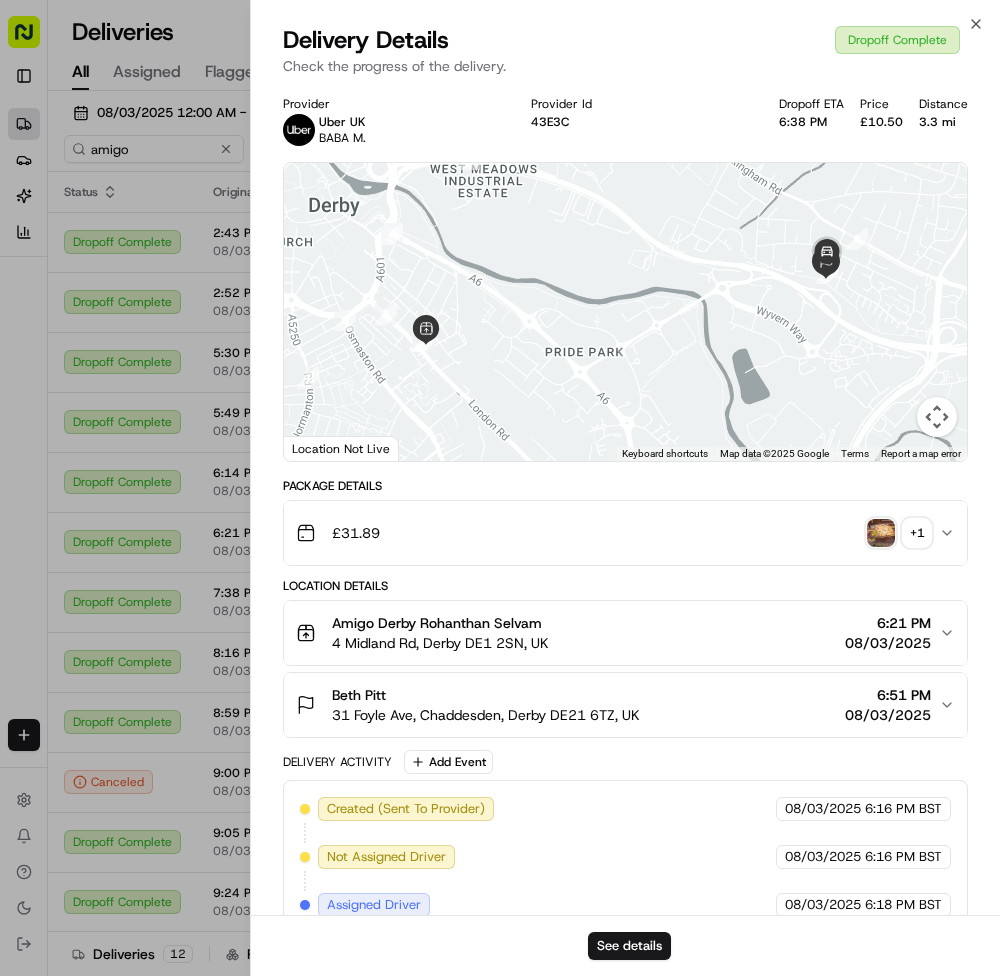 click on "£10.50" at bounding box center (881, 122) 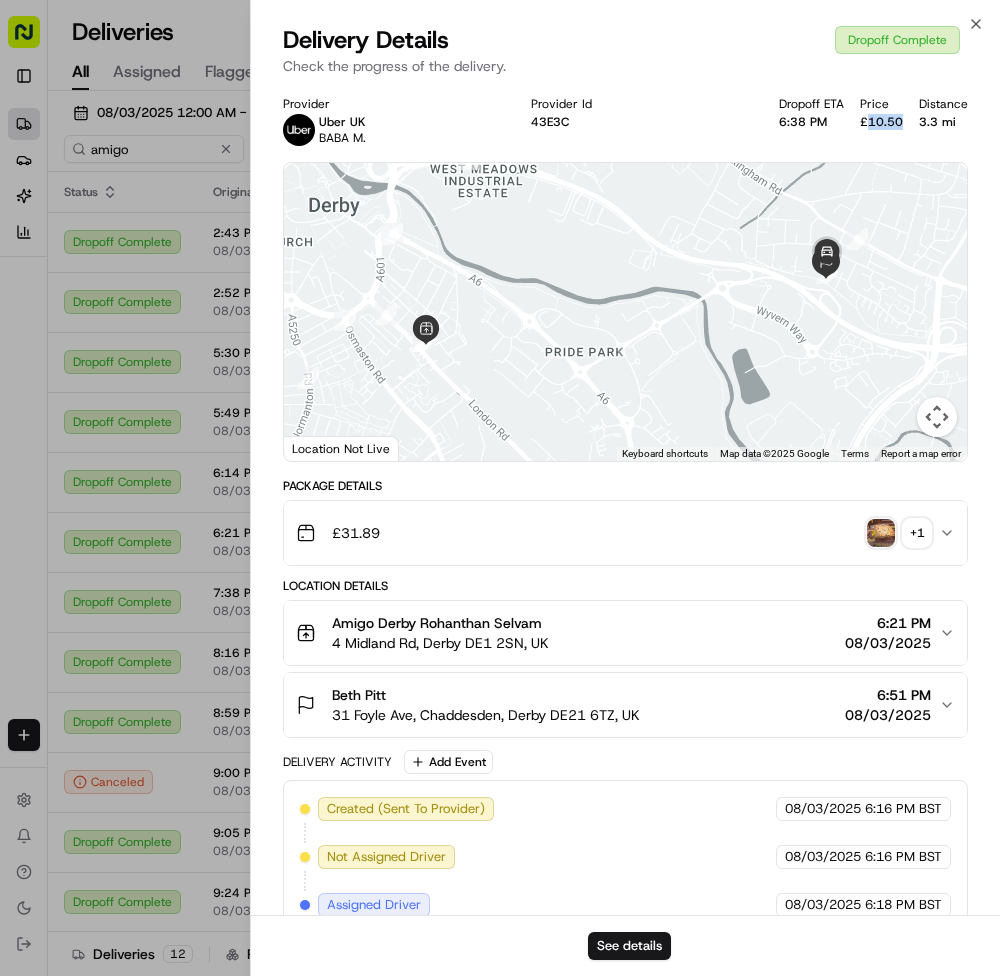 click on "£10.50" at bounding box center (881, 122) 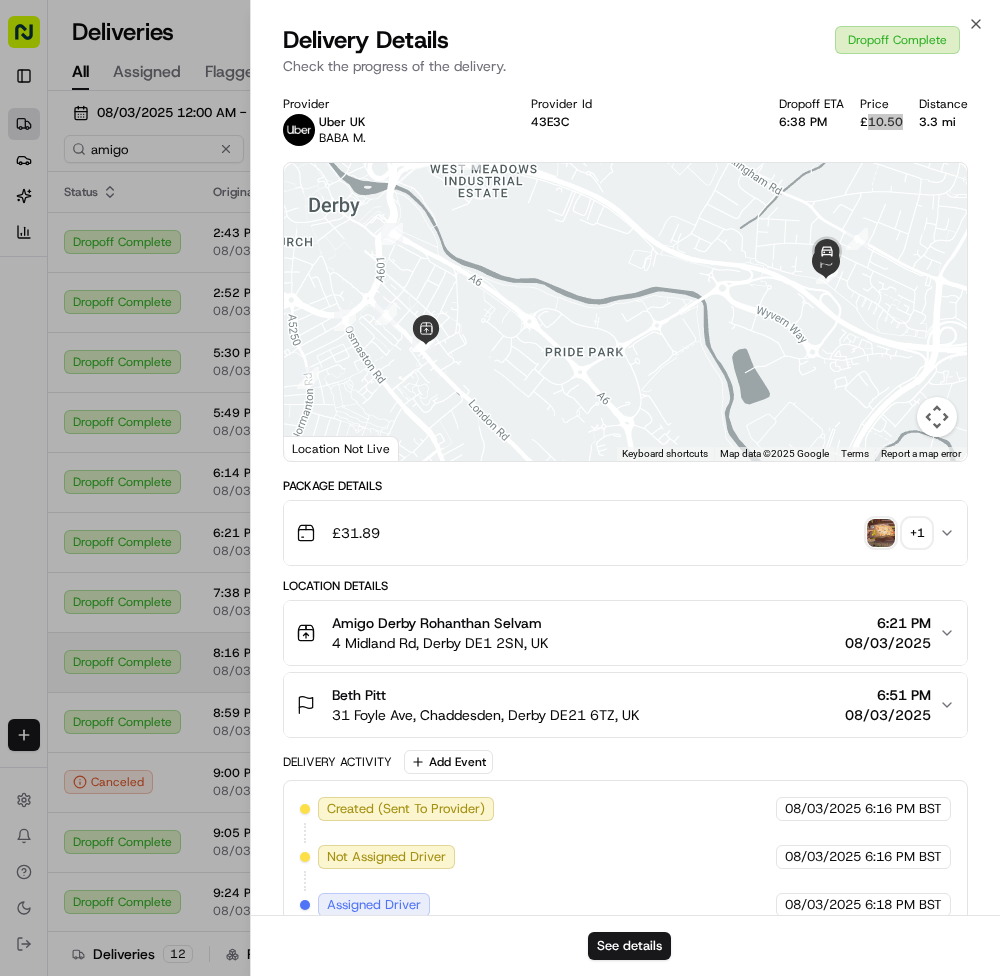 drag, startPoint x: 235, startPoint y: 731, endPoint x: 432, endPoint y: 670, distance: 206.22803 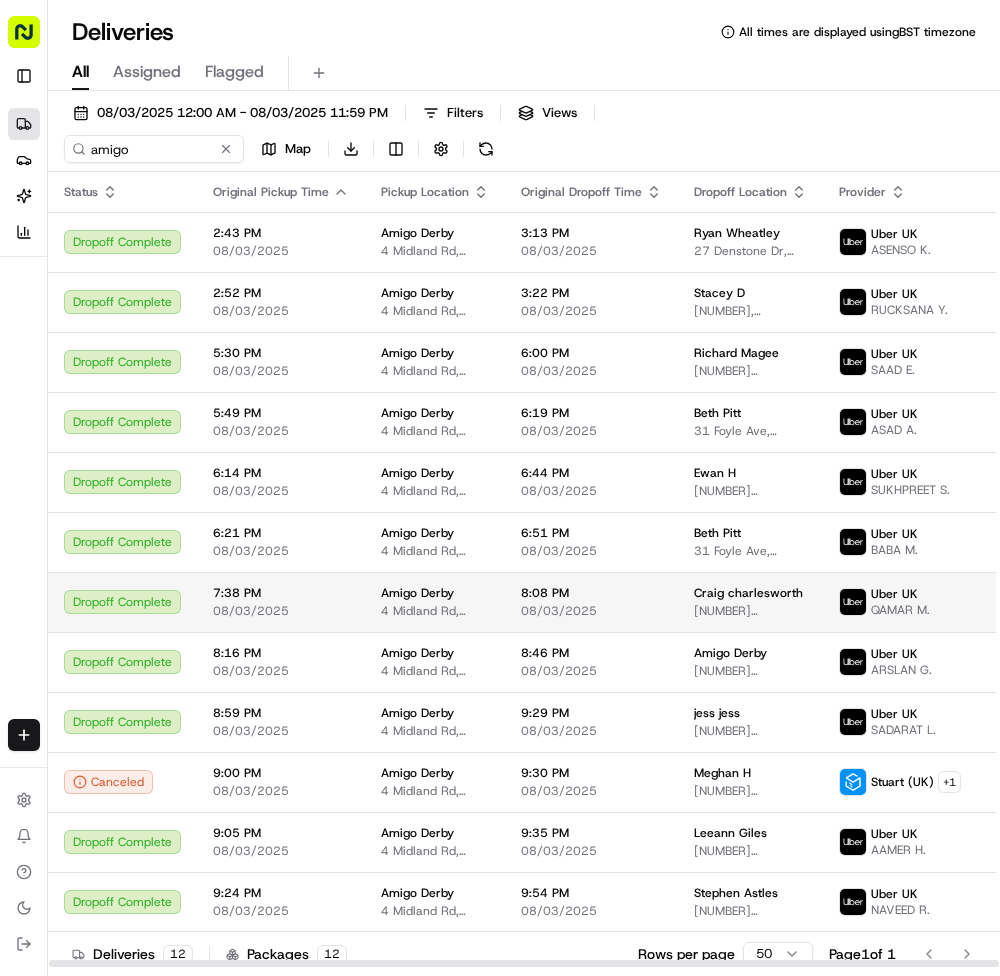 click on "8:08 PM" at bounding box center [591, 593] 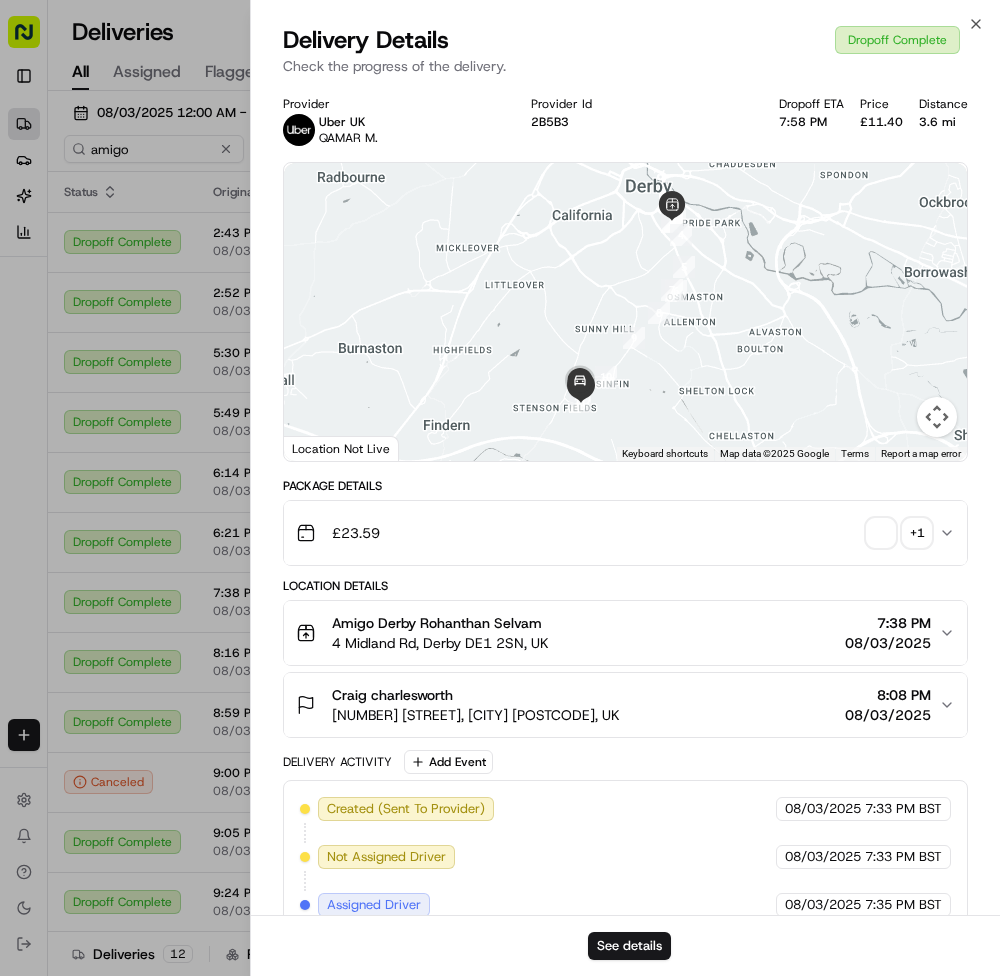 click at bounding box center (881, 533) 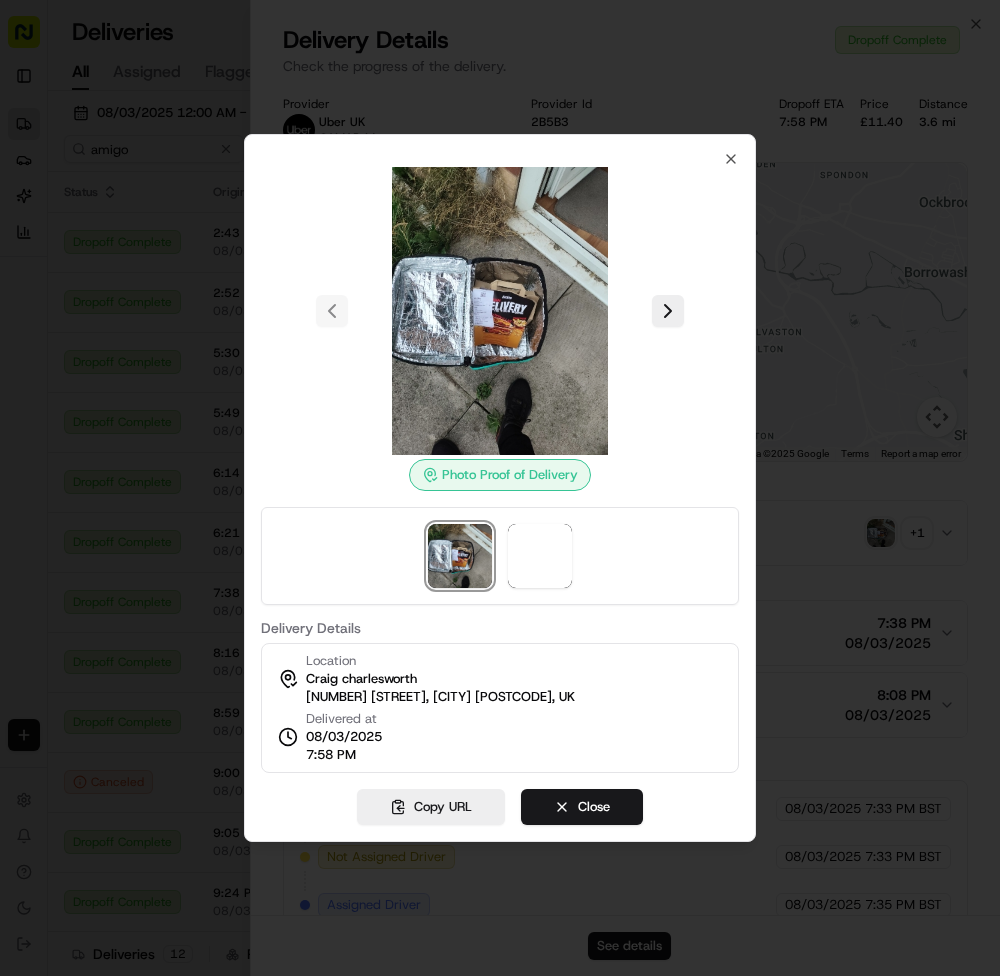 click at bounding box center (500, 488) 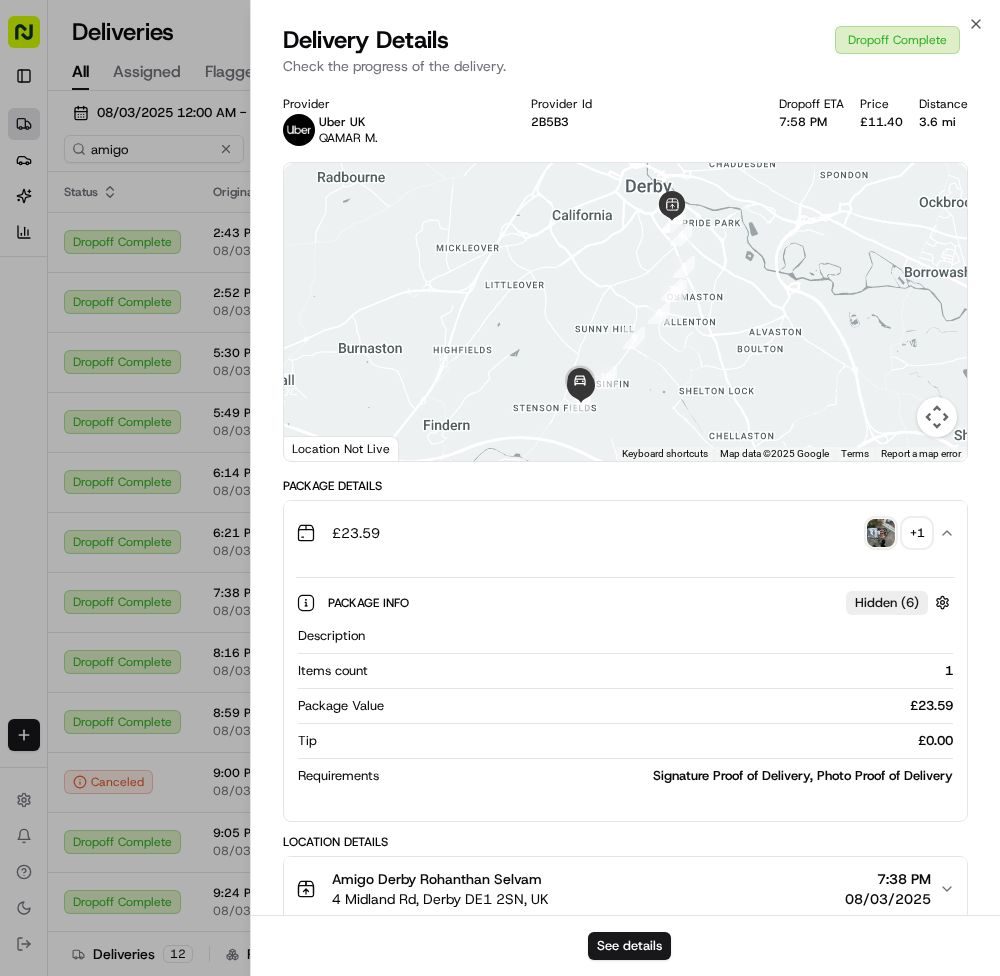 click 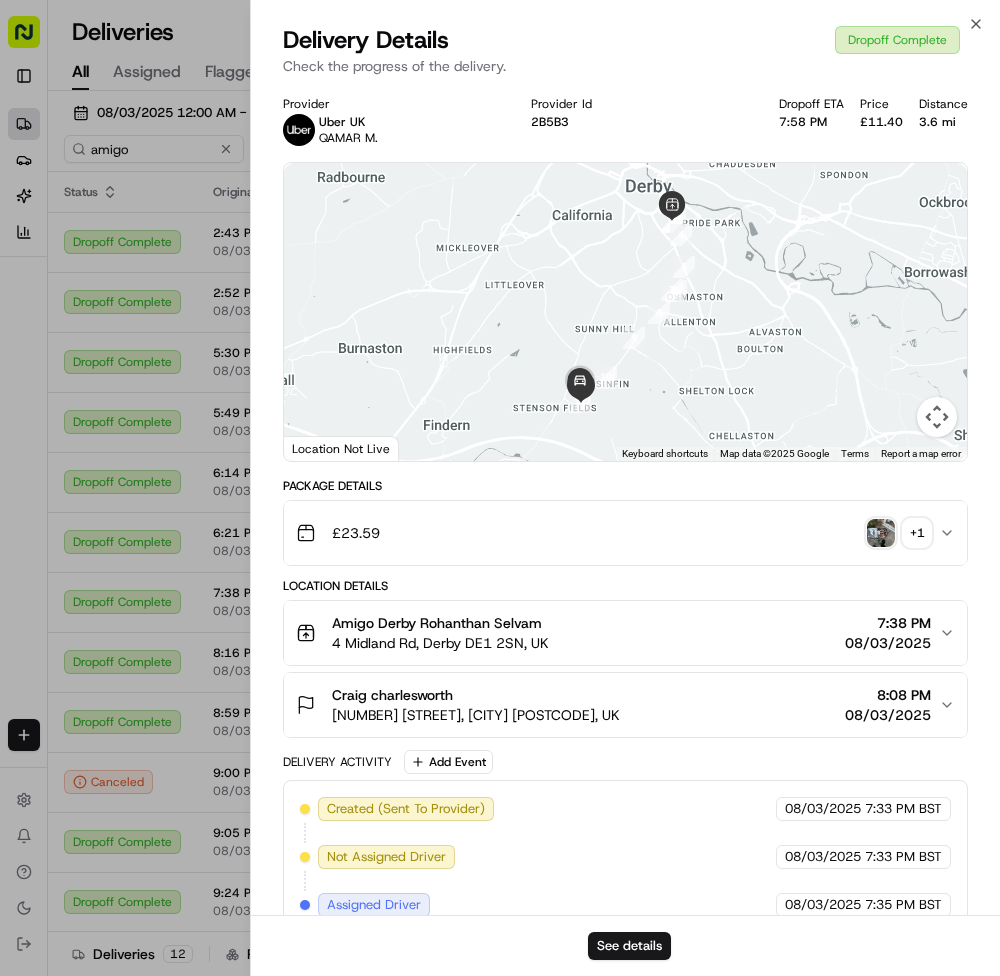 click on "Provider Uber UK QAMAR M. Provider Id 2B5B3 Dropoff ETA [TIME] Price £11.40 Distance 3.6 mi ← Move left → Move right ↑ Move up ↓ Move down + Zoom in - Zoom out Home Jump left by 75% End Jump right by 75% Page Up Jump up by 75% Page Down Jump down by 75% 1 2 3 4 5 6 7 8 9 10 11 Keyboard shortcuts Map Data Map data ©2025 Google Map data ©2025 Google 1 km  Click to toggle between metric and imperial units Terms Report a map error Location Not Live Package Details £ 23.59 + 1 Location Details Amigo Derby [FIRST] [LAST] [NUMBER] [STREET], [CITY] [POSTAL_CODE], [COUNTRY] [TIME] [DATE] [FIRST] [LAST] [NUMBER] [STREET], [CITY] [POSTAL_CODE], [COUNTRY] [TIME] [DATE] Delivery Activity Add Event Created (Sent To Provider) Uber UK [DATE] [TIME] [TIMEZONE] Not Assigned Driver Uber UK [DATE] [TIME] [TIMEZONE] Assigned Driver Uber UK [DATE] [TIME] [TIMEZONE] Driver Updated QAMAR M. Uber UK [DATE] [TIME] [TIMEZONE] Pickup Enroute Uber UK [DATE] [TIME] [TIMEZONE] Pickup Arrived Uber UK [DATE] [TIME] [TIMEZONE] Pickup Complete Uber UK" at bounding box center (625, 683) 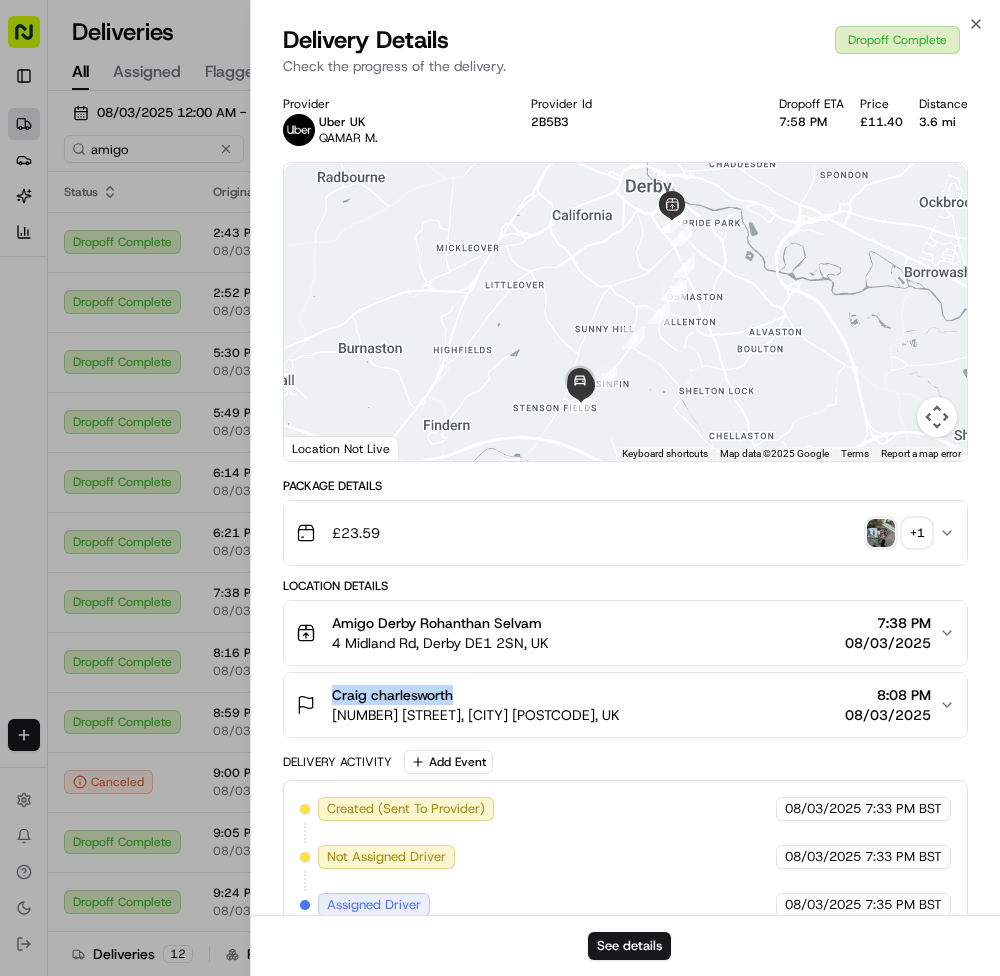 drag, startPoint x: 327, startPoint y: 688, endPoint x: 503, endPoint y: 688, distance: 176 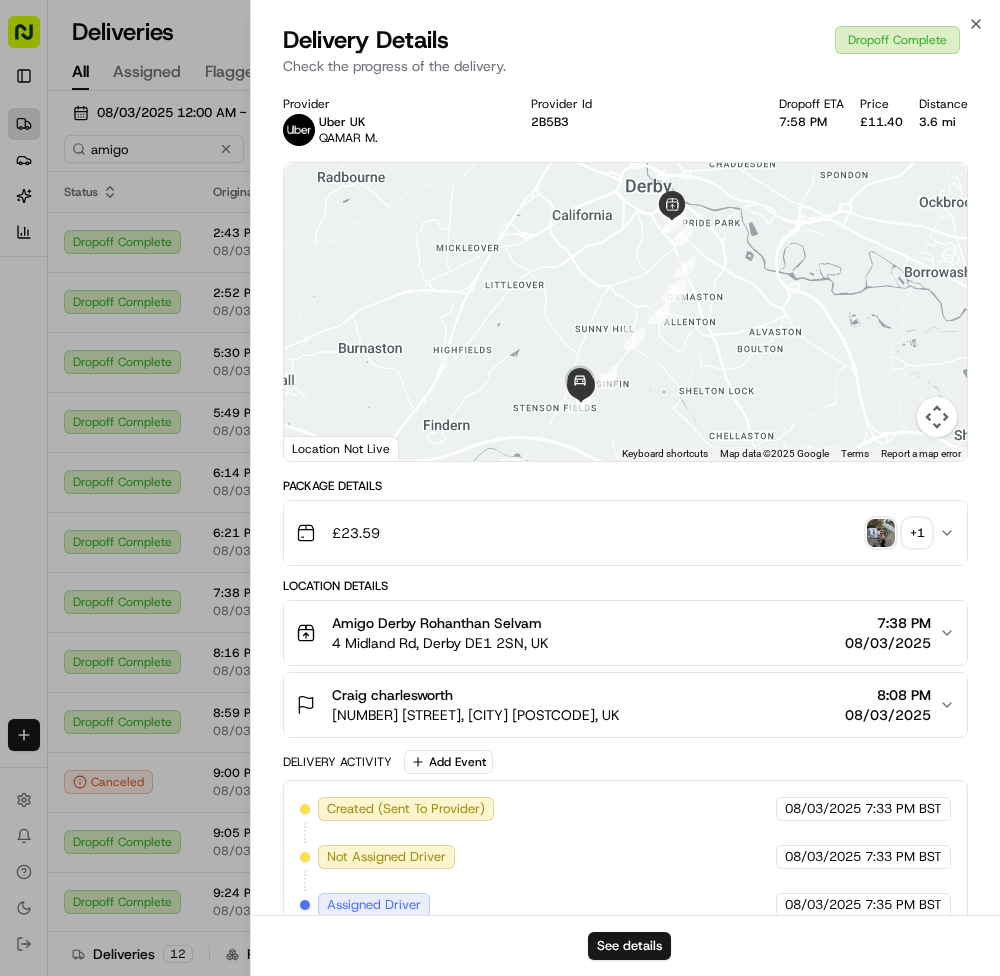 click on "£11.40" at bounding box center (881, 122) 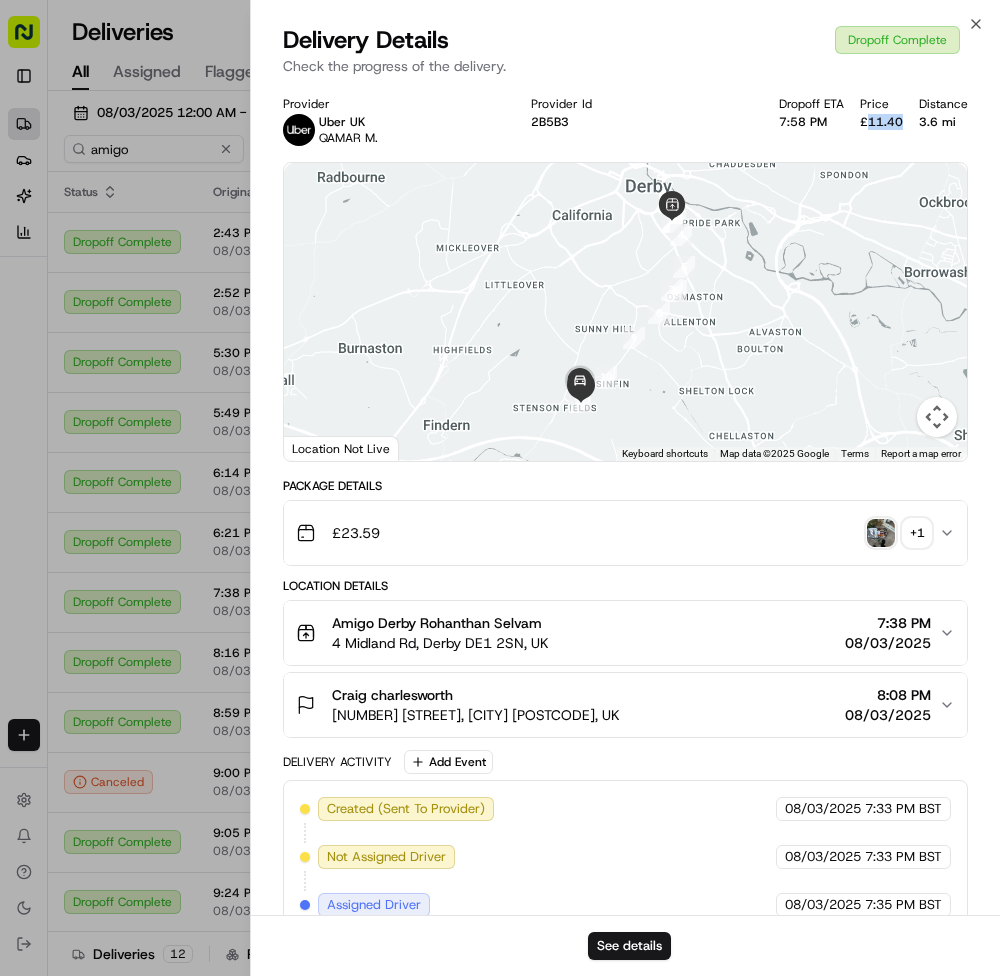 click on "£11.40" at bounding box center [881, 122] 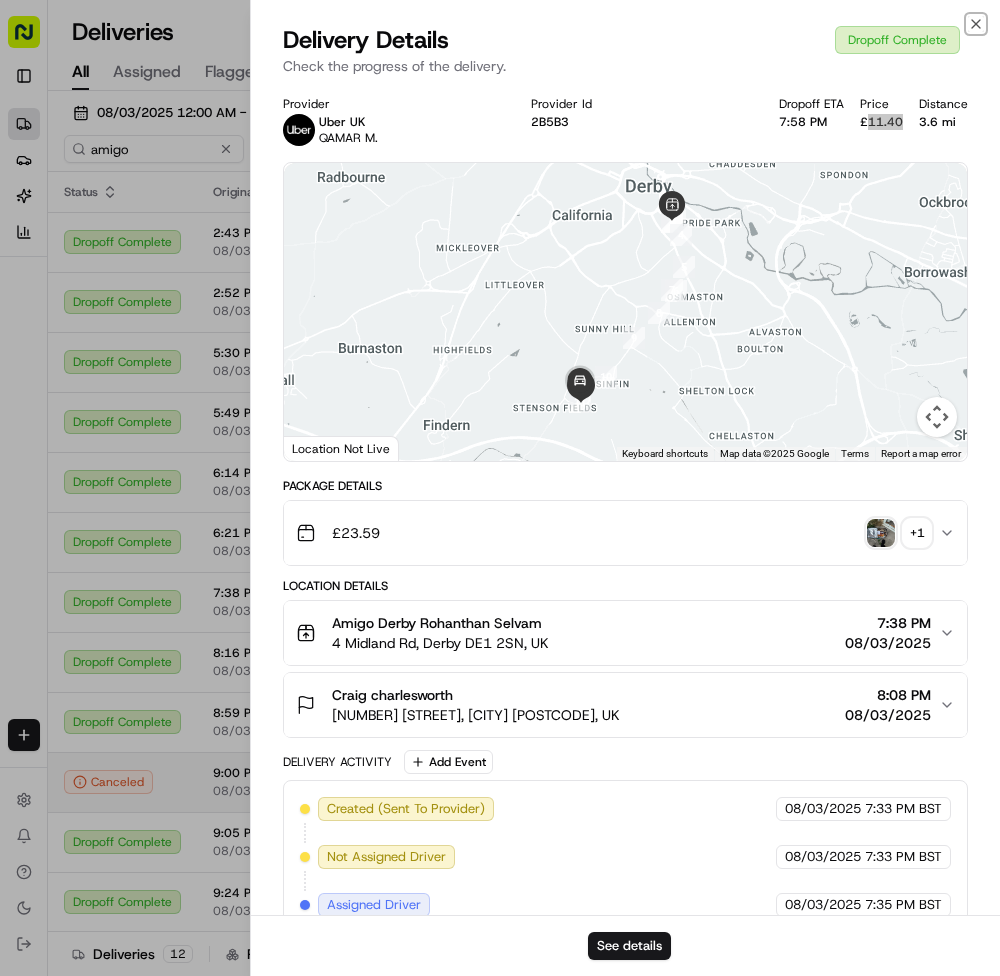 drag, startPoint x: 977, startPoint y: 28, endPoint x: 273, endPoint y: 783, distance: 1032.299 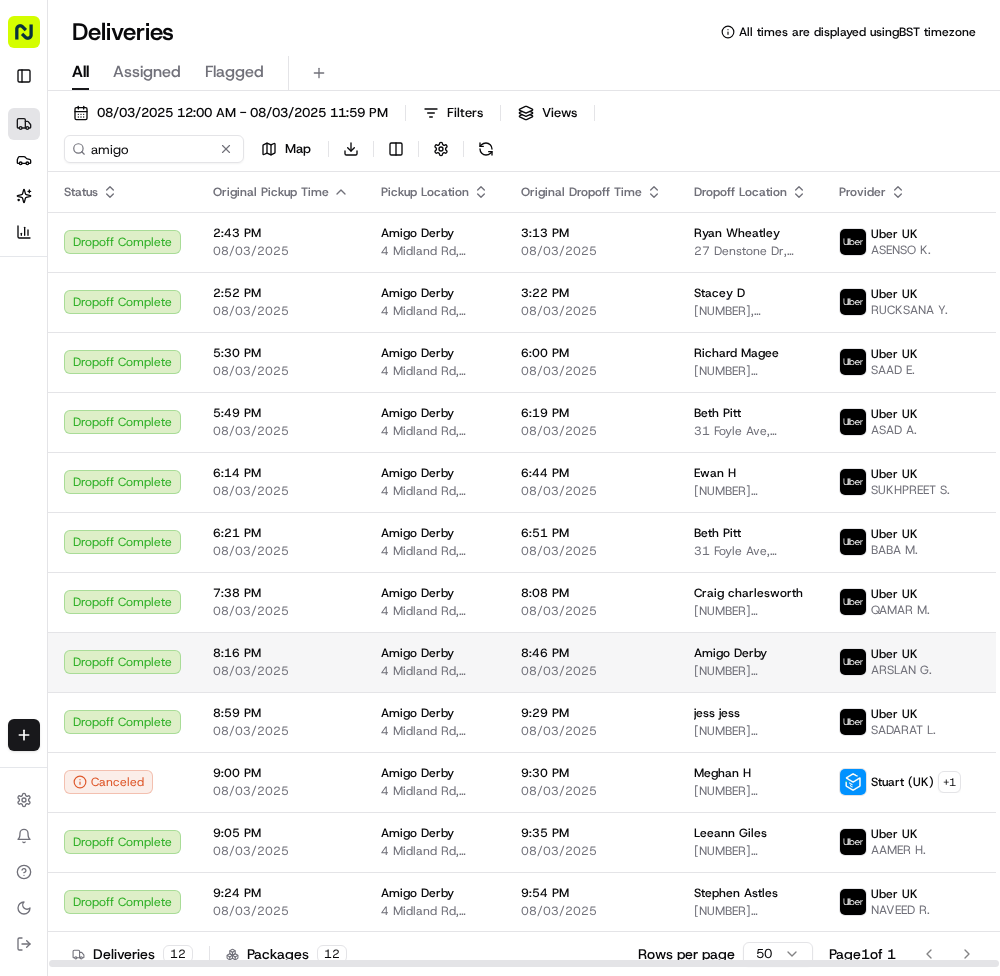 click on "Amigo Derby" at bounding box center [417, 653] 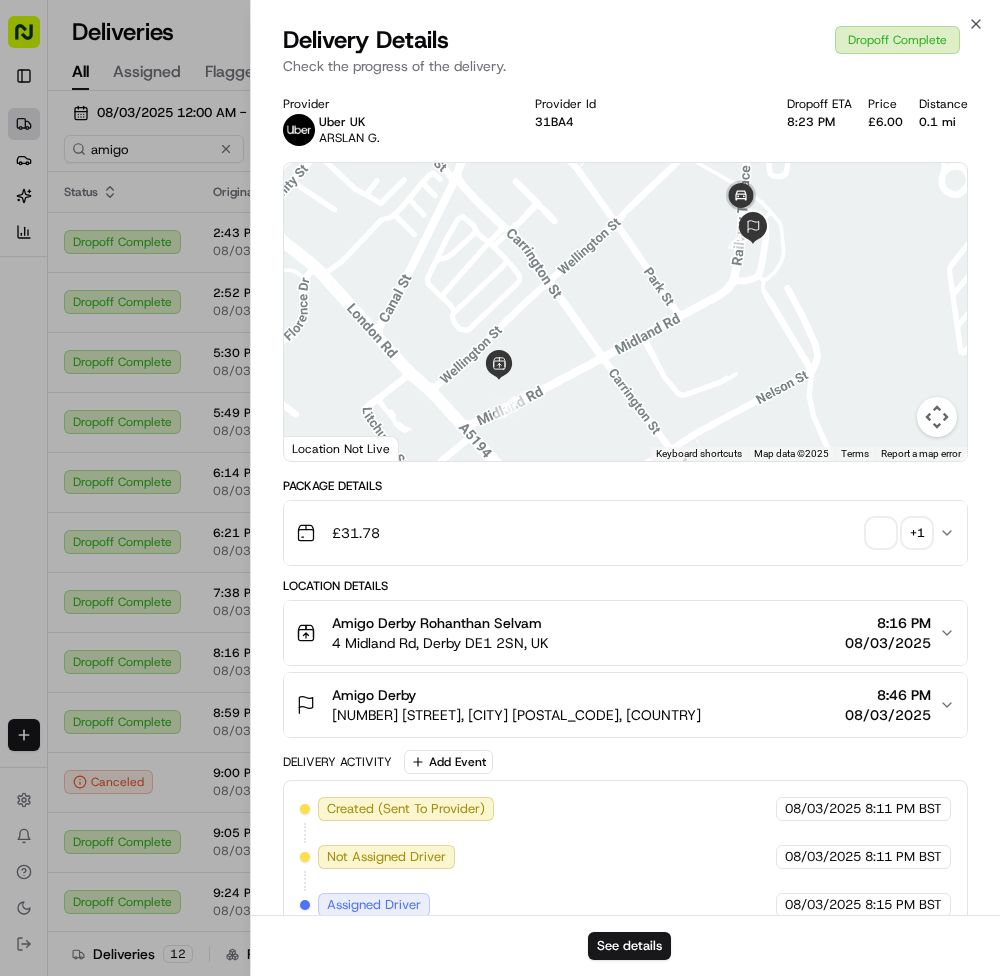click at bounding box center [881, 533] 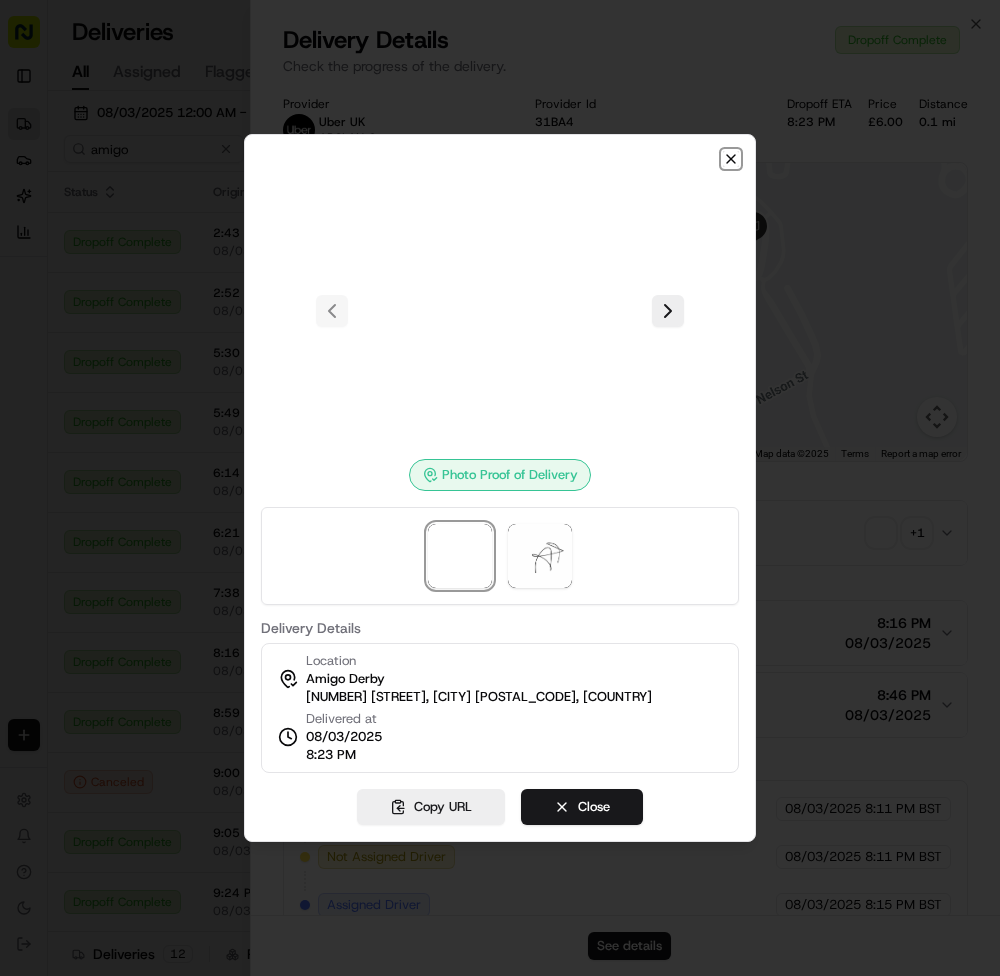 click 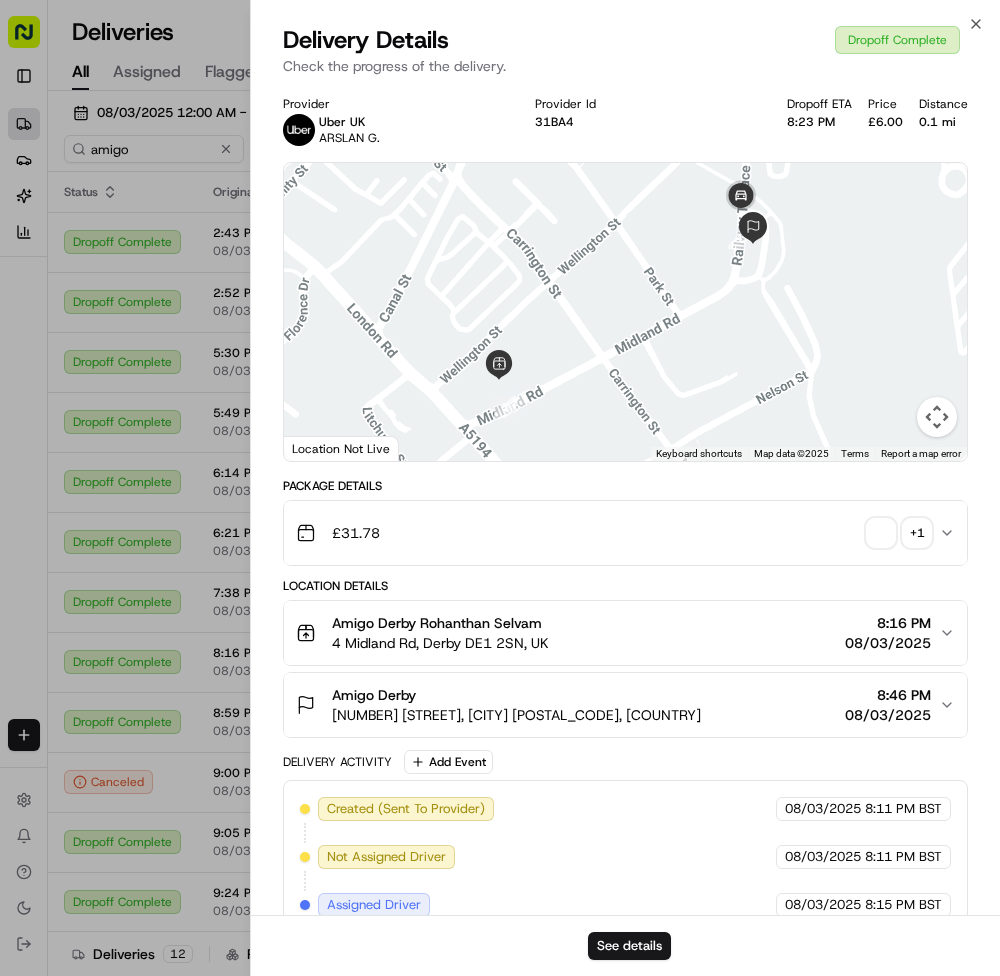 click on "Provider Uber UK ARSLAN G. Provider Id 31BA4 Dropoff ETA 8:23 PM Price £6.00 Distance 0.1 mi ← Move left → Move right ↑ Move up ↓ Move down + Zoom in - Zoom out Home Jump left by 75% End Jump right by 75% Page Up Jump up by 75% Page Down Jump down by 75% 1 2 3 4 Keyboard shortcuts Map Data Map data ©2025 Map data ©2025 50 m Click to toggle between metric and imperial units Terms Report a map error Location Not Live Package Details £ 31.78 + 1 Location Details Amigo Derby [FIRST] [LAST] [NUMBER] [STREET], [CITY] [POSTCODE], UK 8:16 PM 08/03/2025 Amigo Derby [NUMBER] [STREET], [CITY] [POSTCODE], UK 8:46 PM 08/03/2025 Delivery Activity Add Event Created (Sent To Provider) Uber UK 08/03/2025 8:11 PM BST Not Assigned Driver Uber UK 08/03/2025 8:11 PM BST Assigned Driver Uber UK 08/03/2025 8:15 PM BST Driver Updated ARSLAN G. Uber UK 08/03/2025 8:15 PM BST Pickup Enroute Uber UK 08/03/2025 8:15 PM BST Pickup Arrived Uber UK 08/03/2025 8:17 PM BST Pickup Complete Uber UK 08/03/2025 8:19 PM BST Dropoff Enroute" at bounding box center [625, 683] 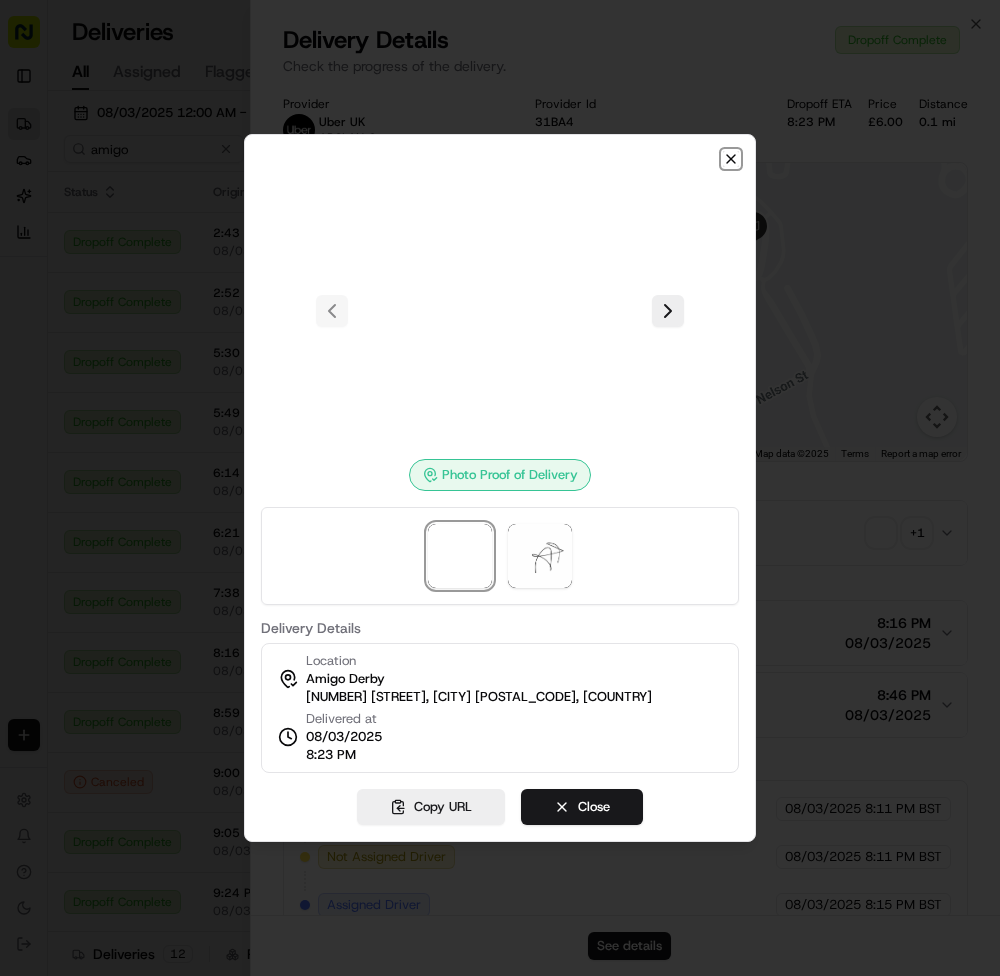 click 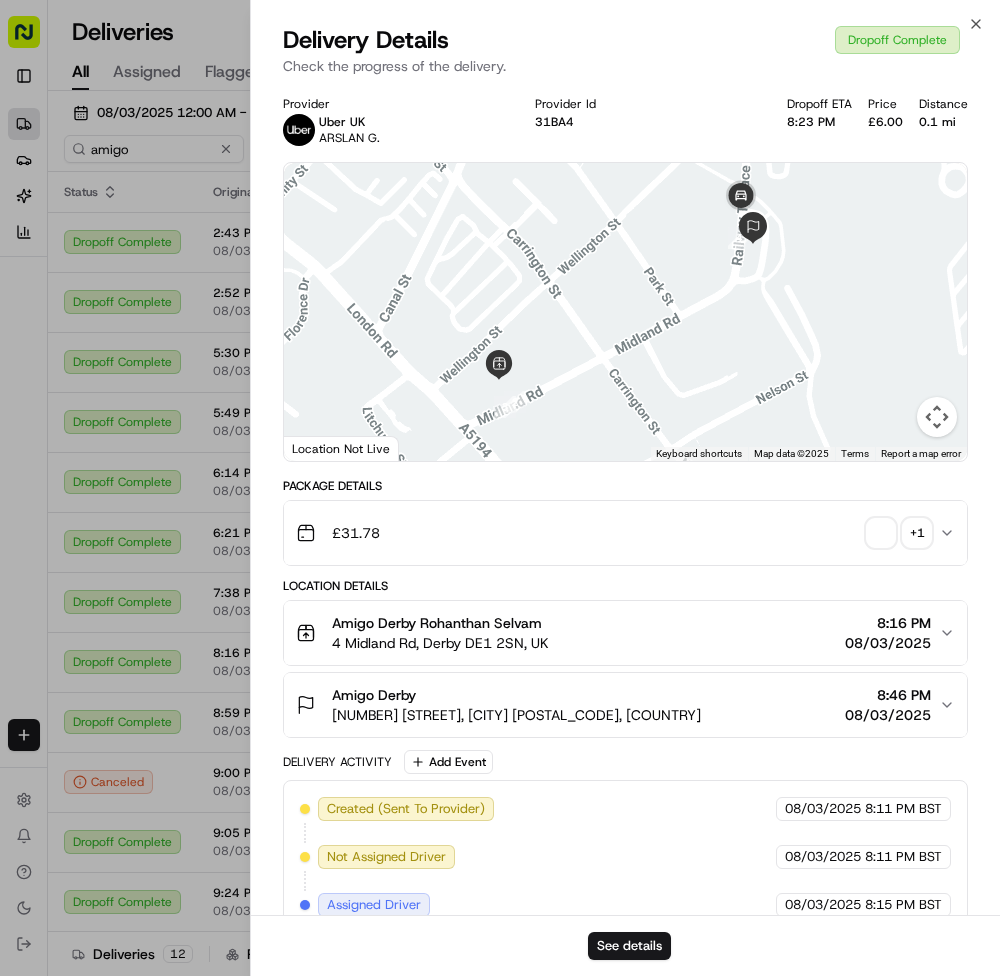 click on "Provider Uber UK ARSLAN G. Provider Id 31BA4 Dropoff ETA 8:23 PM Price £6.00 Distance 0.1 mi ← Move left → Move right ↑ Move up ↓ Move down + Zoom in - Zoom out Home Jump left by 75% End Jump right by 75% Page Up Jump up by 75% Page Down Jump down by 75% 1 2 3 4 Keyboard shortcuts Map Data Map data ©2025 Map data ©2025 50 m Click to toggle between metric and imperial units Terms Report a map error Location Not Live Package Details £ 31.78 + 1 Location Details Amigo Derby [FIRST] [LAST] [NUMBER] [STREET], [CITY] [POSTCODE], UK 8:16 PM 08/03/2025 Amigo Derby [NUMBER] [STREET], [CITY] [POSTCODE], UK 8:46 PM 08/03/2025 Delivery Activity Add Event Created (Sent To Provider) Uber UK 08/03/2025 8:11 PM BST Not Assigned Driver Uber UK 08/03/2025 8:11 PM BST Assigned Driver Uber UK 08/03/2025 8:15 PM BST Driver Updated ARSLAN G. Uber UK 08/03/2025 8:15 PM BST Pickup Enroute Uber UK 08/03/2025 8:15 PM BST Pickup Arrived Uber UK 08/03/2025 8:17 PM BST Pickup Complete Uber UK 08/03/2025 8:19 PM BST Dropoff Enroute" at bounding box center (625, 683) 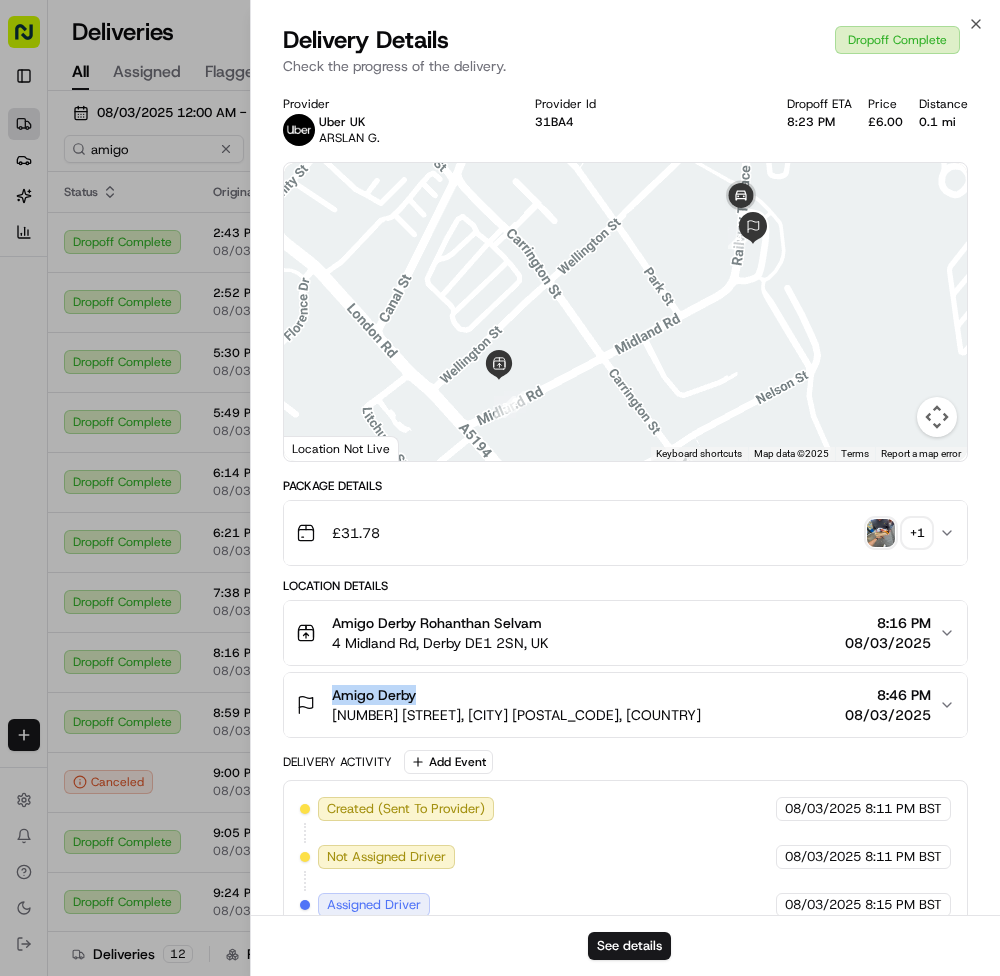 drag, startPoint x: 333, startPoint y: 692, endPoint x: 445, endPoint y: 696, distance: 112.0714 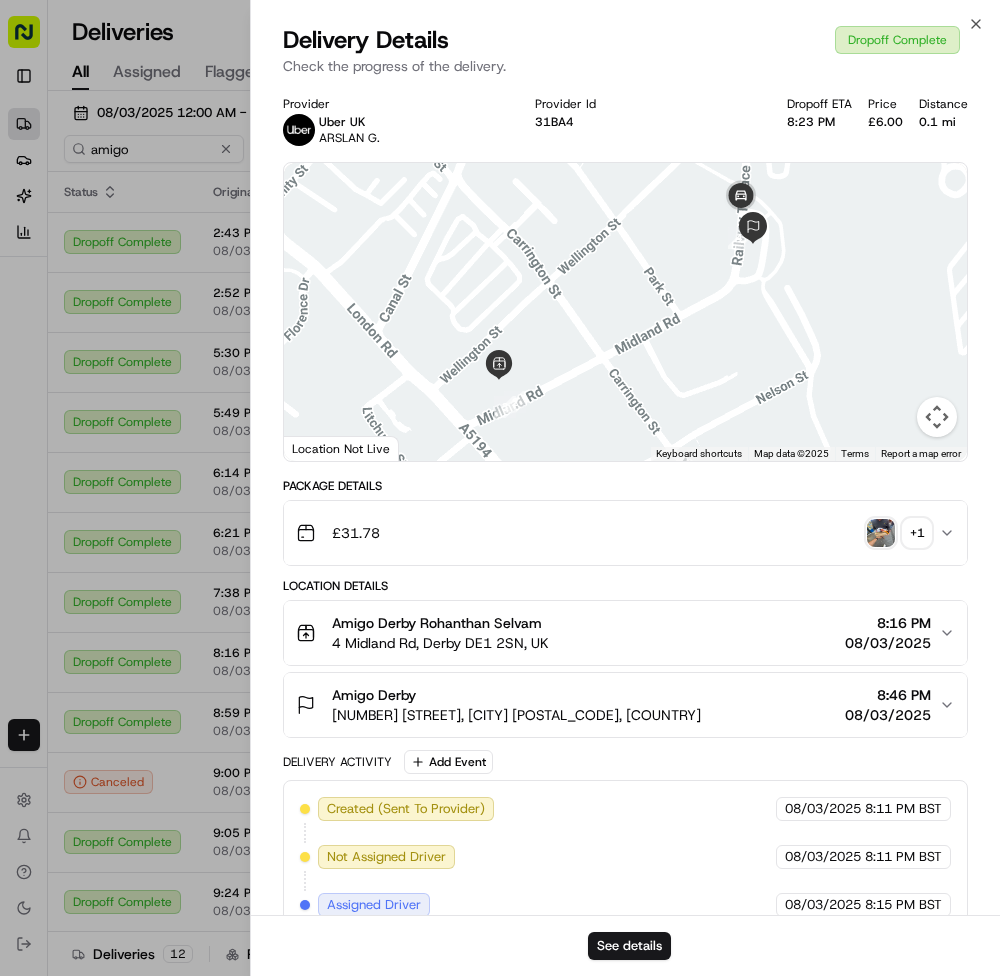 click on "£6.00" at bounding box center (885, 122) 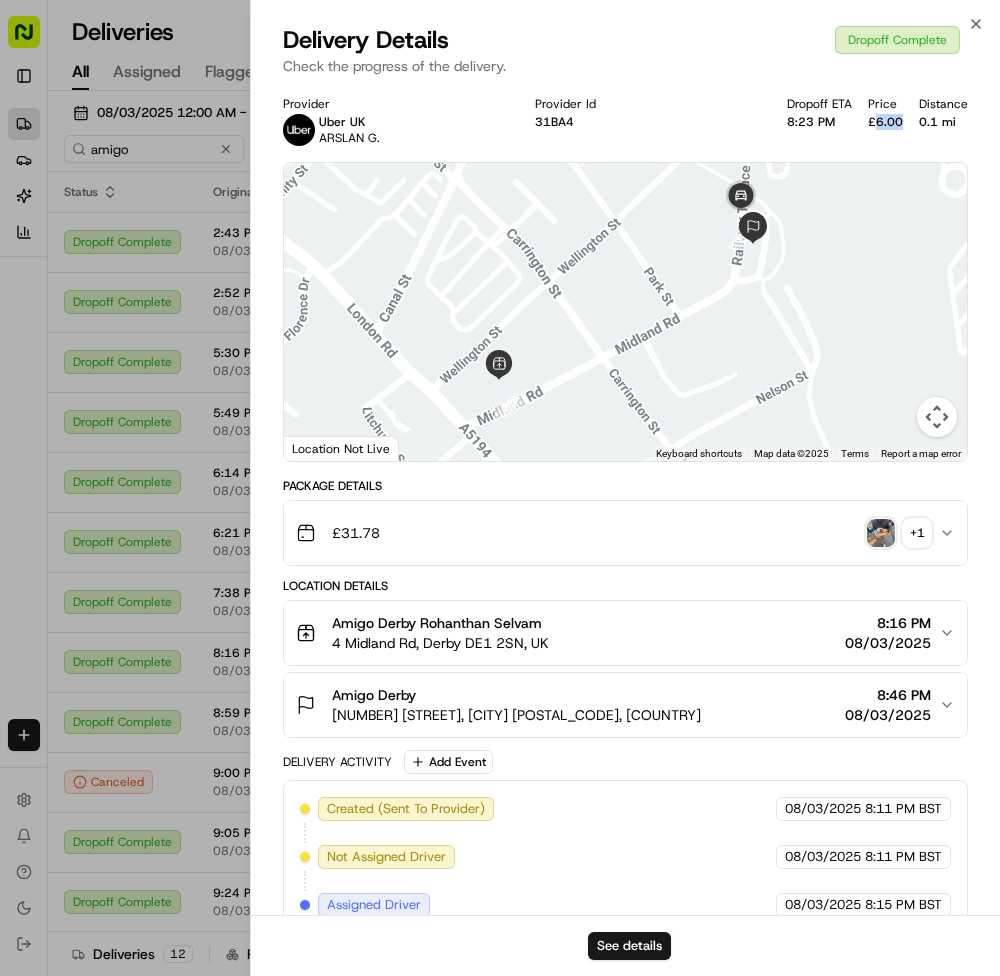 click on "£6.00" at bounding box center [885, 122] 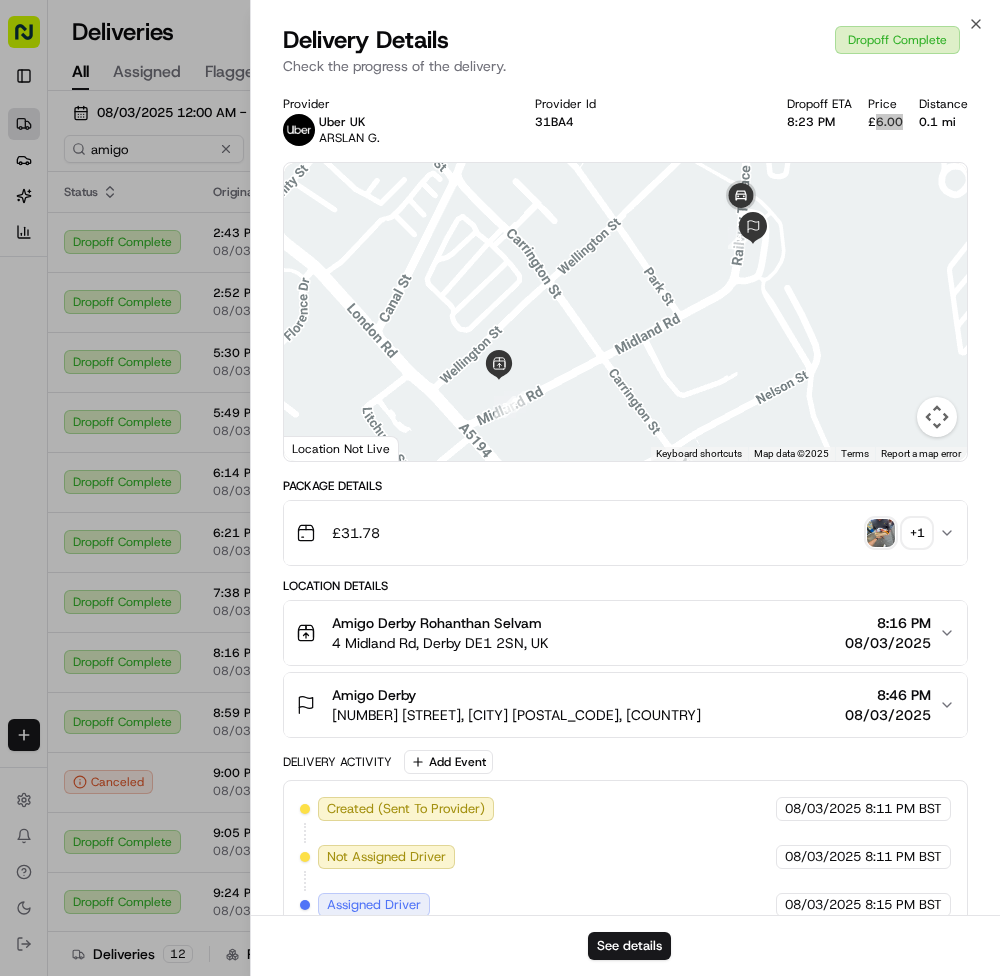 drag, startPoint x: 147, startPoint y: 445, endPoint x: 343, endPoint y: 756, distance: 367.60983 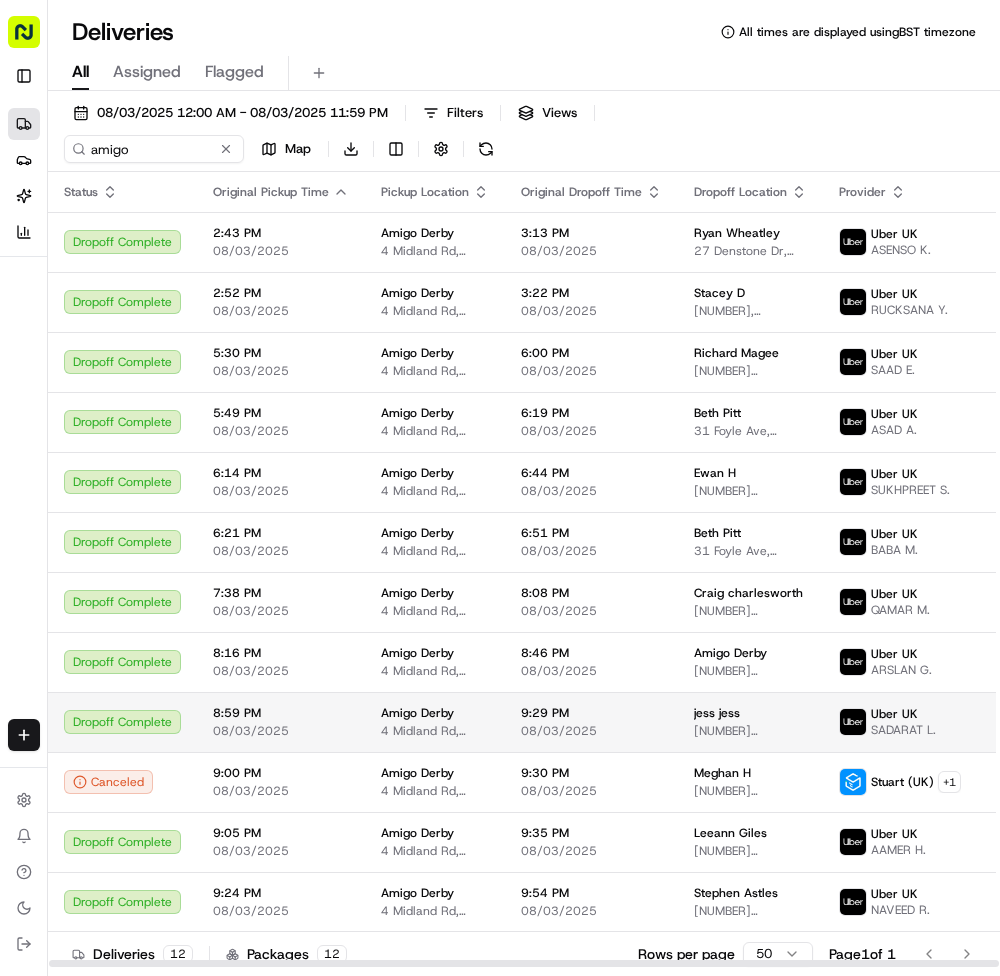 click on "08/03/2025" at bounding box center (591, 731) 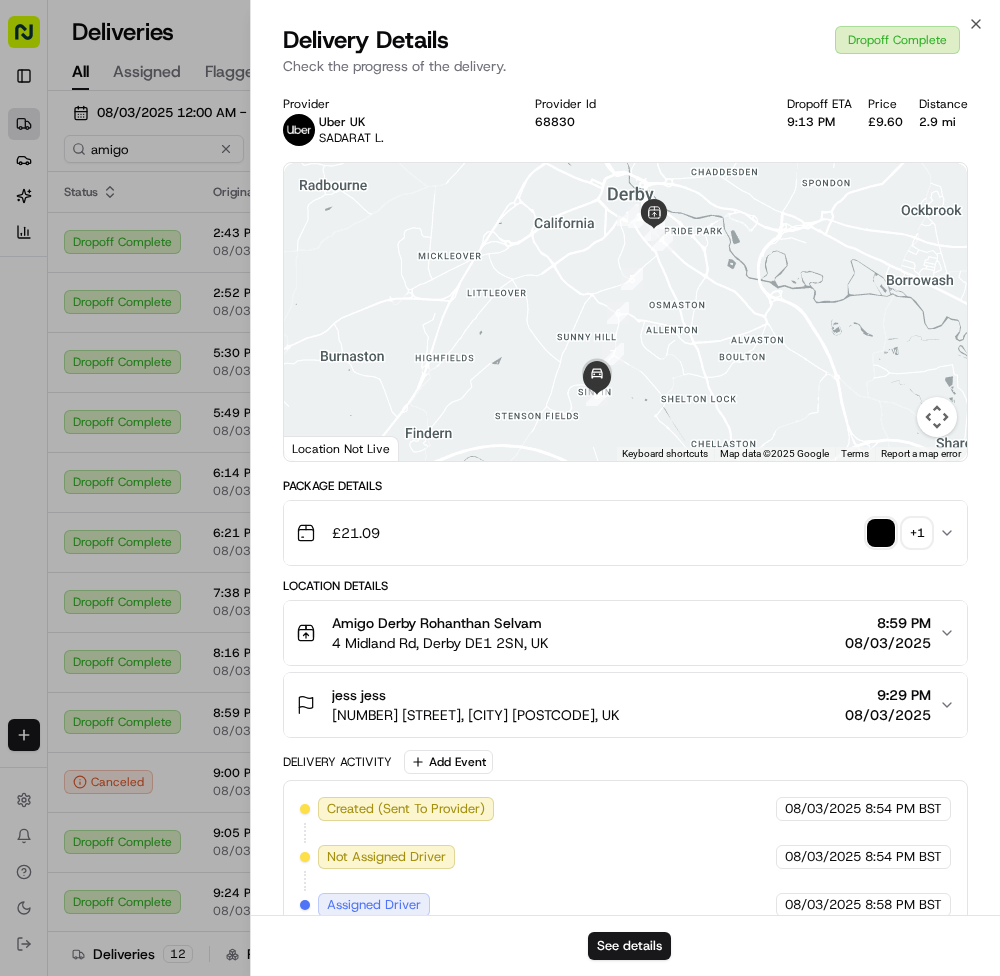 click on "Provider Uber UK SADARAT L. Provider Id 68830 Dropoff ETA 9:13 PM Price £9.60 Distance 2.9 mi ← Move left → Move right ↑ Move up ↓ Move down + Zoom in - Zoom out Home Jump left by 75% End Jump right by 75% Page Up Jump up by 75% Page Down Jump down by 75% 1 2 3 4 5 6 7 8 Keyboard shortcuts Map Data Map data ©2025 Google Map data ©2025 Google 1 km Click to toggle between metric and imperial units Terms Report a map error Location Not Live Package Details £ 21.09 + 1 Location Details Amigo Derby [FIRST] [LAST] [NUMBER] [STREET], [CITY] [POSTCODE], UK 8:59 PM 08/03/2025 jess jess [NUMBER] [STREET], [CITY] [POSTCODE], UK 9:29 PM 08/03/2025 Delivery Activity Add Event Created (Sent To Provider) Uber UK 08/03/2025 8:54 PM BST Not Assigned Driver Uber UK 08/03/2025 8:54 PM BST Assigned Driver Uber UK 08/03/2025 8:58 PM BST Driver Updated SADARAT L. Uber UK 08/03/2025 8:58 PM BST Pickup Enroute Uber UK 08/03/2025 8:58 PM BST Pickup Arrived Uber UK 08/03/2025 9:01 PM BST Pickup Complete Uber UK 08/03/2025" at bounding box center [625, 683] 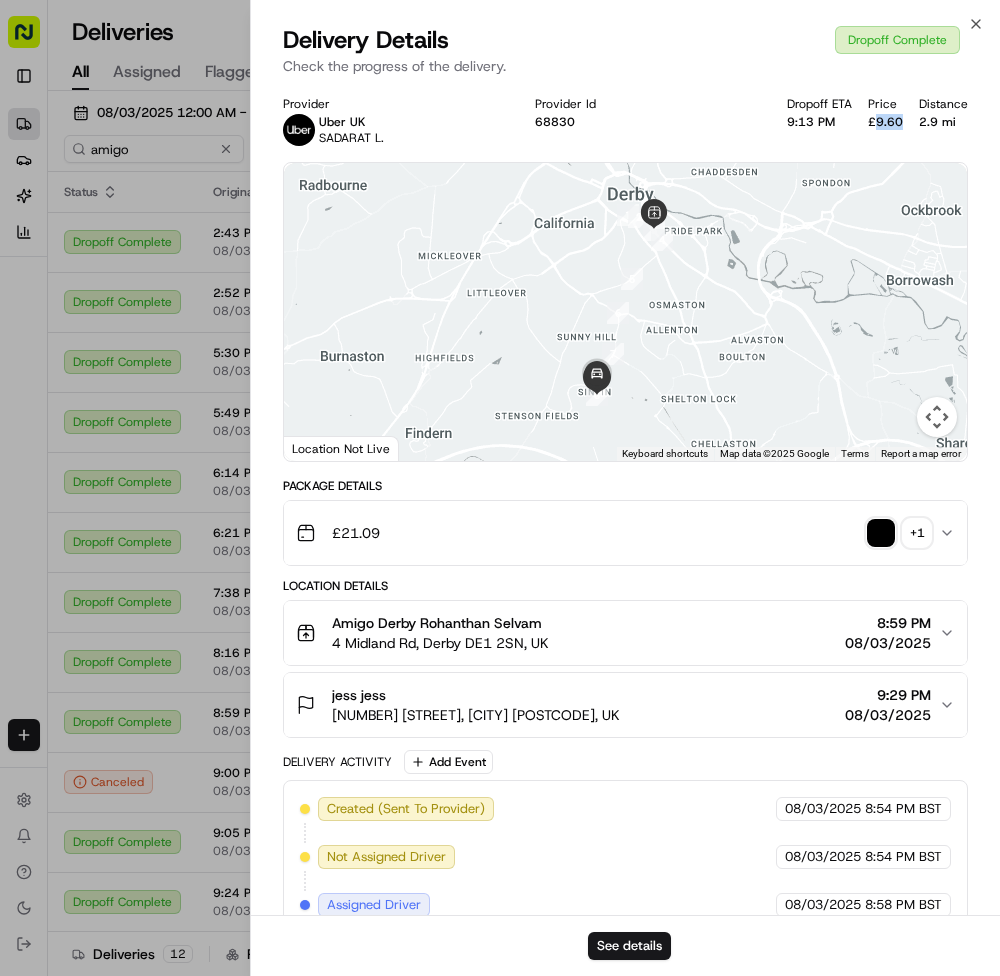 click on "£9.60" at bounding box center (885, 122) 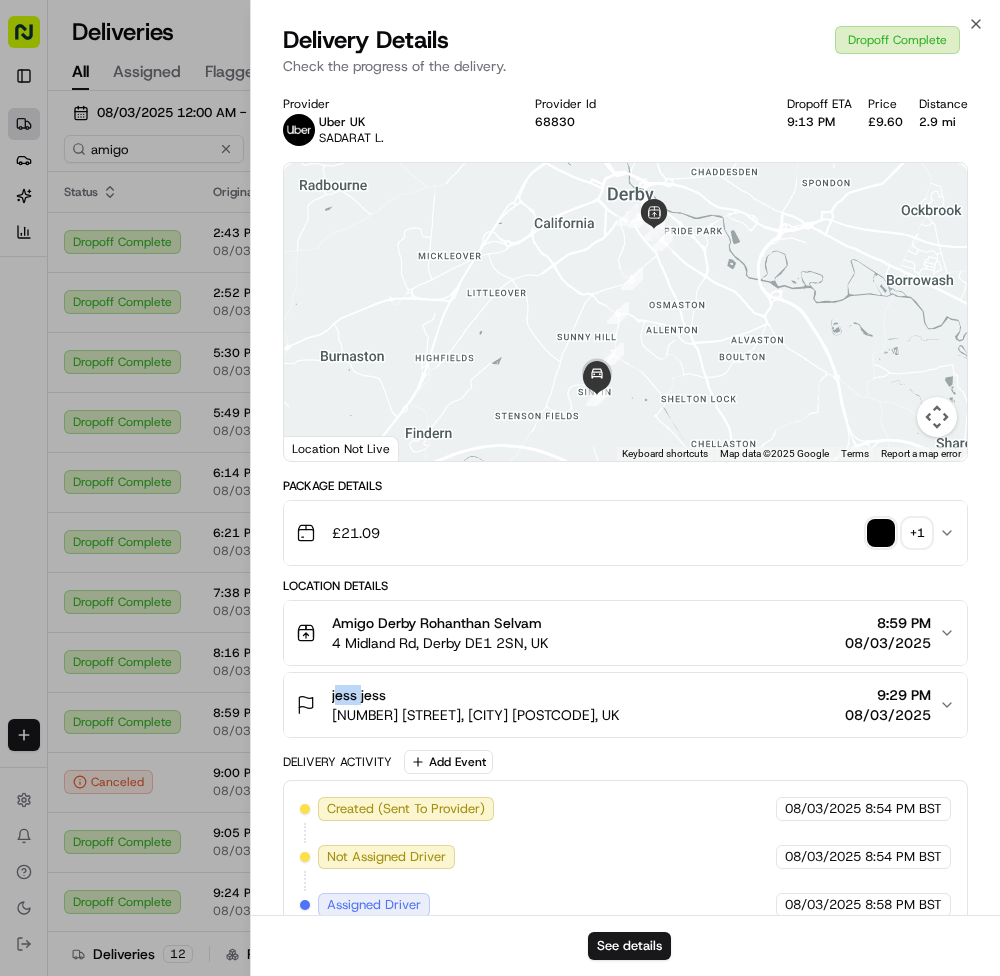 drag, startPoint x: 328, startPoint y: 688, endPoint x: 356, endPoint y: 688, distance: 28 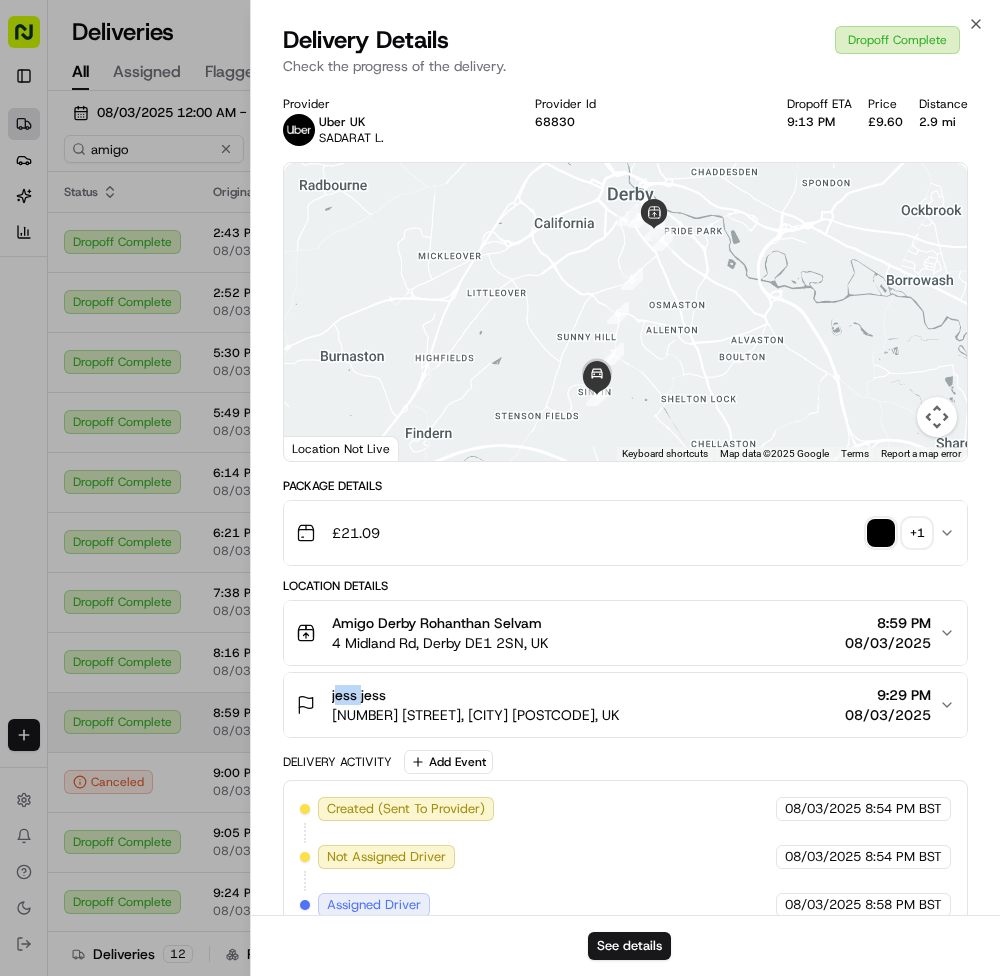 drag, startPoint x: 170, startPoint y: 546, endPoint x: 385, endPoint y: 738, distance: 288.25162 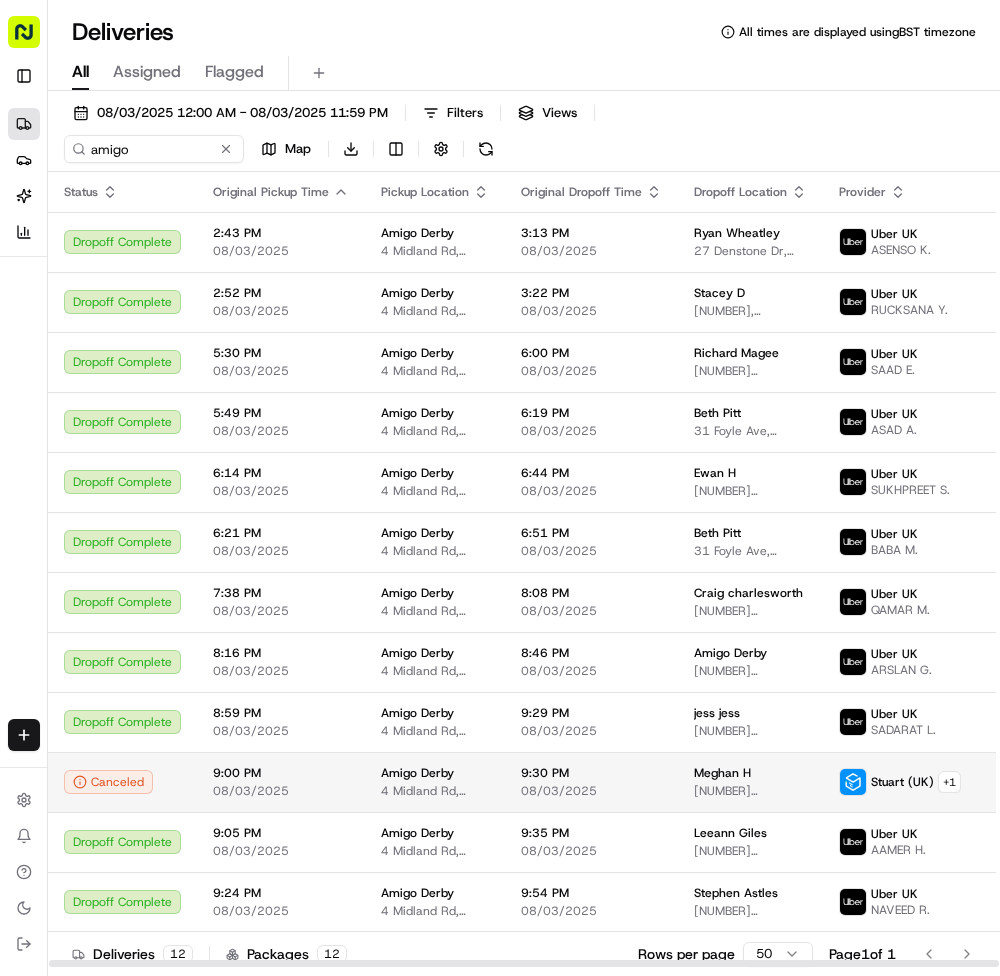 click on "9:30 PM" at bounding box center (591, 773) 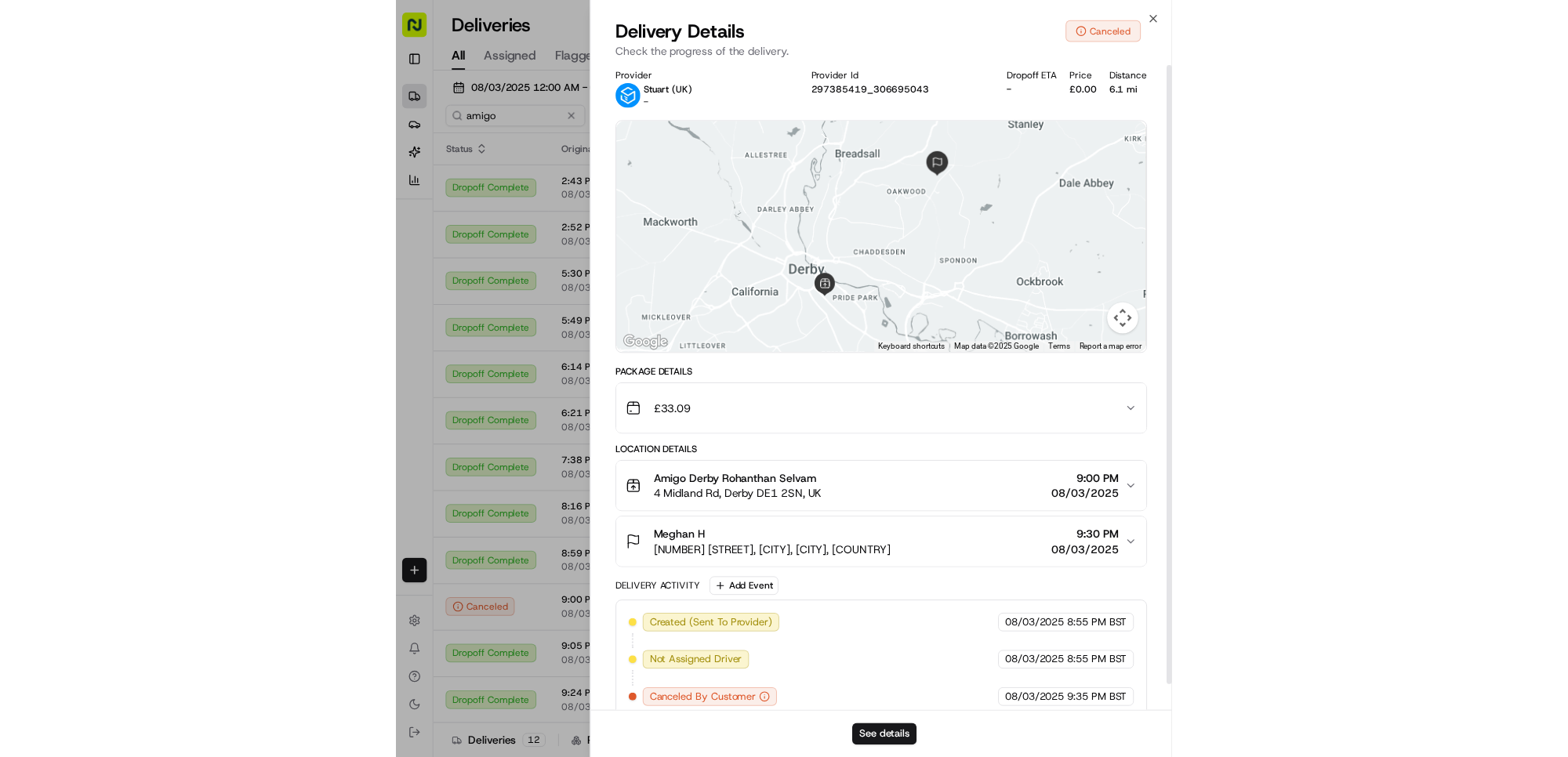 scroll, scrollTop: 0, scrollLeft: 0, axis: both 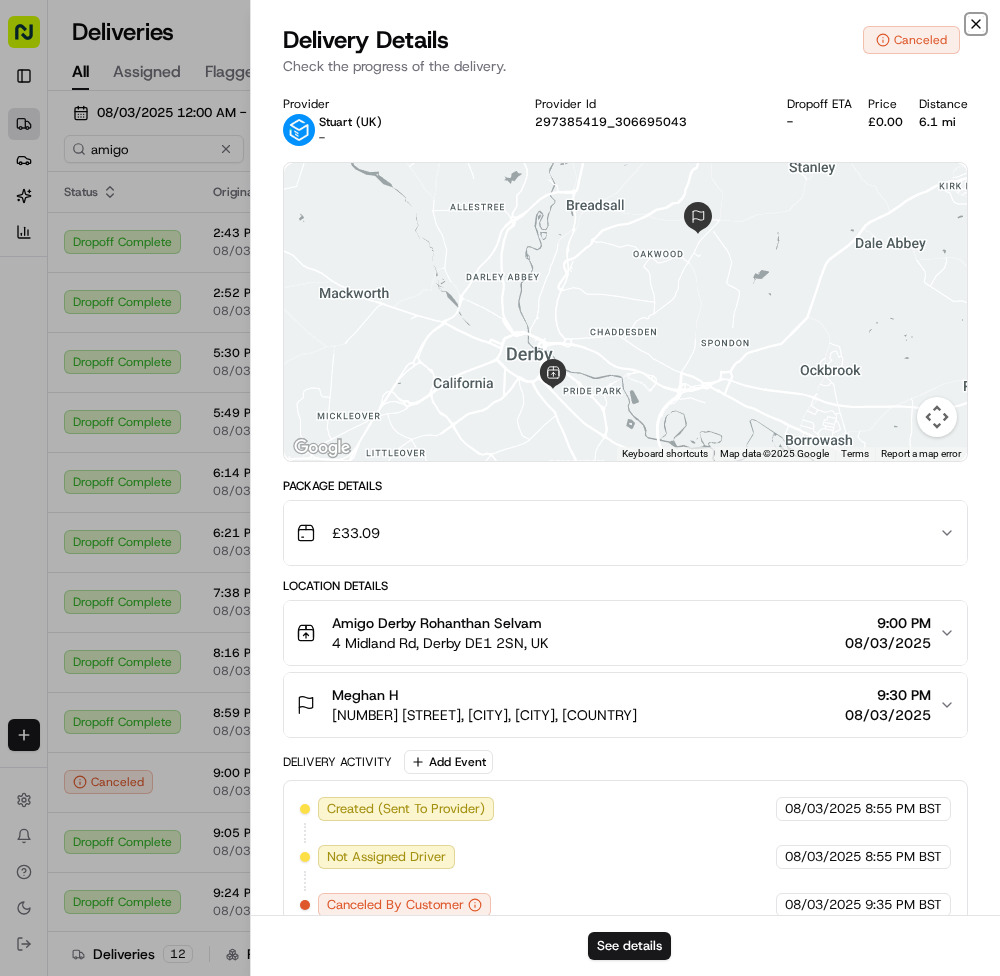 click 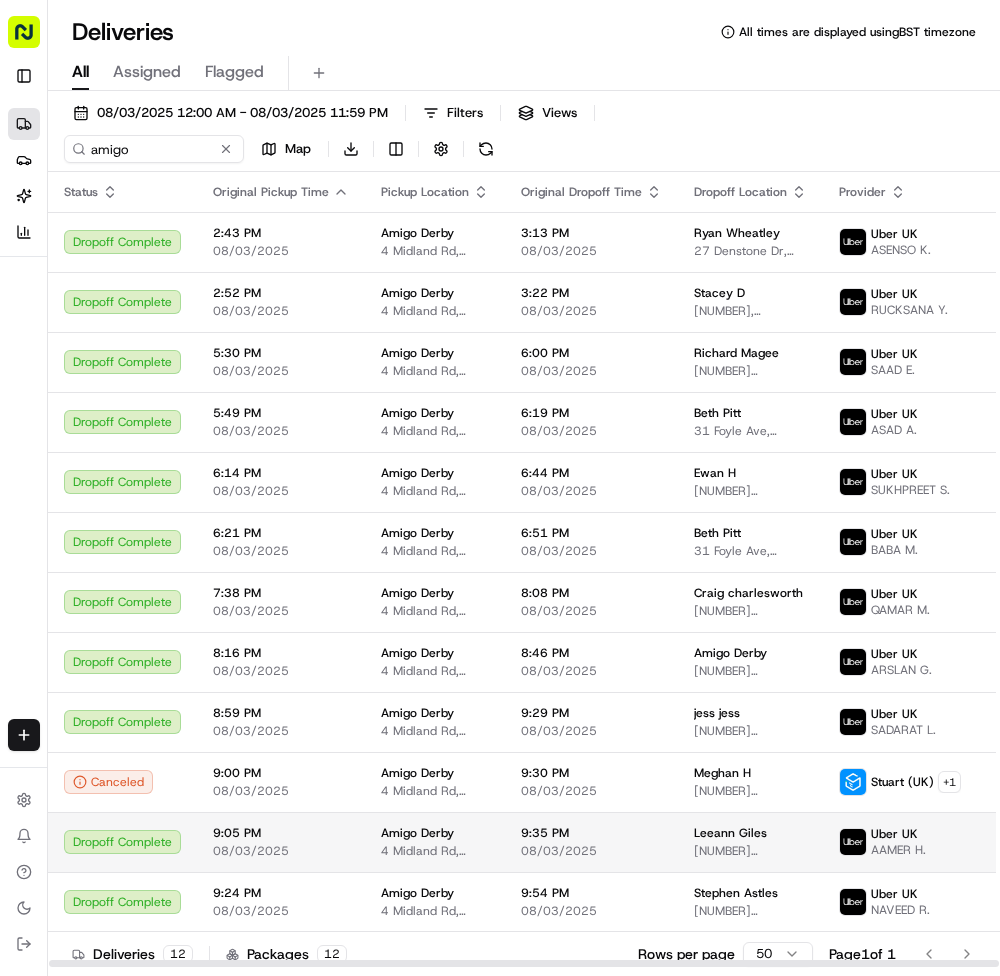 click on "Amigo Derby" at bounding box center (417, 833) 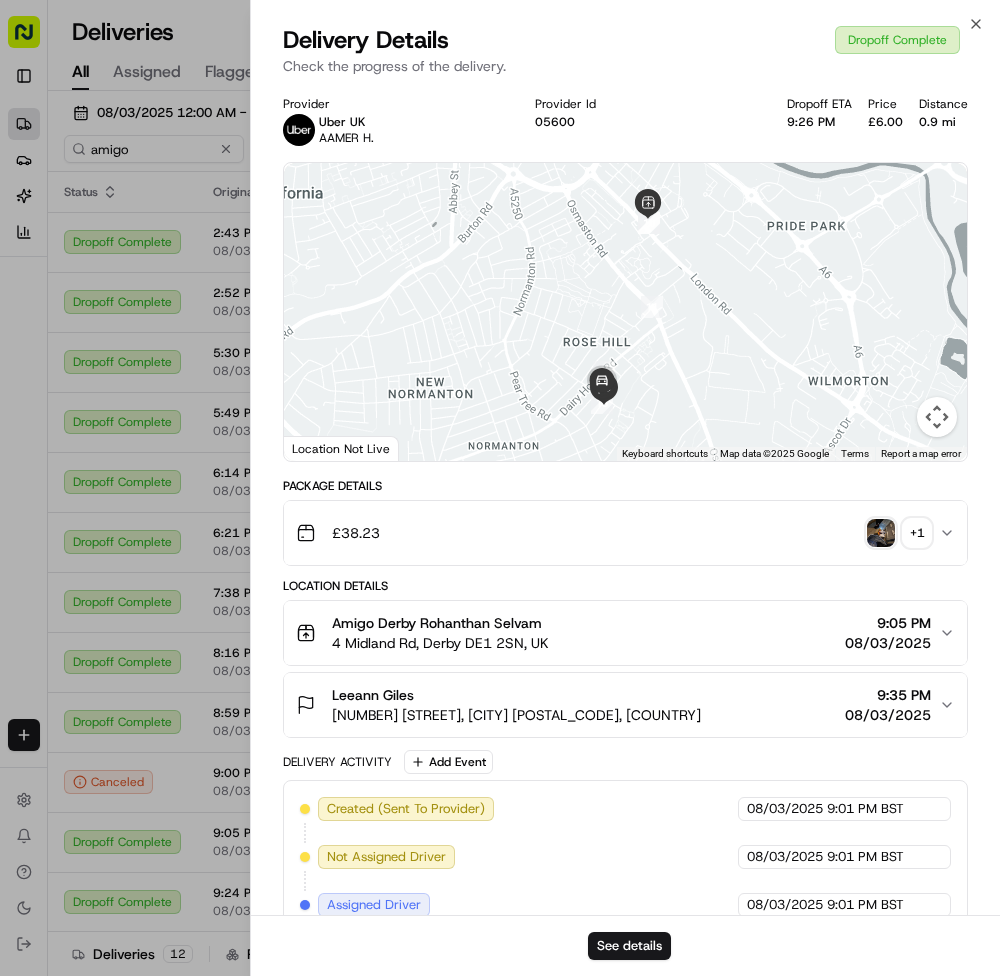 click on "Provider Uber UK AAMER H. Provider Id 05600 Dropoff ETA [TIME] Price £6.00 Distance 0.9 mi ← Move left → Move right ↑ Move up ↓ Move down + Zoom in - Zoom out Home Jump left by 75% End Jump right by 75% Page Up Jump up by 75% Page Down Jump down by 75% 1 2 3 4 5 6 7 8 9 10 11 12 13 Keyboard shortcuts Map Data Map data ©2025 Google Map data ©2025 Google 200 m  Click to toggle between metric and imperial units Terms Report a map error Location Not Live Package Details £ 38.23 + 1 Location Details Amigo Derby [FIRST] [LAST] [NUMBER] [STREET], [CITY] [POSTAL_CODE], [COUNTRY] [TIME] [DATE]  [FIRST] [LAST] [NUMBER] [STREET], [CITY] [POSTAL_CODE], [COUNTRY] [TIME] [DATE] Delivery Activity Add Event Created (Sent To Provider) Uber UK [DATE] [TIME] [TIMEZONE] Not Assigned Driver Uber UK [DATE] [TIME] [TIMEZONE] Assigned Driver Uber UK [DATE] [TIME] [TIMEZONE] Driver Updated SADARAT L. Uber UK [DATE] [TIME] [TIMEZONE] Pickup Enroute Uber UK [DATE] [TIME] [TIMEZONE] Driver Updated AAMER H. Uber UK [DATE] [TIME] [TIMEZONE] Pickup Arrived" at bounding box center (625, 707) 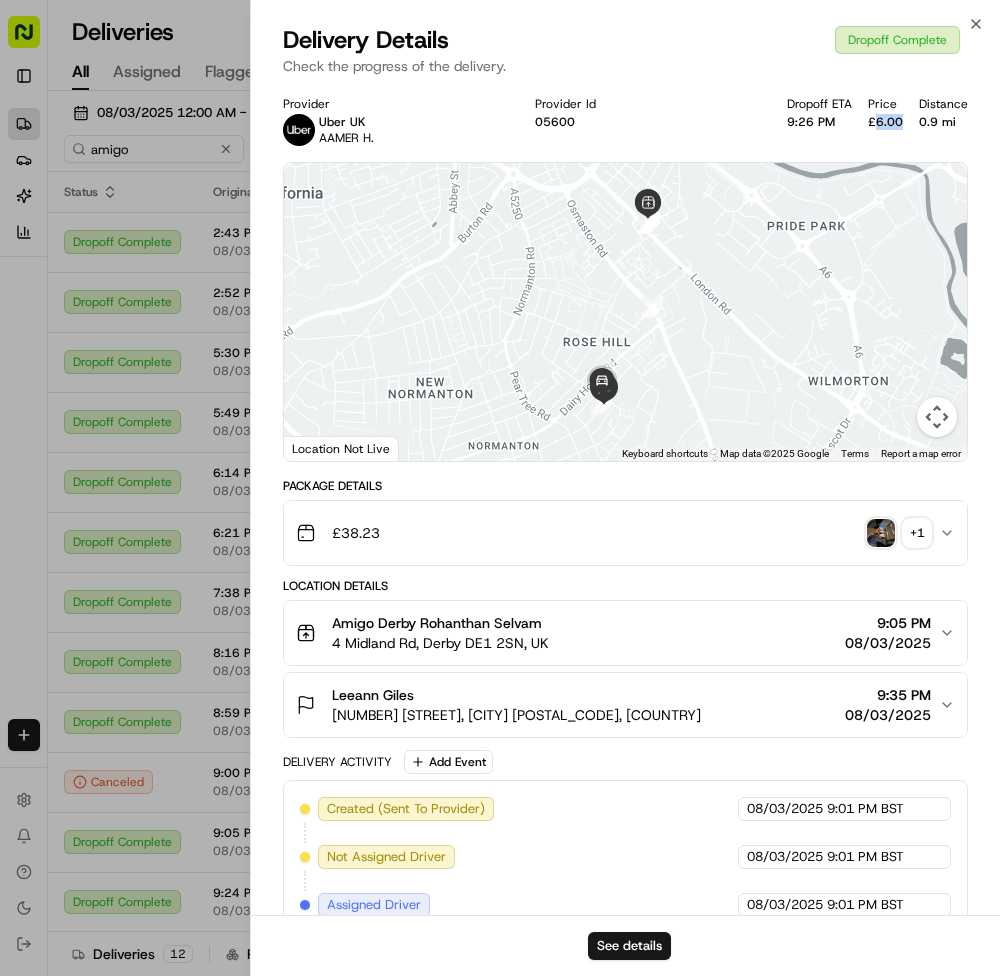 click on "£6.00" at bounding box center (885, 122) 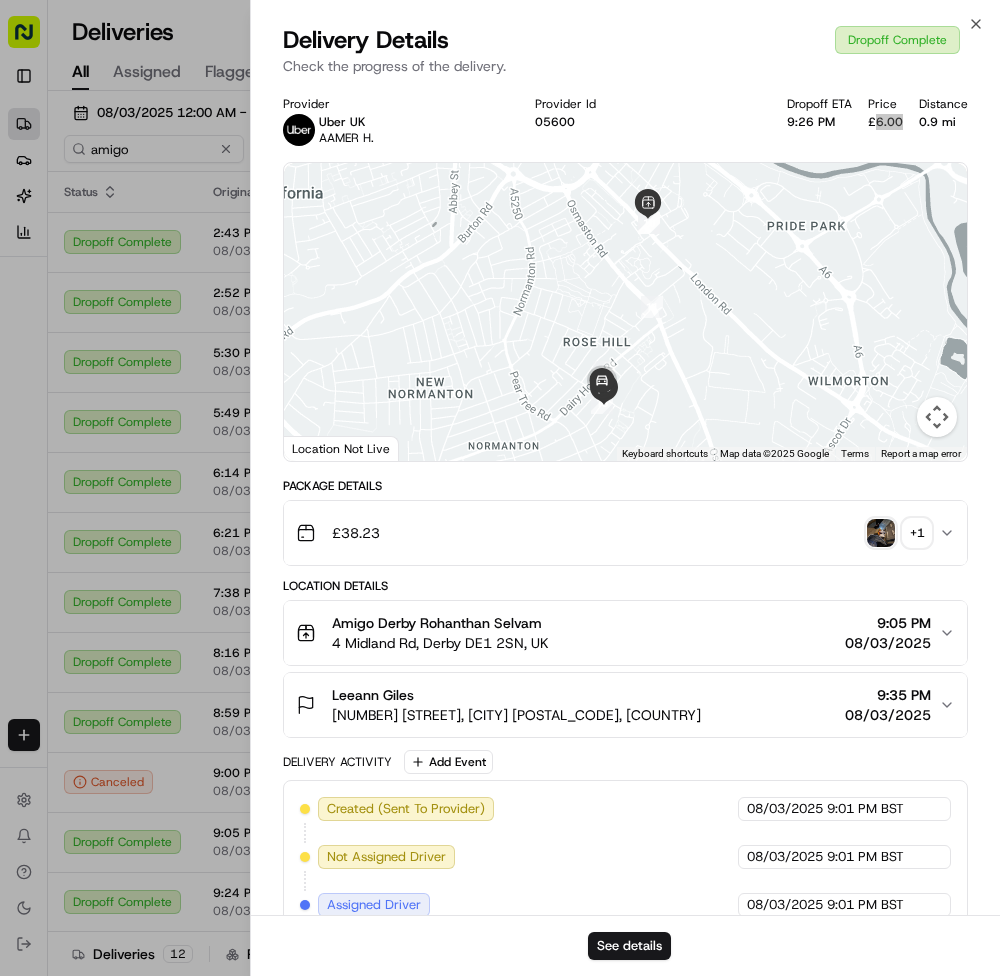 drag, startPoint x: 143, startPoint y: 425, endPoint x: 165, endPoint y: 463, distance: 43.908997 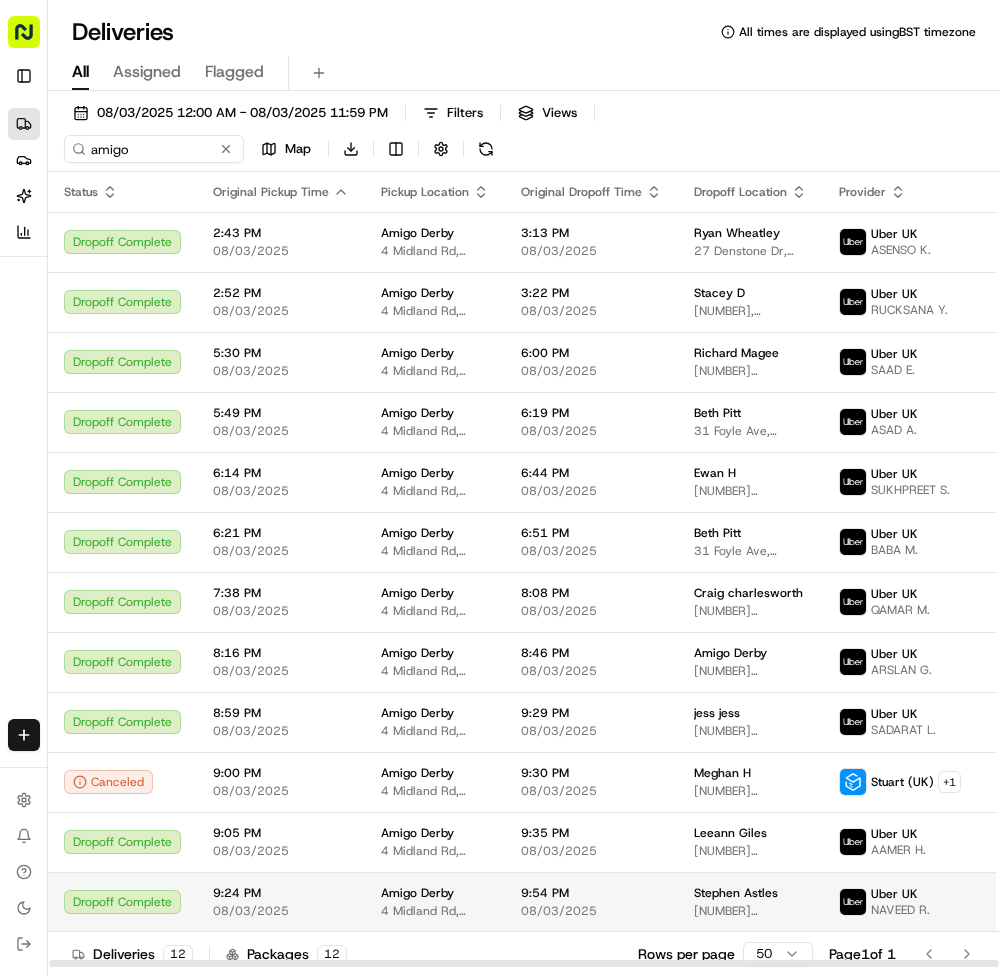 click on "4 Midland Rd, Derby DE1 2SN, UK" at bounding box center (435, 911) 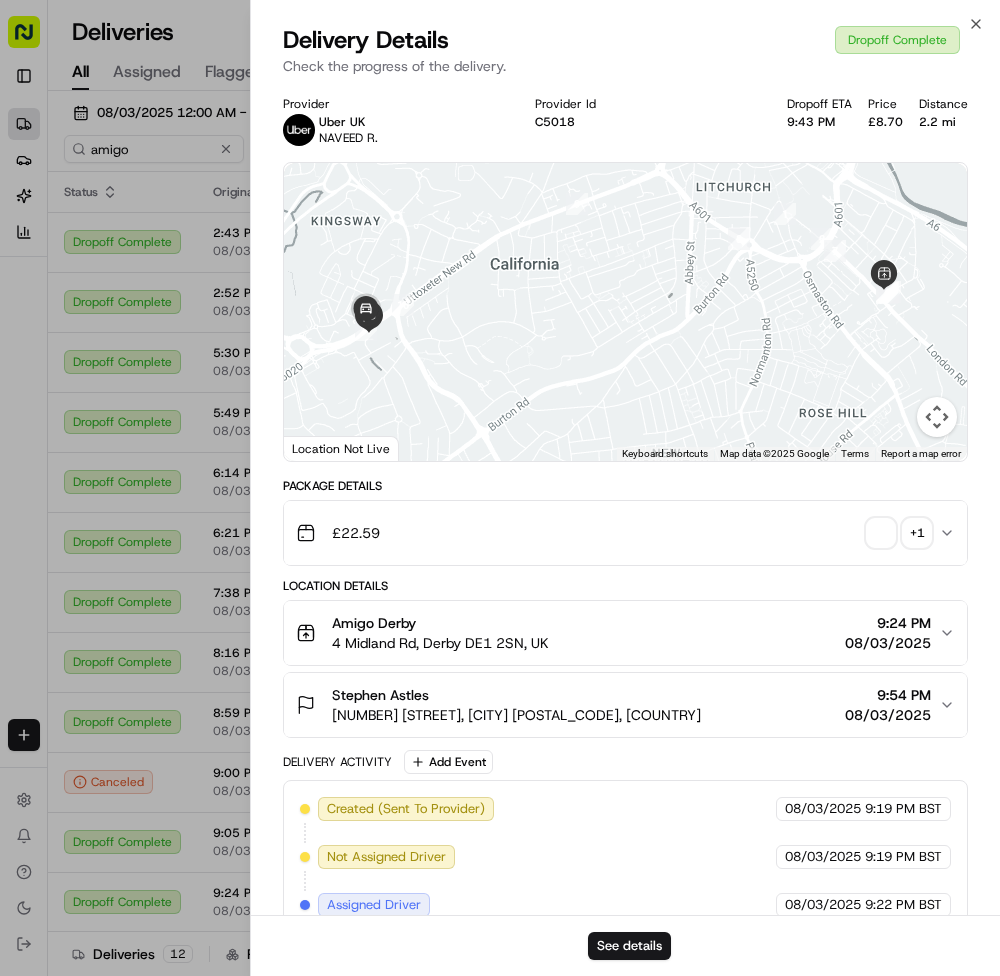 click at bounding box center (881, 533) 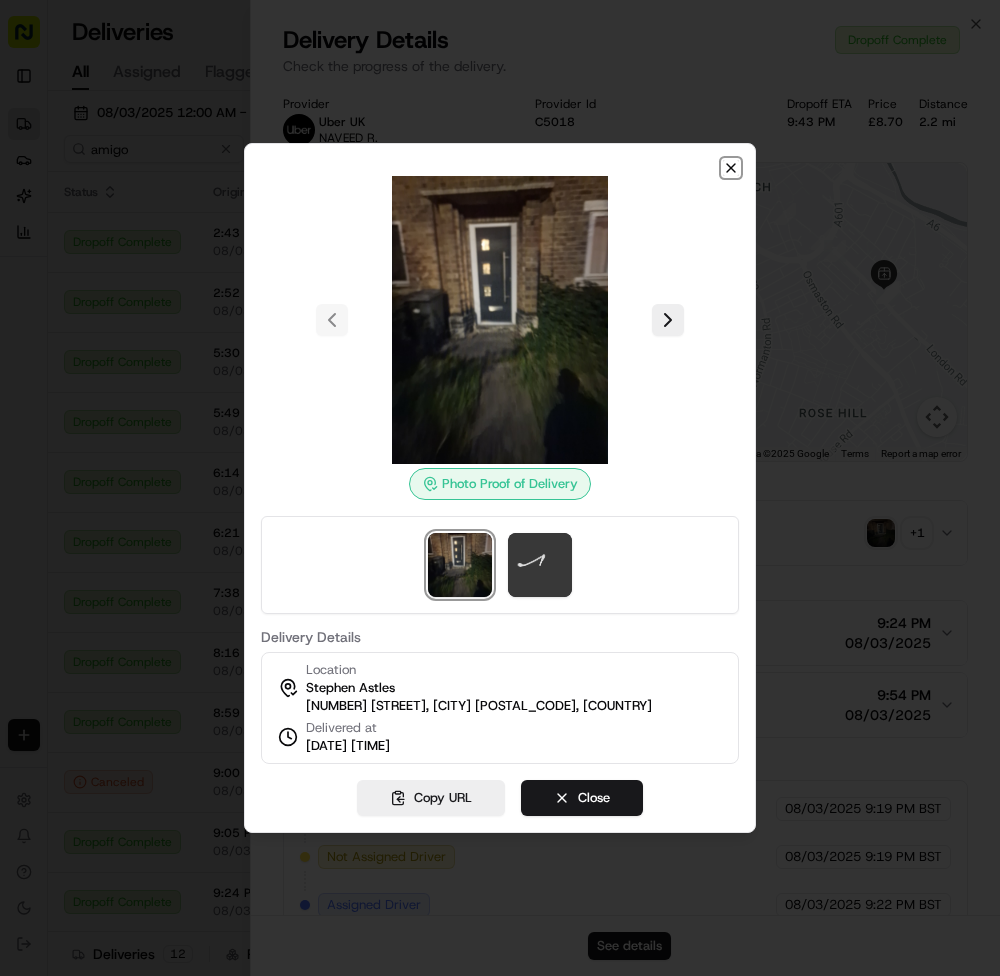 click 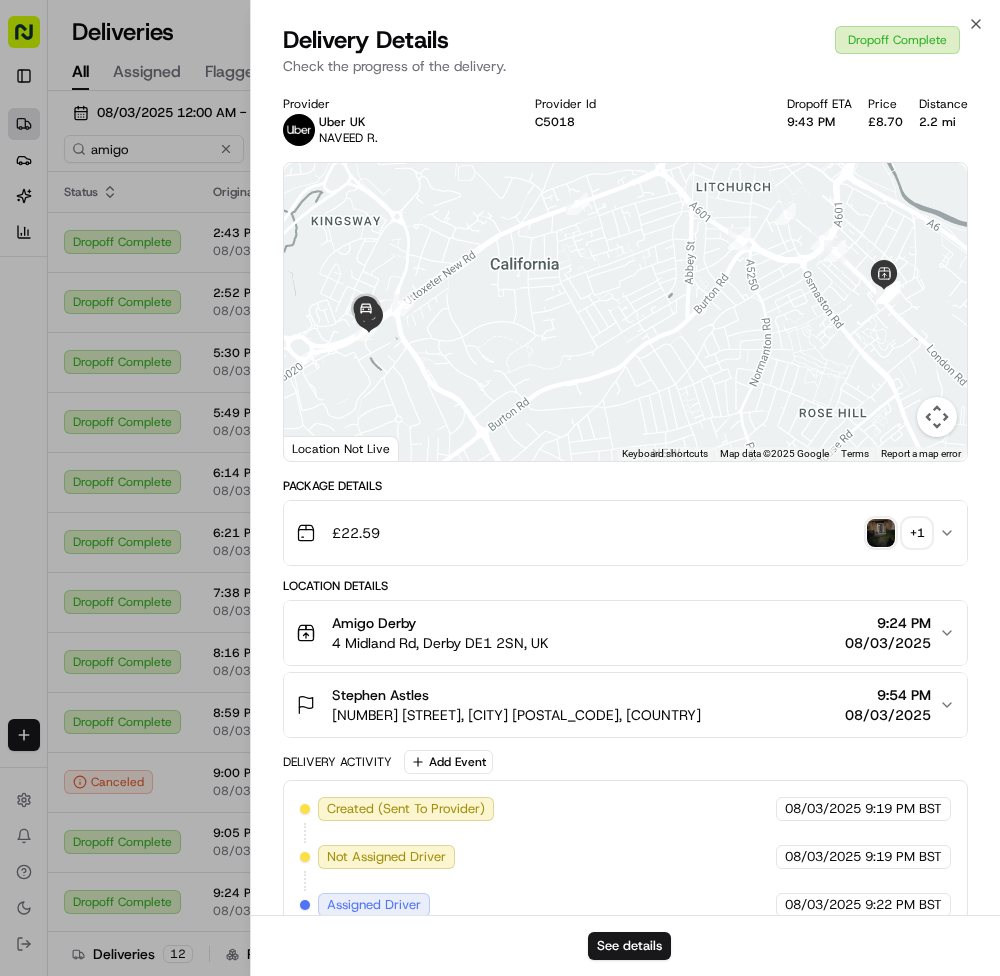 click on "Provider Uber UK NAVEED R. Provider Id C5018 Dropoff ETA [TIME] Price £8.70 Distance 2.2 mi ← Move left → Move right ↑ Move up ↓ Move down + Zoom in - Zoom out Home Jump left by 75% End Jump right by 75% Page Up Jump up by 75% Page Down Jump down by 75% 1 2 3 4 5 6 7 8 9 10 11 Keyboard shortcuts Map Data Map data ©2025 Google Map data ©2025 Google 200 m  Click to toggle between metric and imperial units Terms Report a map error Location Not Live Package Details £ 22.59 + 1 Location Details Amigo Derby [NUMBER] [STREET], [CITY] [POSTAL_CODE], [COUNTRY] [TIME] [DATE] [FIRST] [LAST] [NUMBER] [STREET], [CITY] [POSTAL_CODE], [COUNTRY] [TIME] [DATE] Delivery Activity Add Event Created (Sent To Provider) Uber UK [DATE] [TIME] [TIMEZONE] Not Assigned Driver Uber UK [DATE] [TIME] [TIMEZONE] Assigned Driver Uber UK [DATE] [TIME] [TIMEZONE] Driver Updated NAVEED R. Uber UK [DATE] [TIME] [TIMEZONE] Pickup Enroute Uber UK [DATE] [TIME] [TIMEZONE] Pickup Arrived Uber UK [DATE] [TIME] [TIMEZONE] Pickup Complete Uber UK" at bounding box center (625, 683) 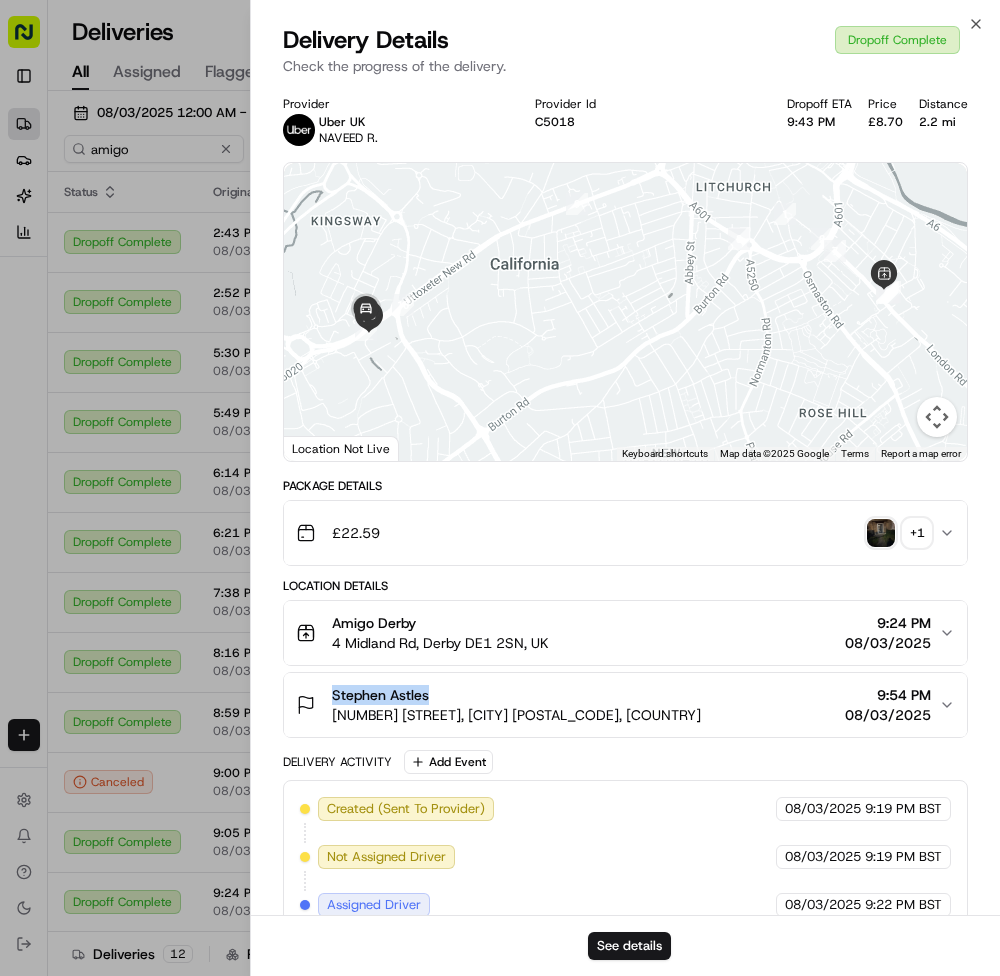 drag, startPoint x: 331, startPoint y: 685, endPoint x: 458, endPoint y: 681, distance: 127.06297 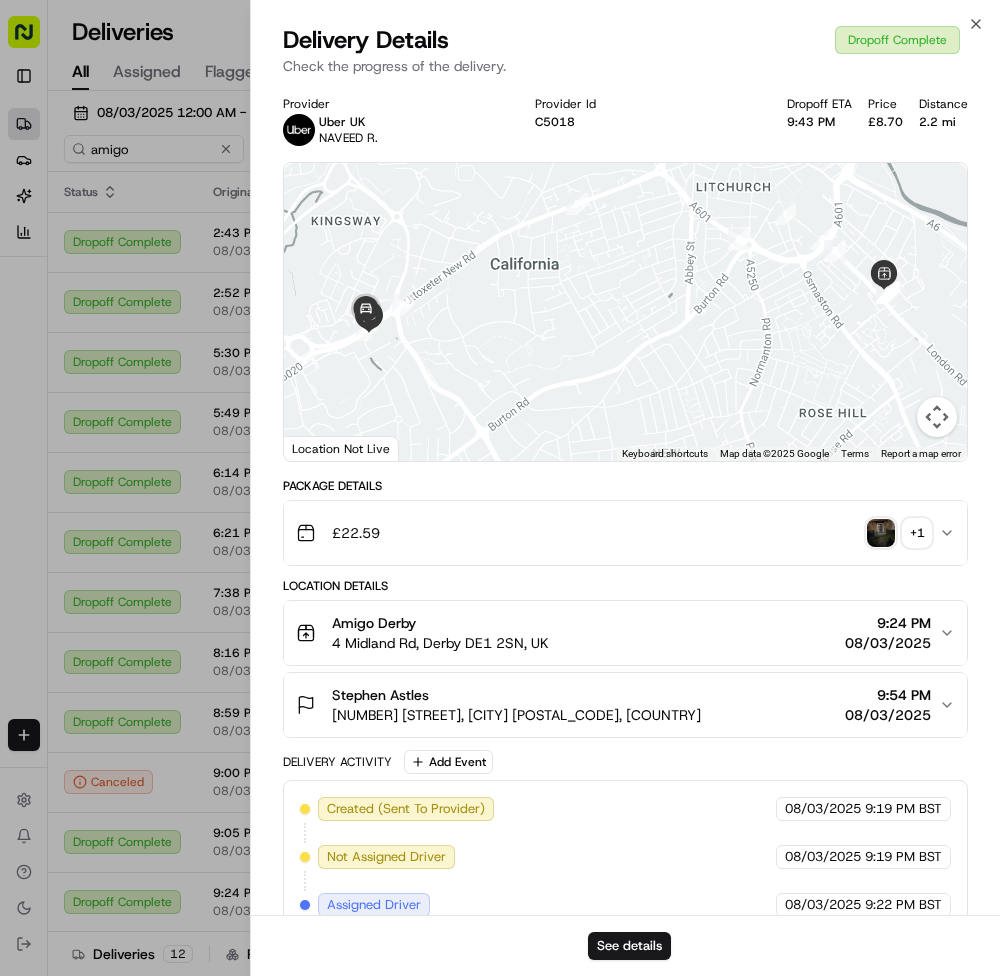 click on "£8.70" at bounding box center (885, 122) 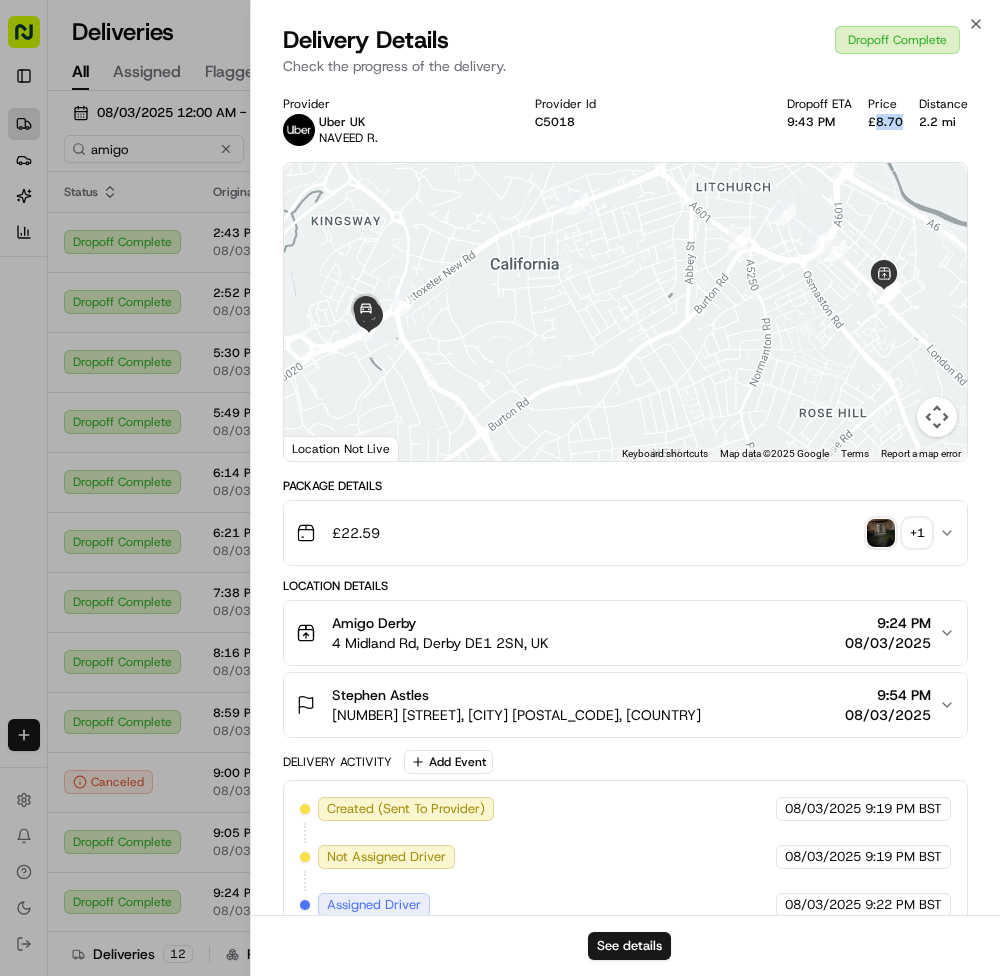 click on "£8.70" at bounding box center [885, 122] 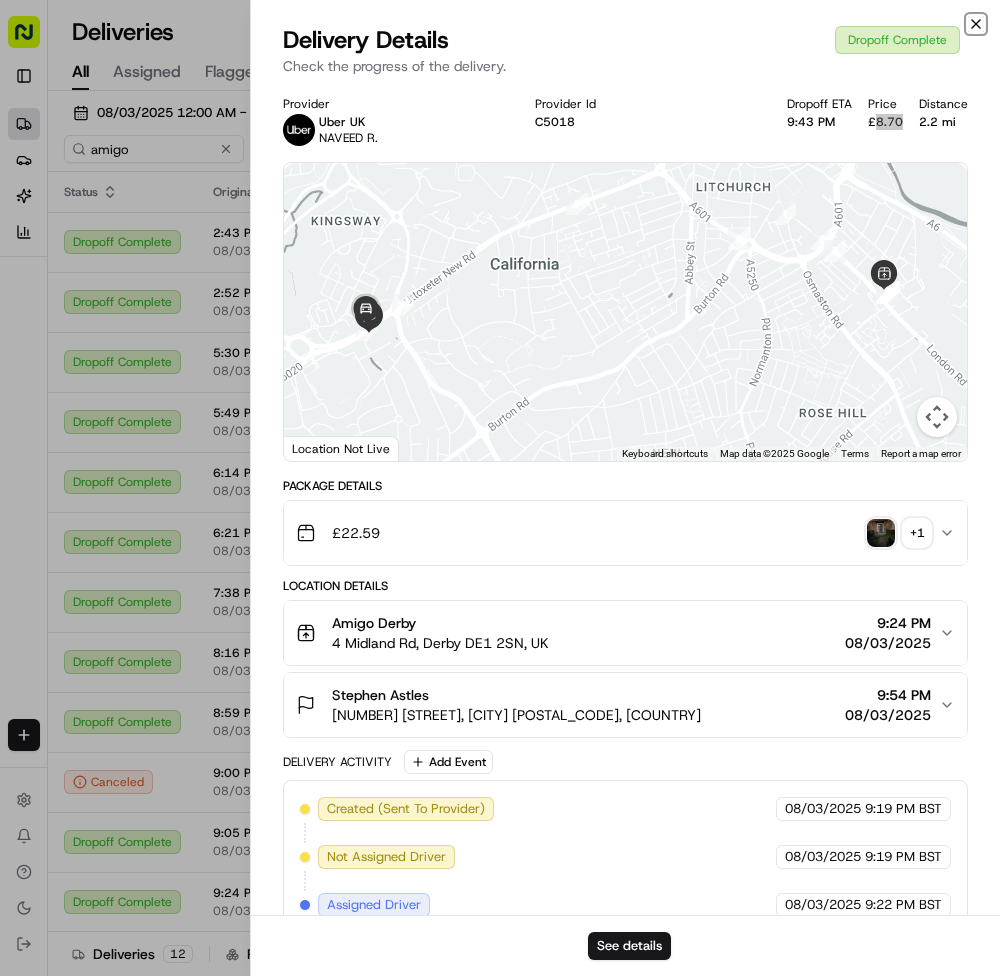click 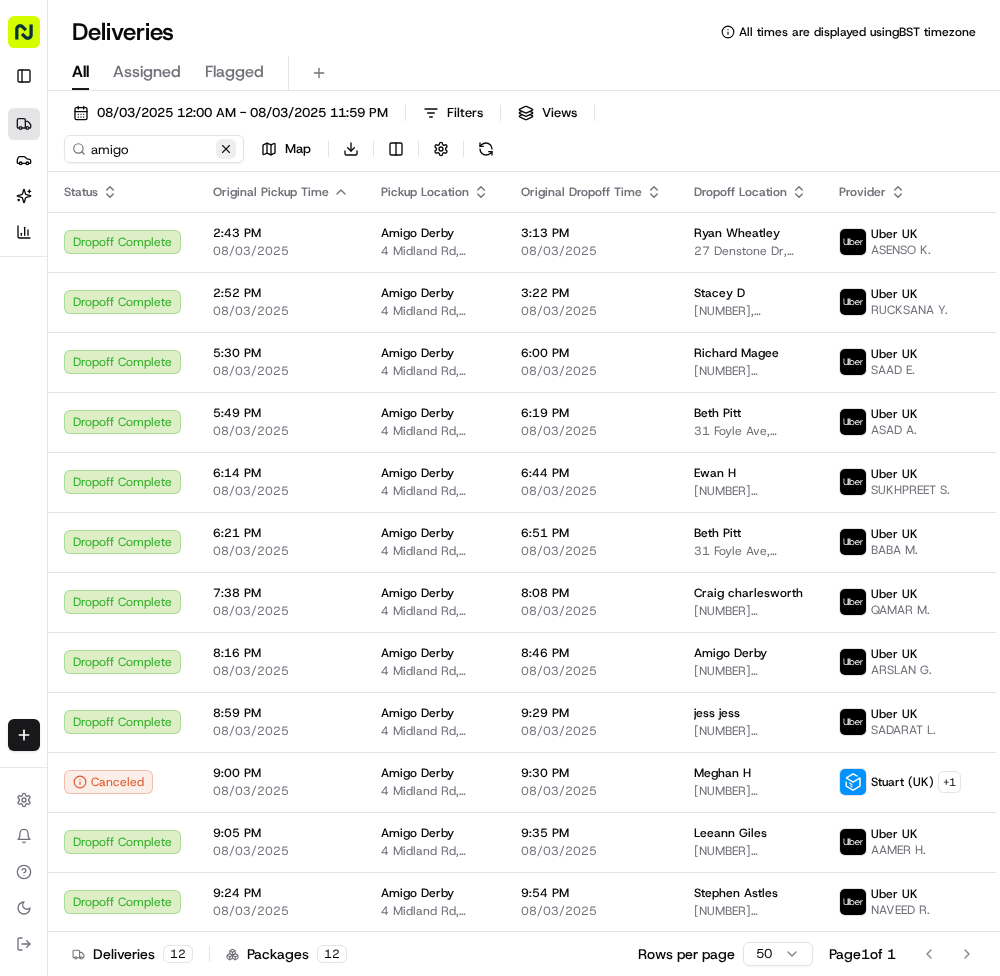click at bounding box center (226, 149) 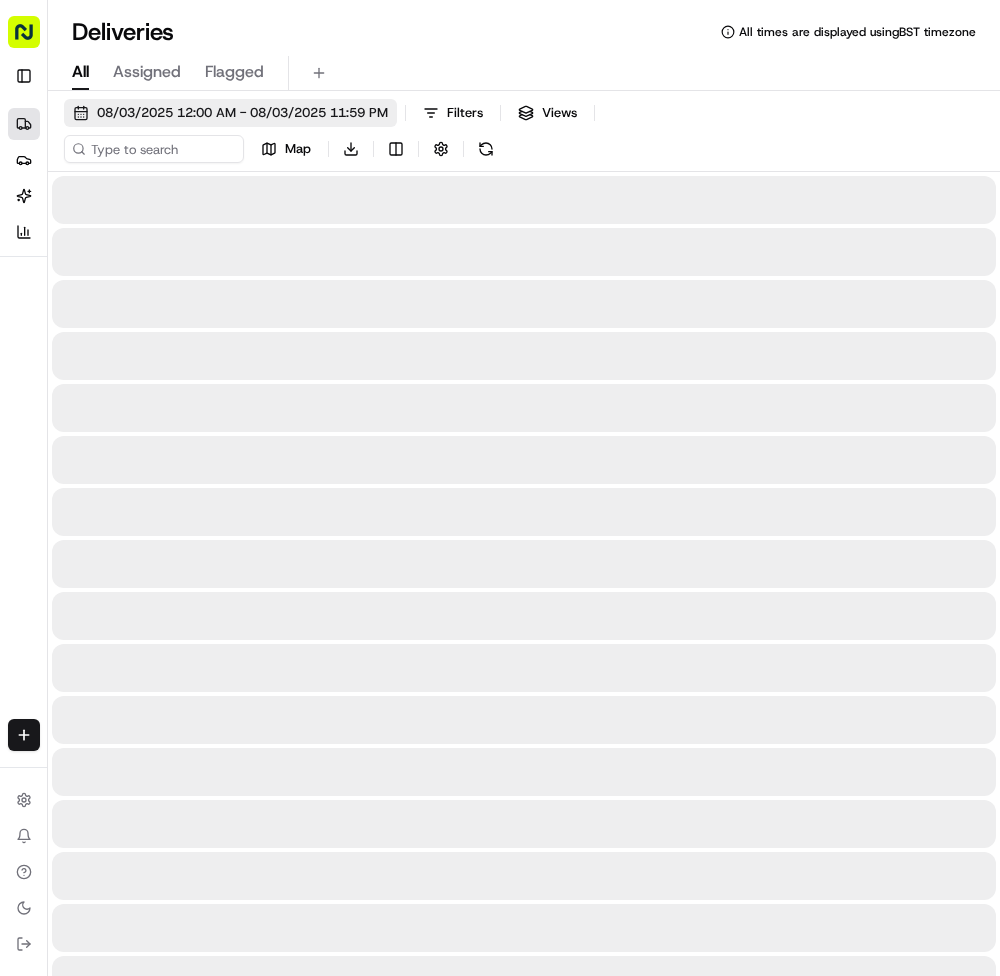 click on "08/03/2025 12:00 AM - 08/03/2025 11:59 PM" at bounding box center (242, 113) 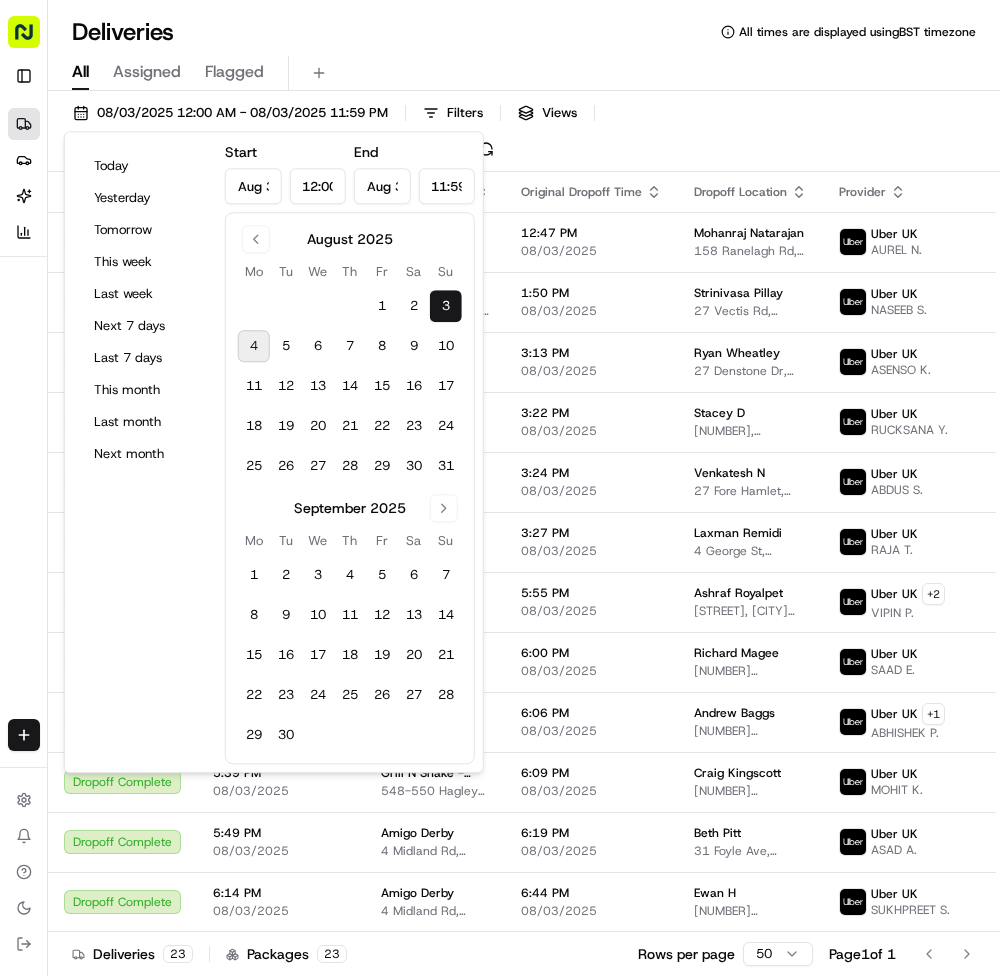 click on "4" at bounding box center [254, 346] 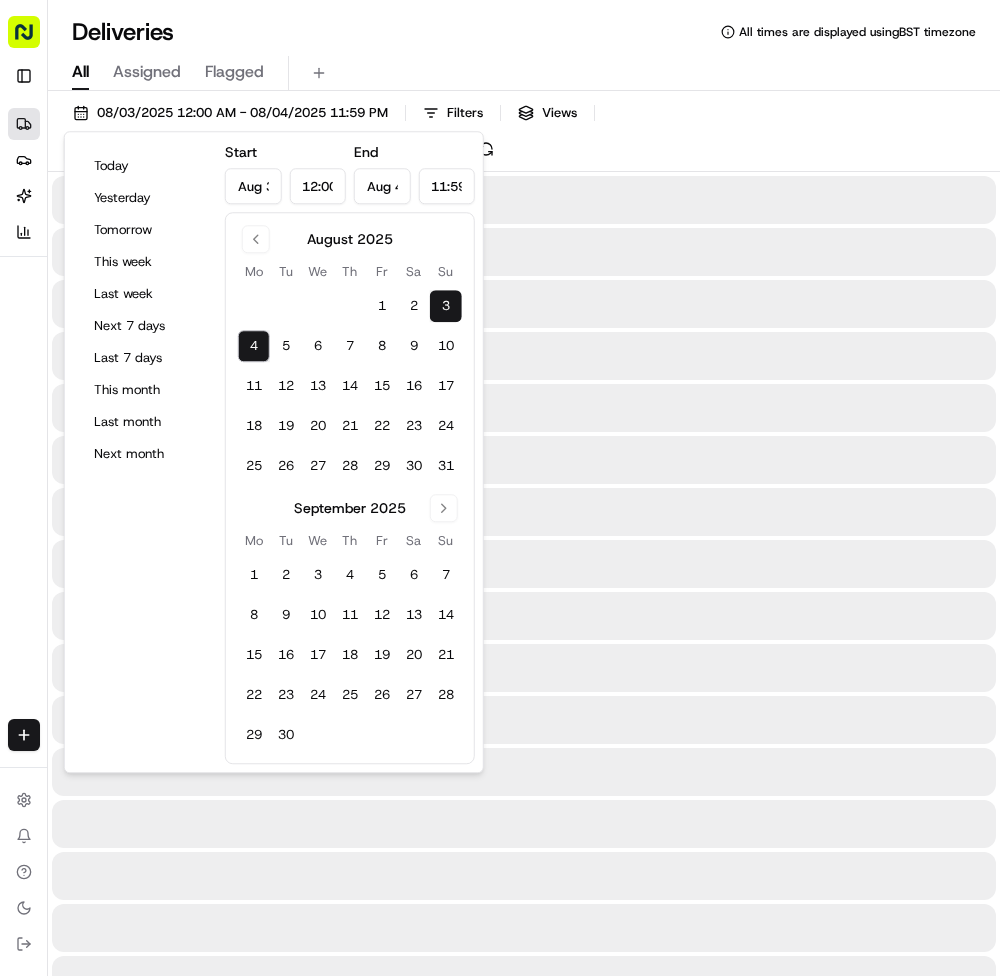 click on "4" at bounding box center [254, 346] 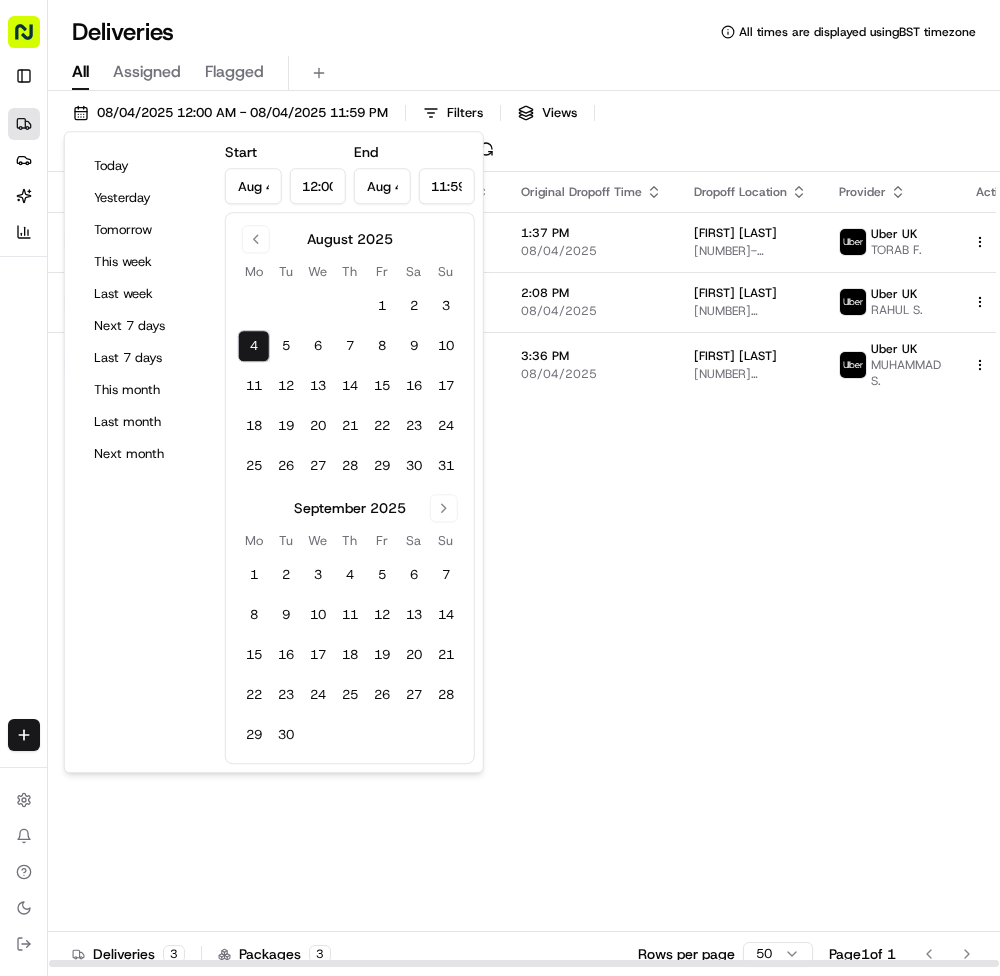 click on "Deliveries All times are displayed using  BST   timezone" at bounding box center [524, 32] 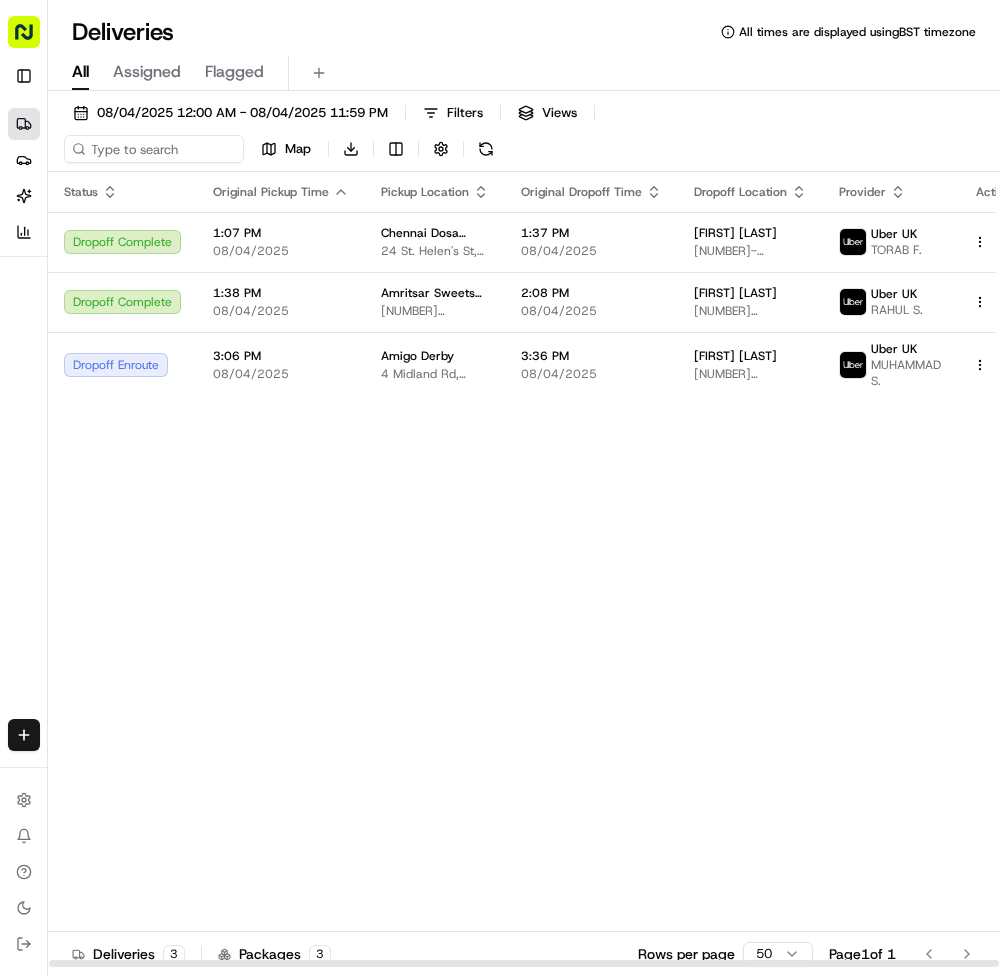 drag, startPoint x: 547, startPoint y: 385, endPoint x: 525, endPoint y: 591, distance: 207.17143 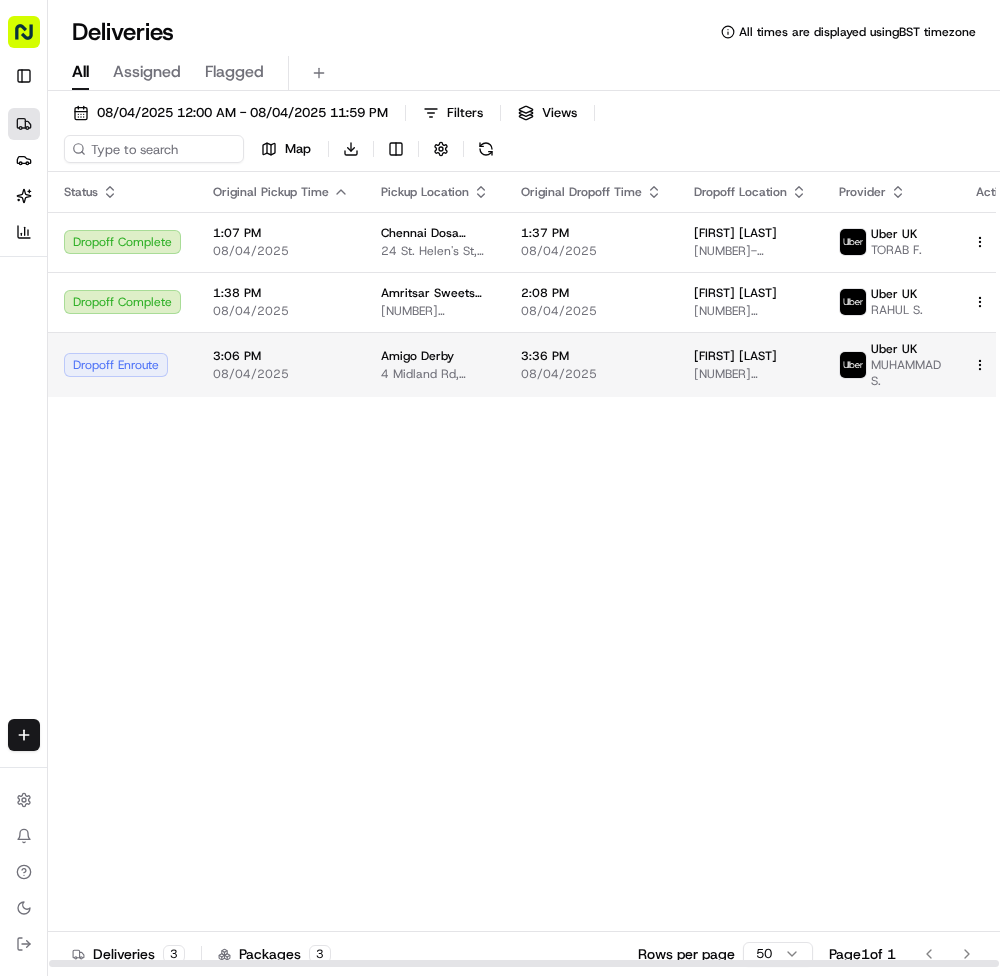 click on "4 Midland Rd, Derby DE1 2SN, UK" at bounding box center (435, 374) 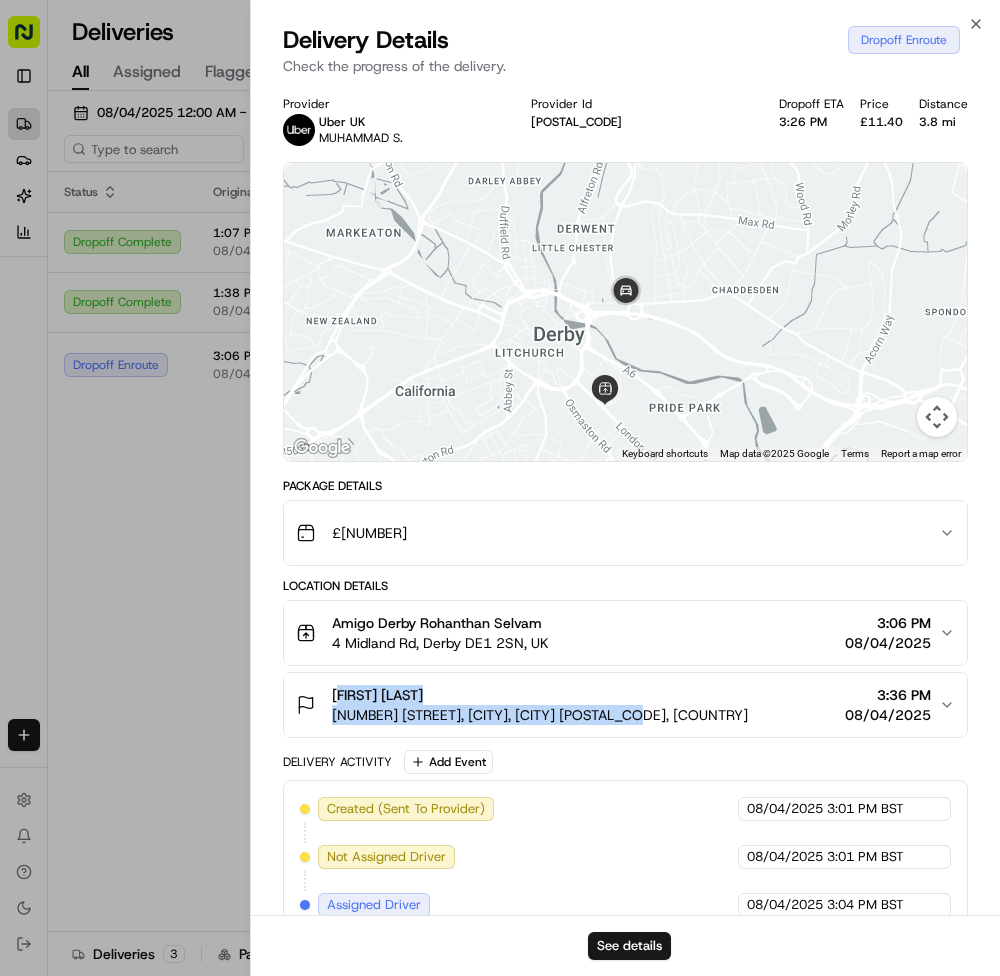 drag, startPoint x: 412, startPoint y: 692, endPoint x: 702, endPoint y: 716, distance: 290.9914 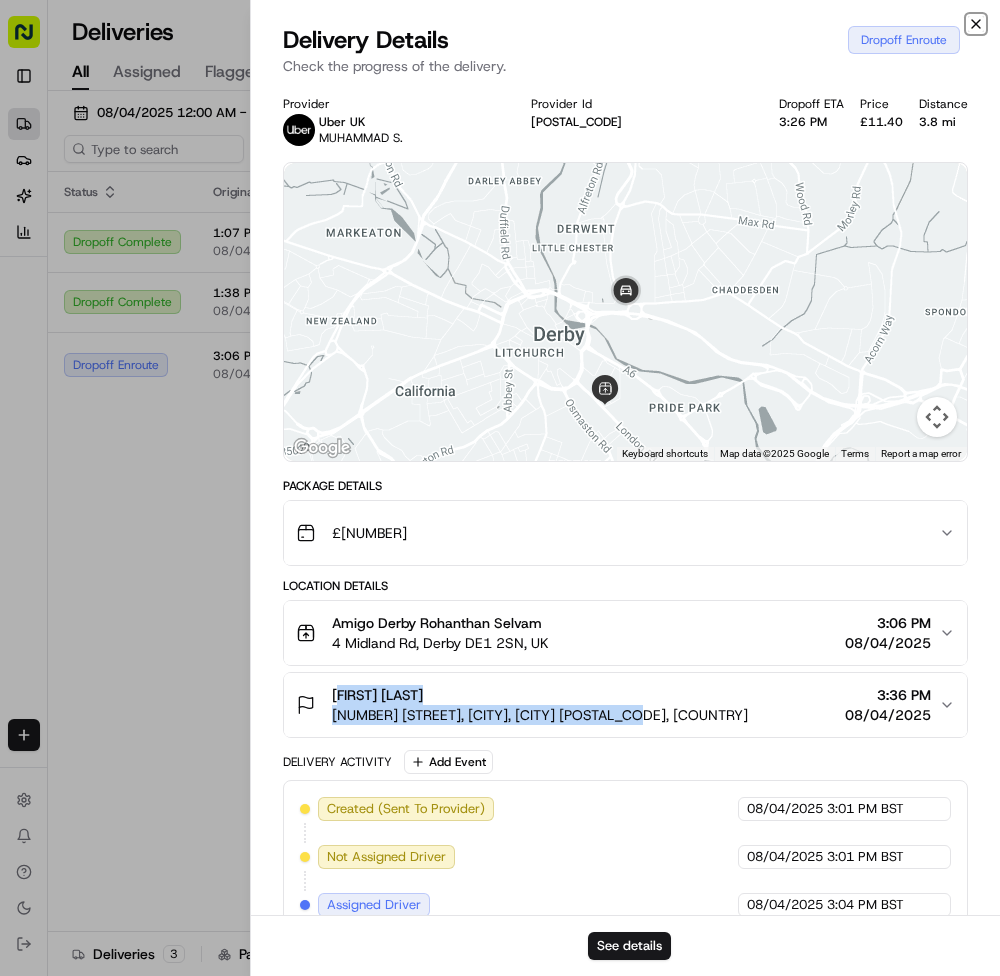 click 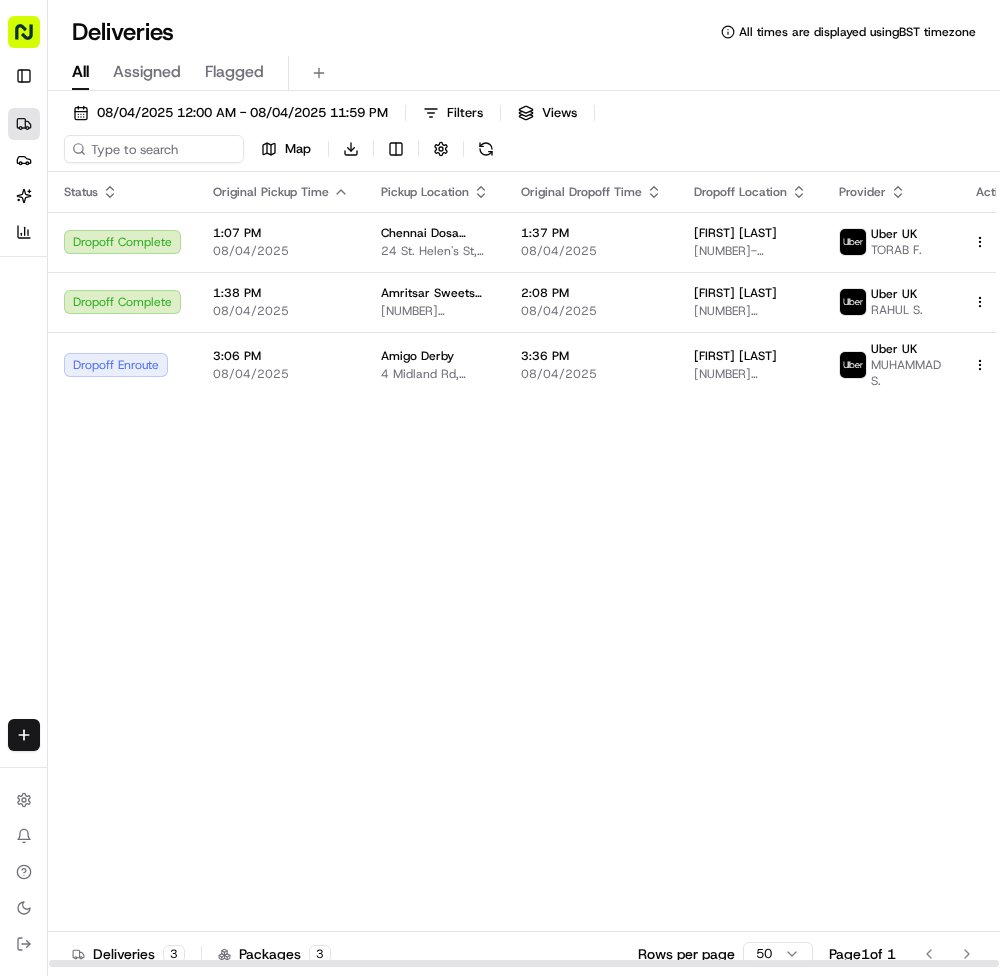 click on "Status Original Pickup Time Pickup Location Original Dropoff Time Dropoff Location Provider Action Dropoff Complete 1:07 PM 08/04/2025 Chennai Dosa Ipswich [NUMBER] [STREET], [CITY] [POSTCODE], UK 1:37 PM 08/04/2025 [FIRST] [LAST] [NUMBER]-[NUMBER] [STREET], [CITY] [POSTCODE], UK Uber UK TORAB F. Dropoff Complete 1:38 PM 08/04/2025 Amritsar Sweets and Catering [NUMBER] [STREET], [CITY] [POSTCODE], UK 2:08 PM 08/04/2025 [FIRST] [LAST] [NUMBER] [STREET], [CITY] [POSTCODE], UK Uber UK RAHUL S. Dropoff Enroute 3:06 PM 08/04/2025 Amigo Derby [NUMBER] [STREET], [CITY] [POSTCODE], UK 3:36 PM 08/04/2025 [FIRST] [LAST] [NUMBER] [STREET], [CITY] [POSTCODE], UK Uber UK MUHAMMAD S." at bounding box center [539, 570] 